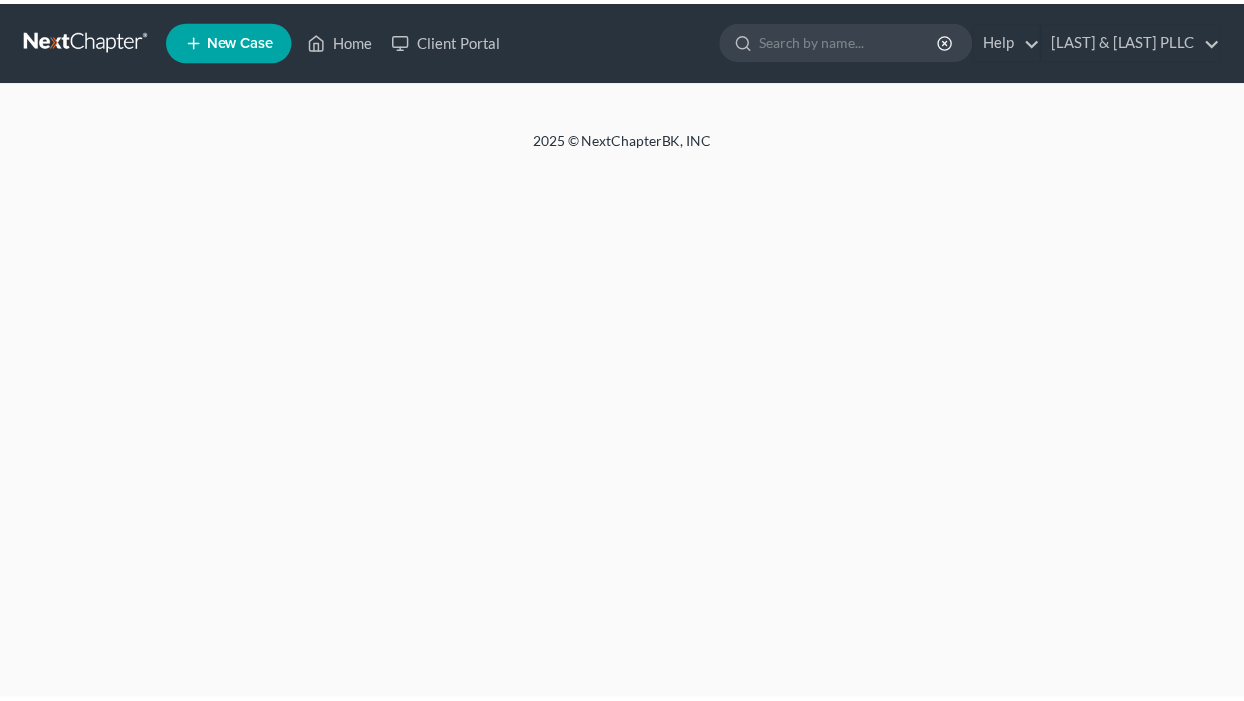 scroll, scrollTop: 0, scrollLeft: 0, axis: both 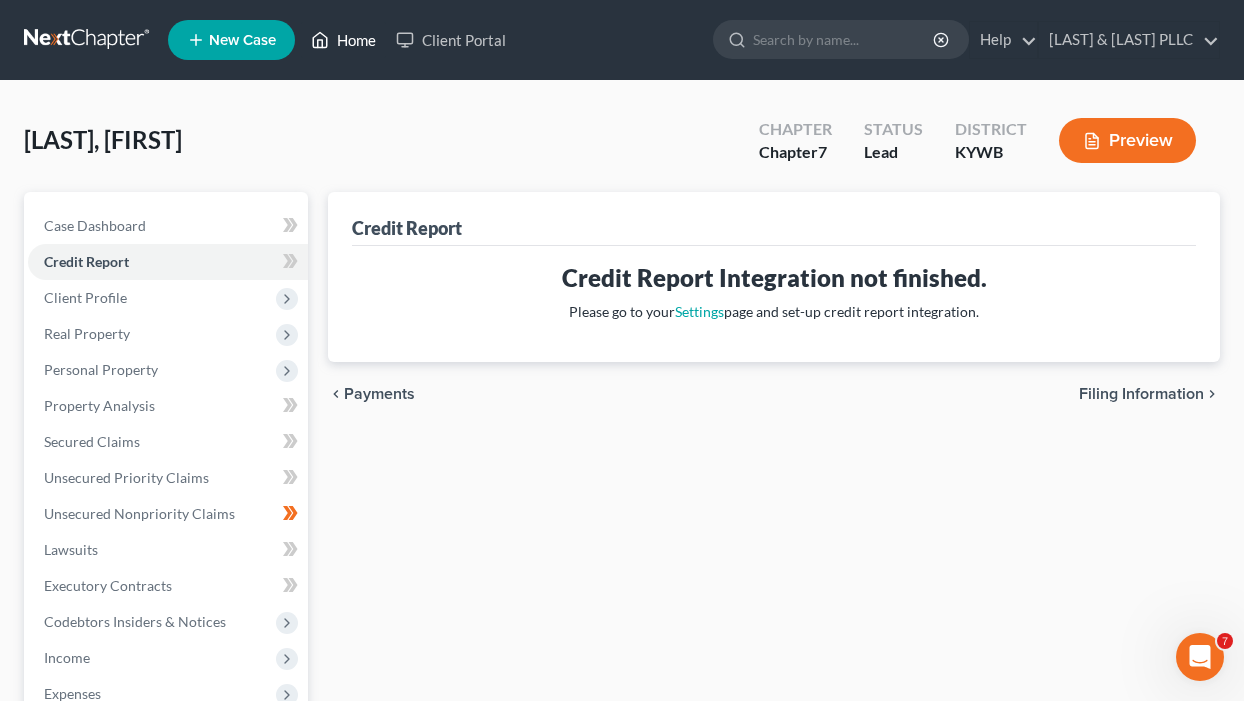 click on "Home" at bounding box center [343, 40] 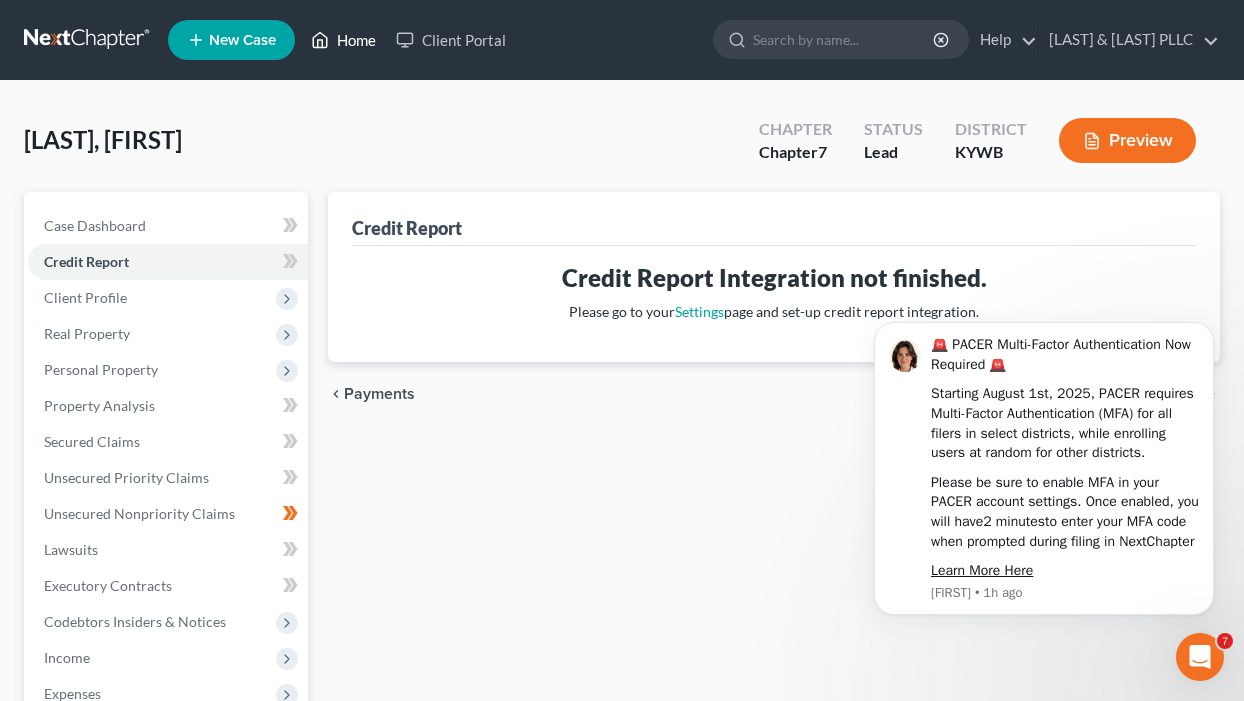 scroll, scrollTop: 0, scrollLeft: 0, axis: both 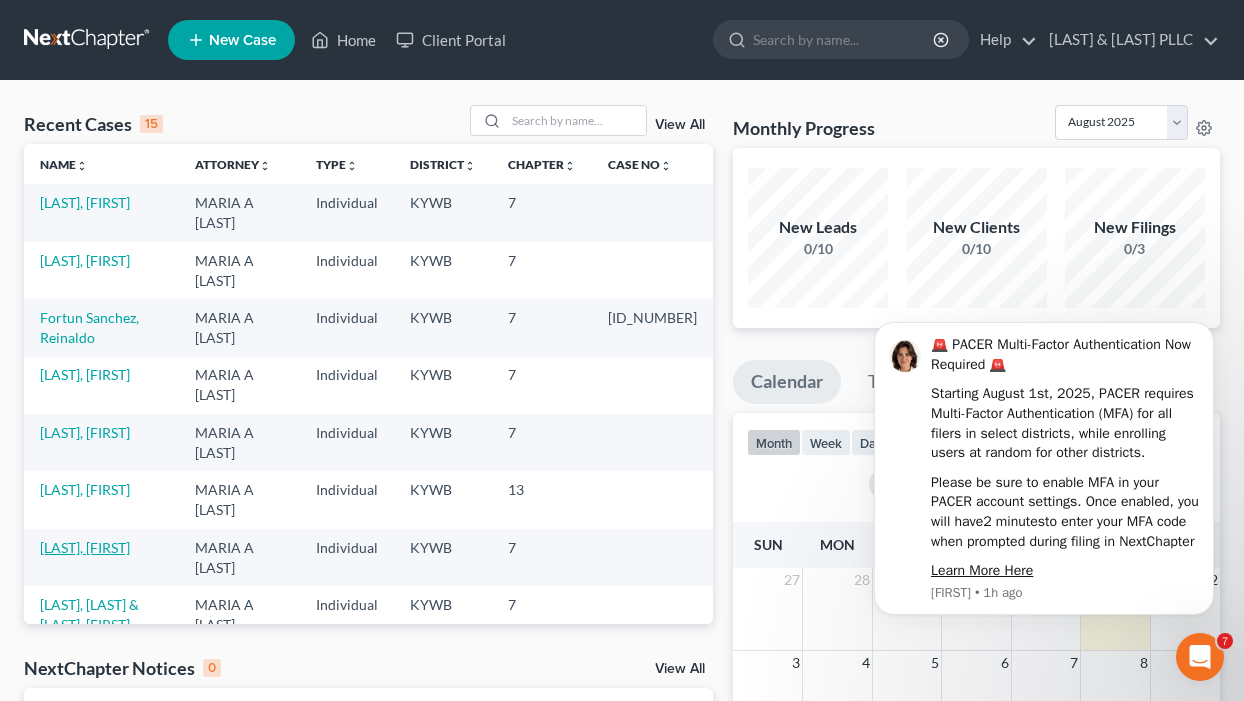 click on "[LAST], [FIRST]" at bounding box center (85, 547) 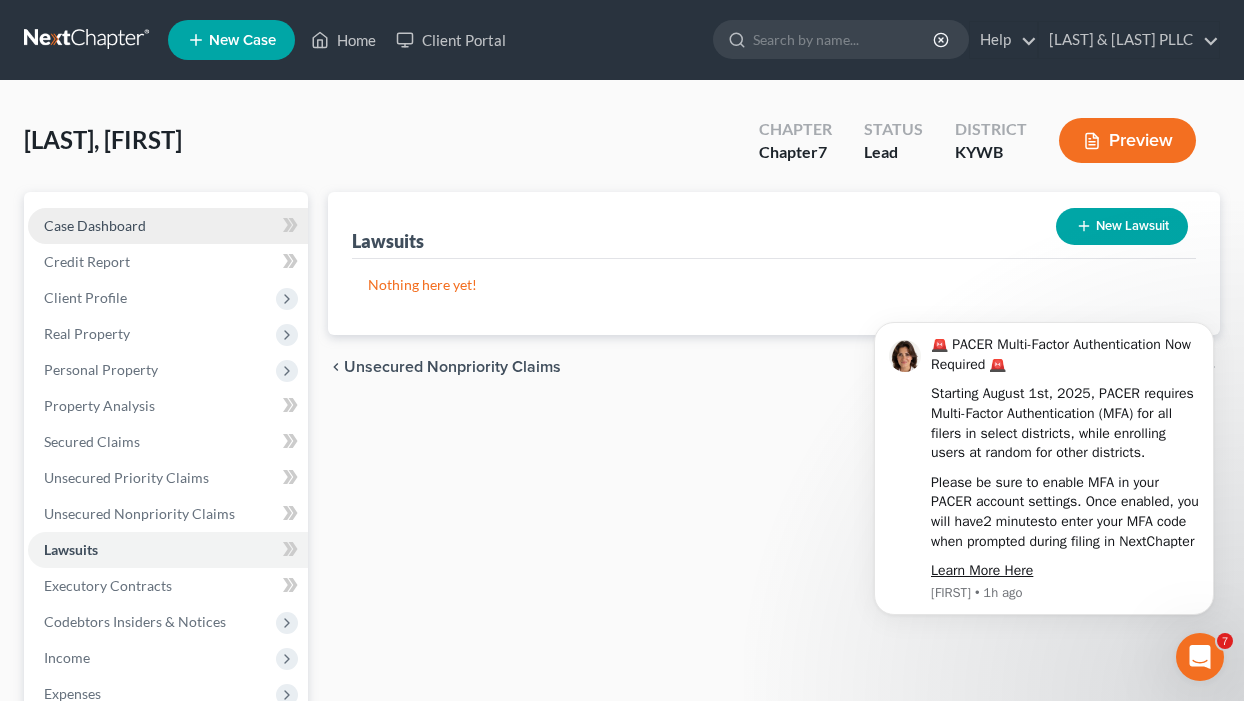 click on "Case Dashboard" at bounding box center [168, 226] 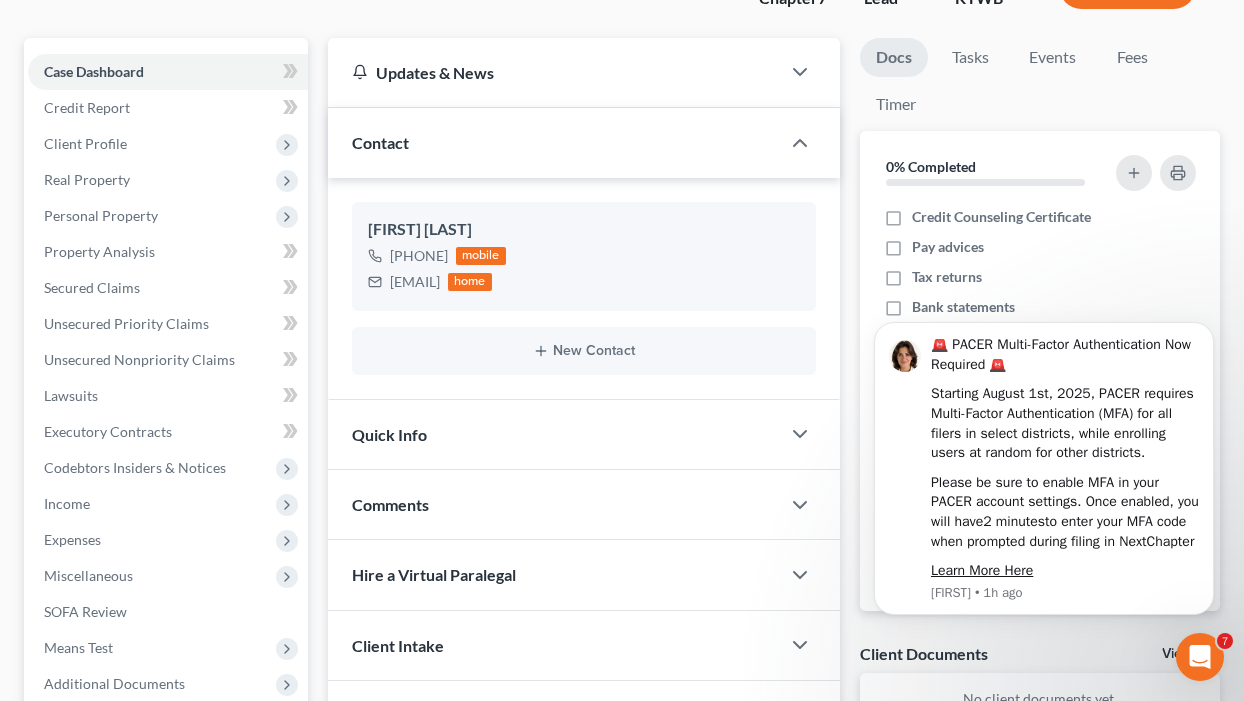 scroll, scrollTop: 300, scrollLeft: 0, axis: vertical 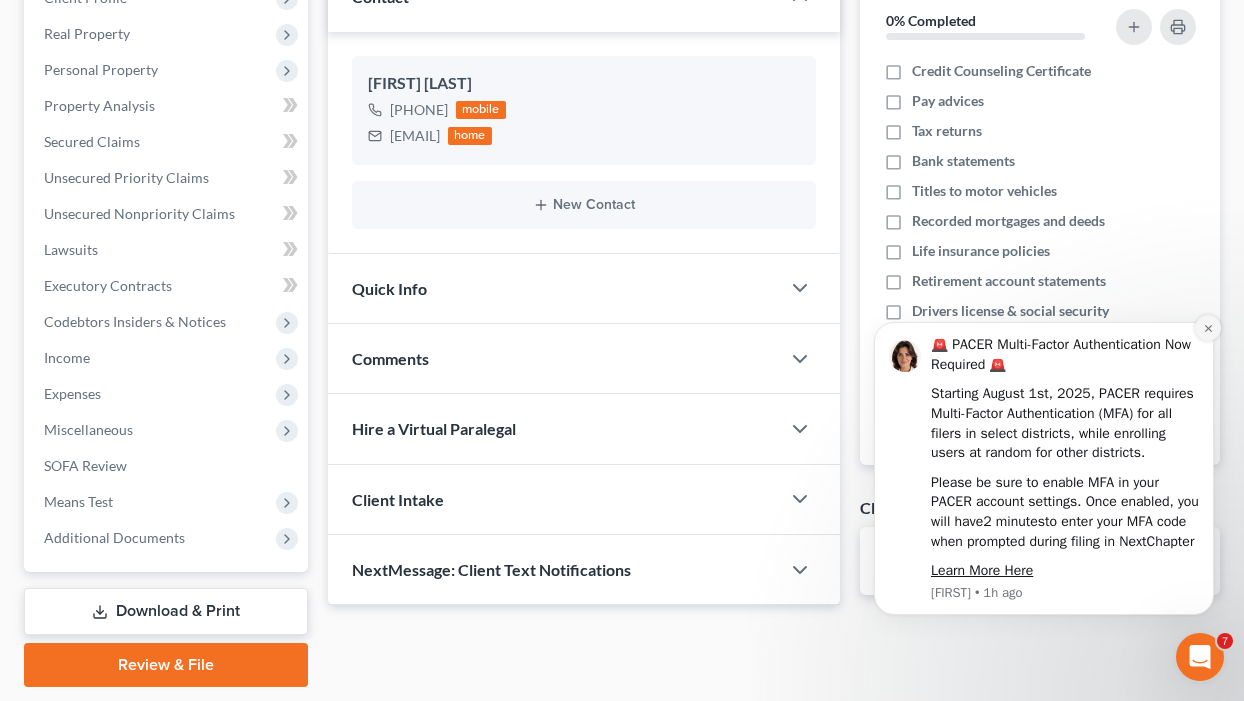 click 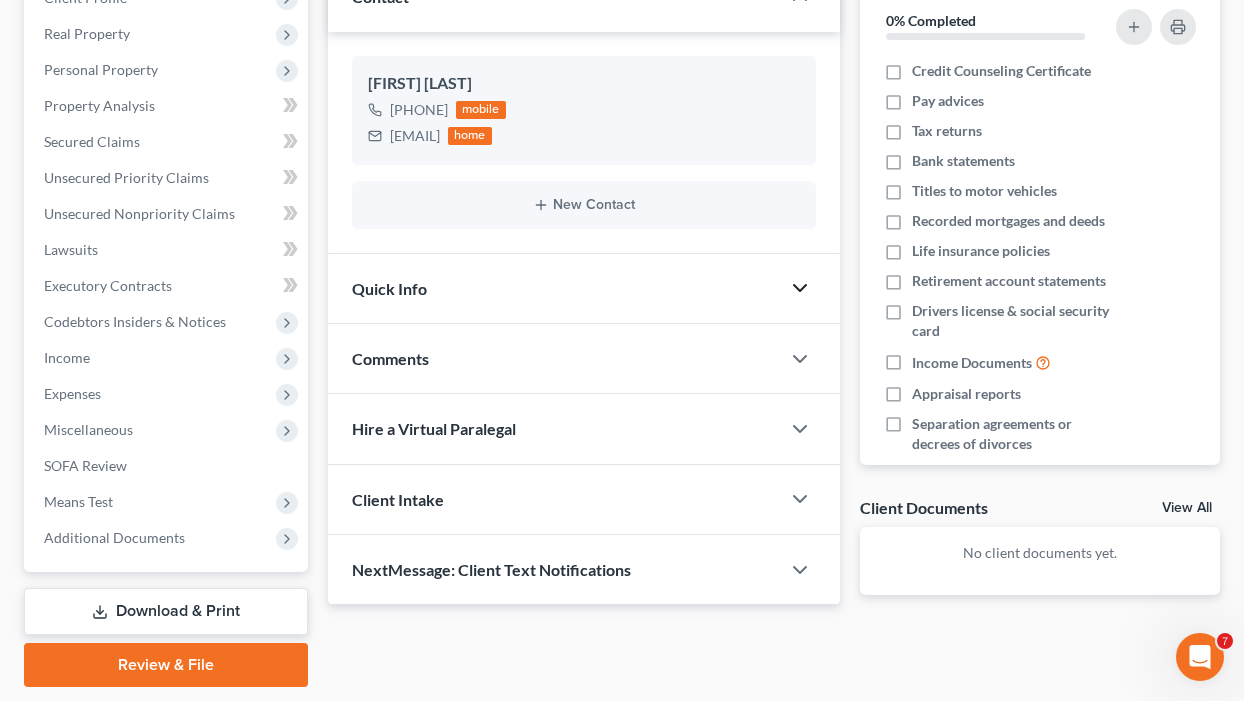 click 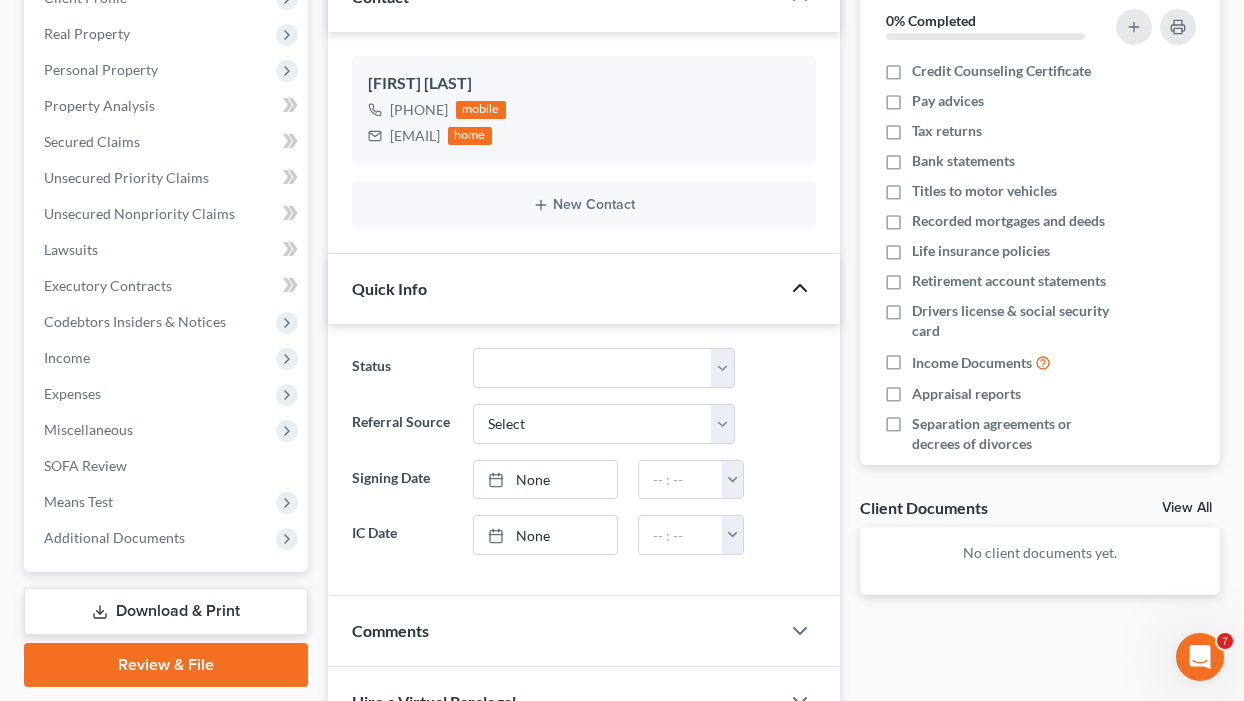 click 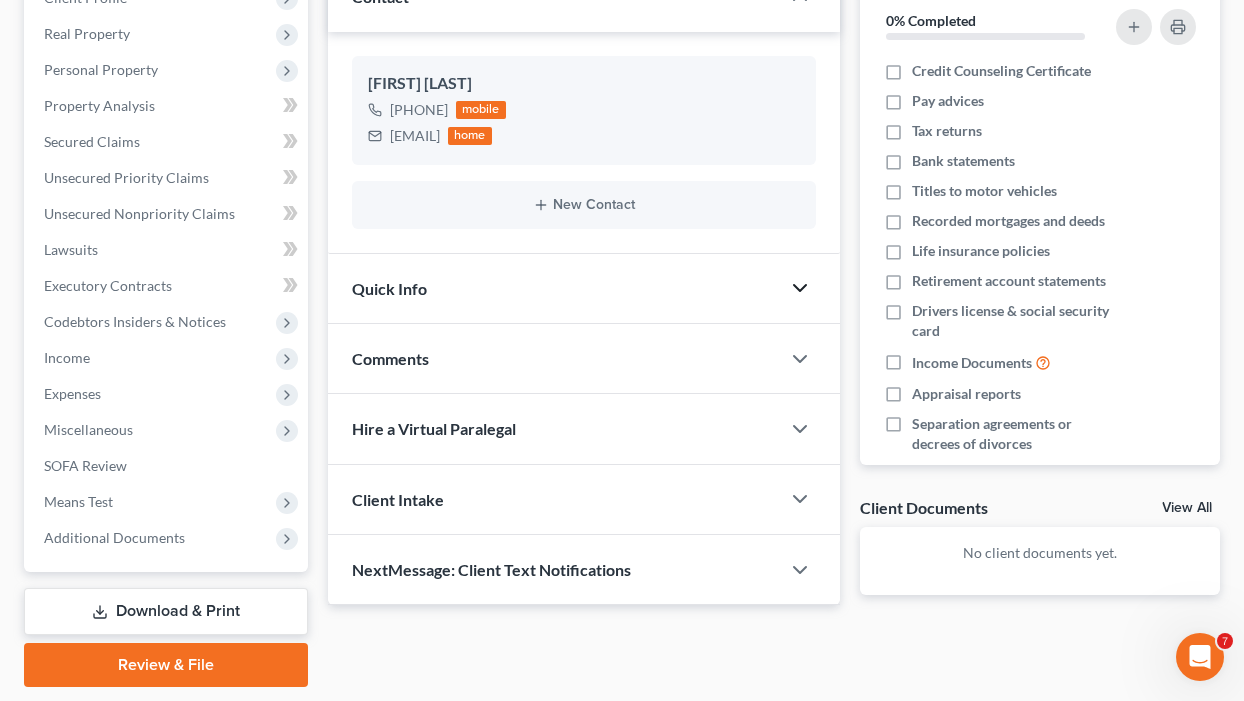 click at bounding box center (810, 359) 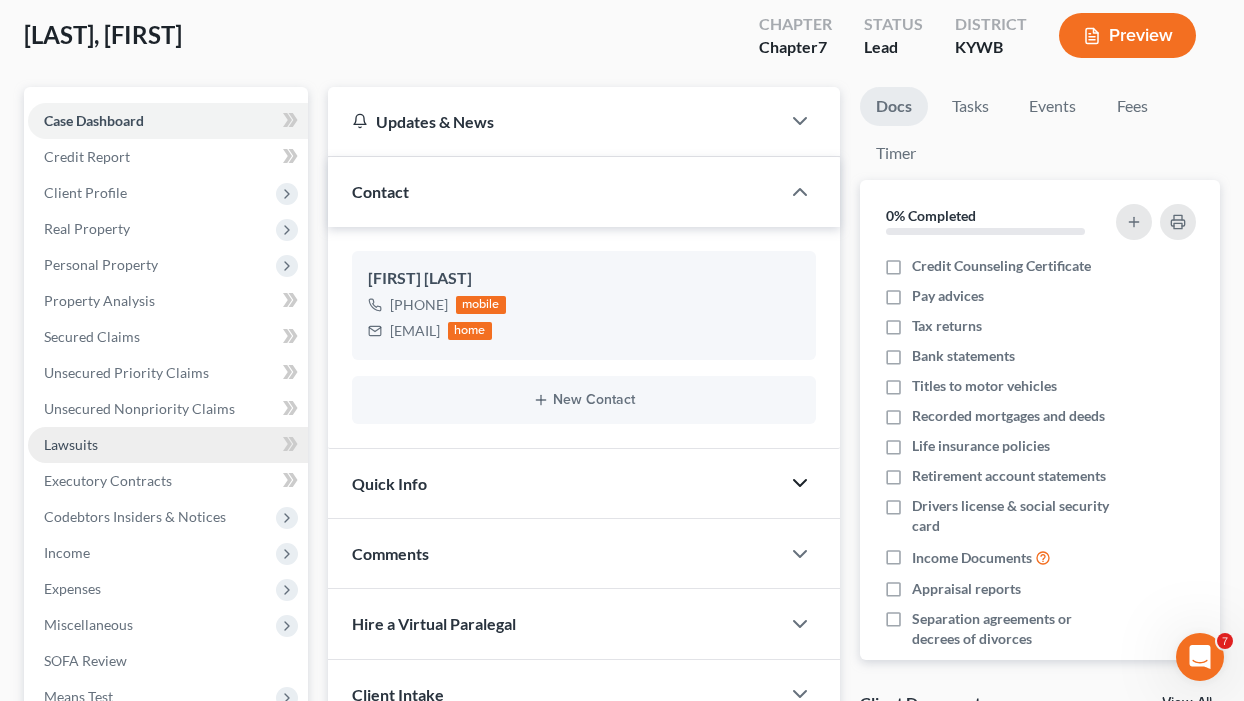 scroll, scrollTop: 100, scrollLeft: 0, axis: vertical 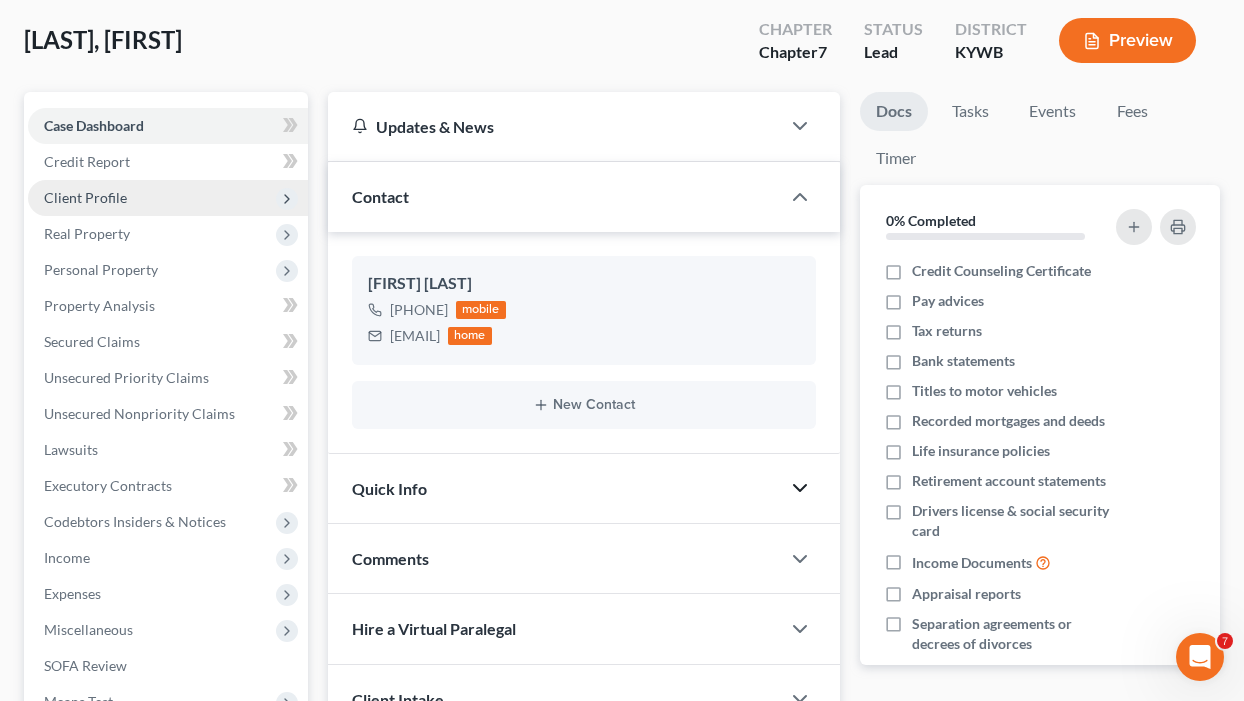 click on "Client Profile" at bounding box center [85, 197] 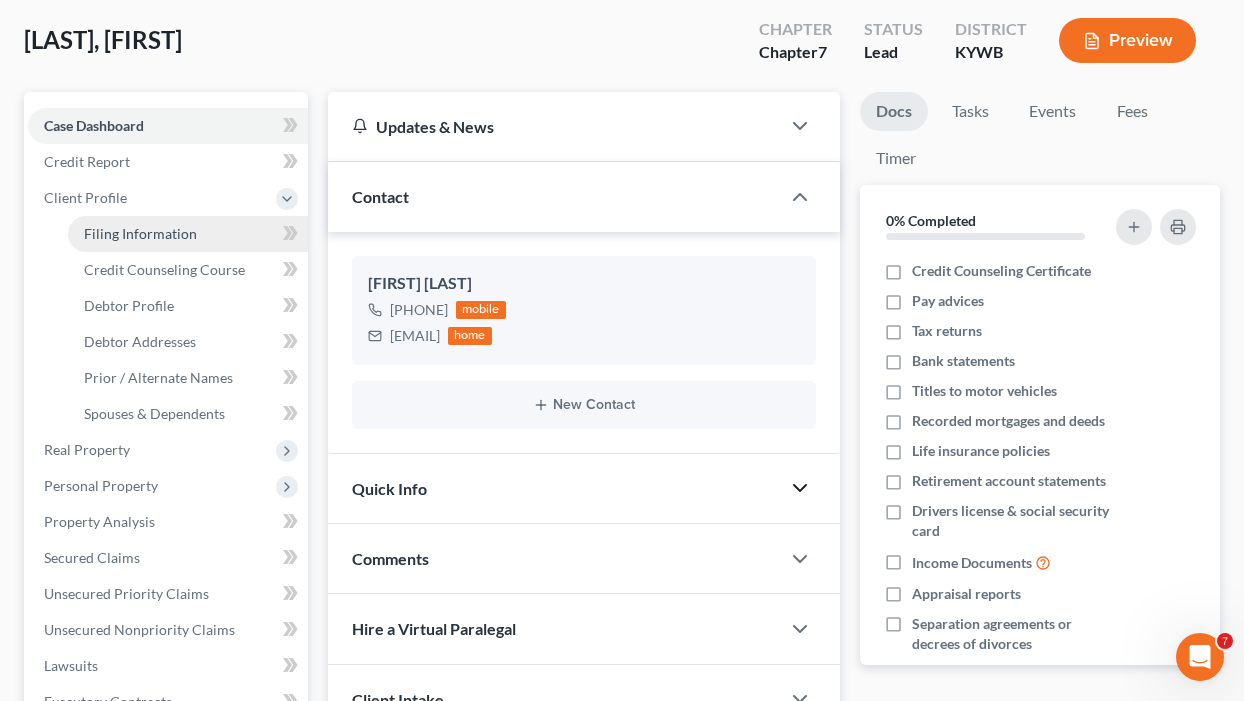 click on "Filing Information" at bounding box center [140, 233] 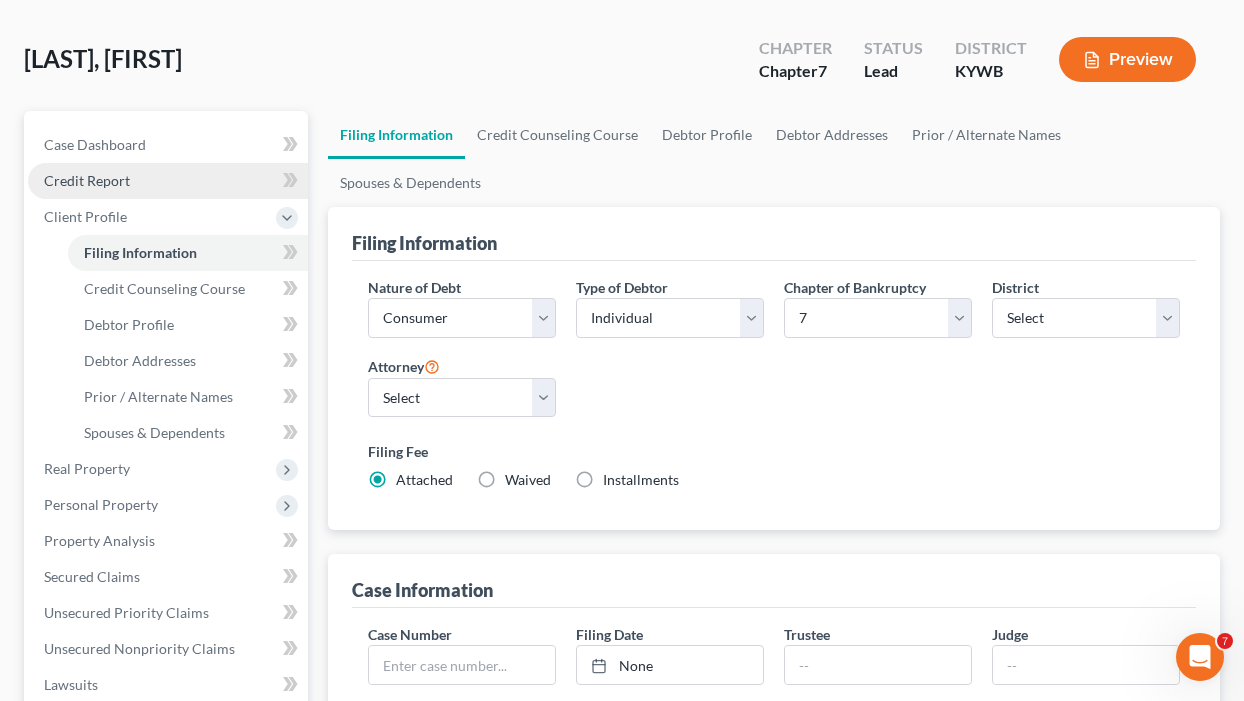 scroll, scrollTop: 0, scrollLeft: 0, axis: both 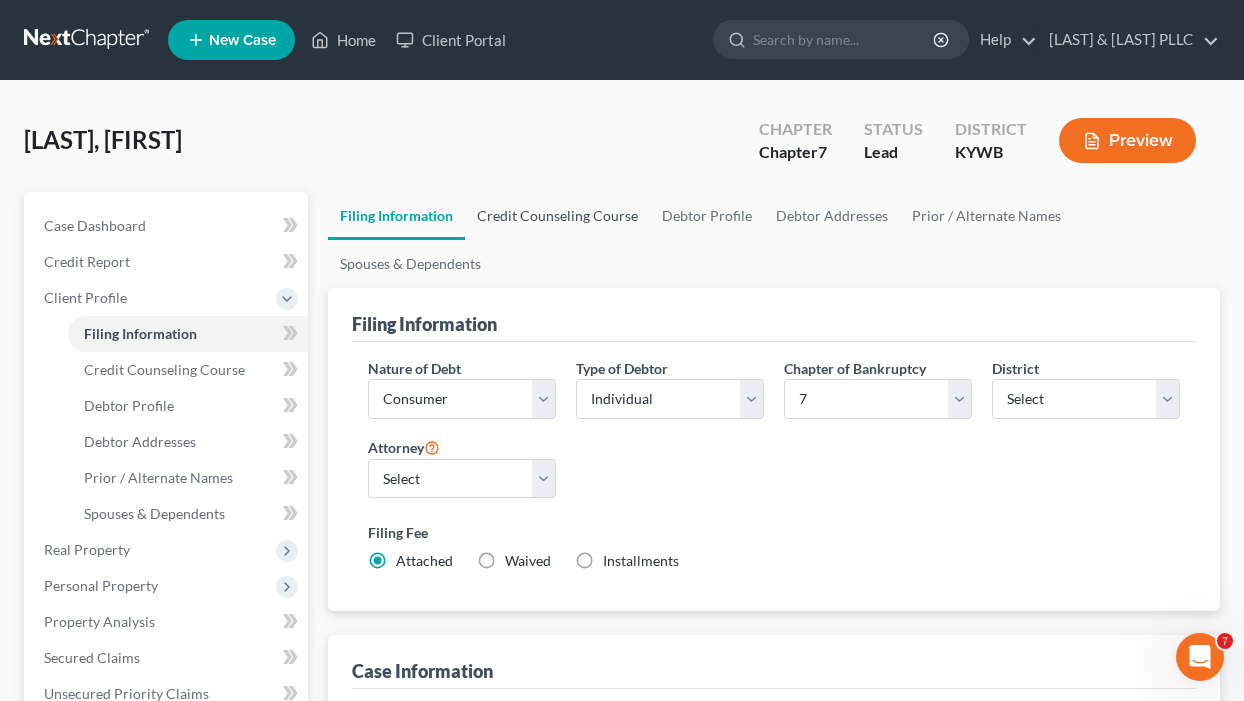 click on "Credit Counseling Course" at bounding box center (557, 216) 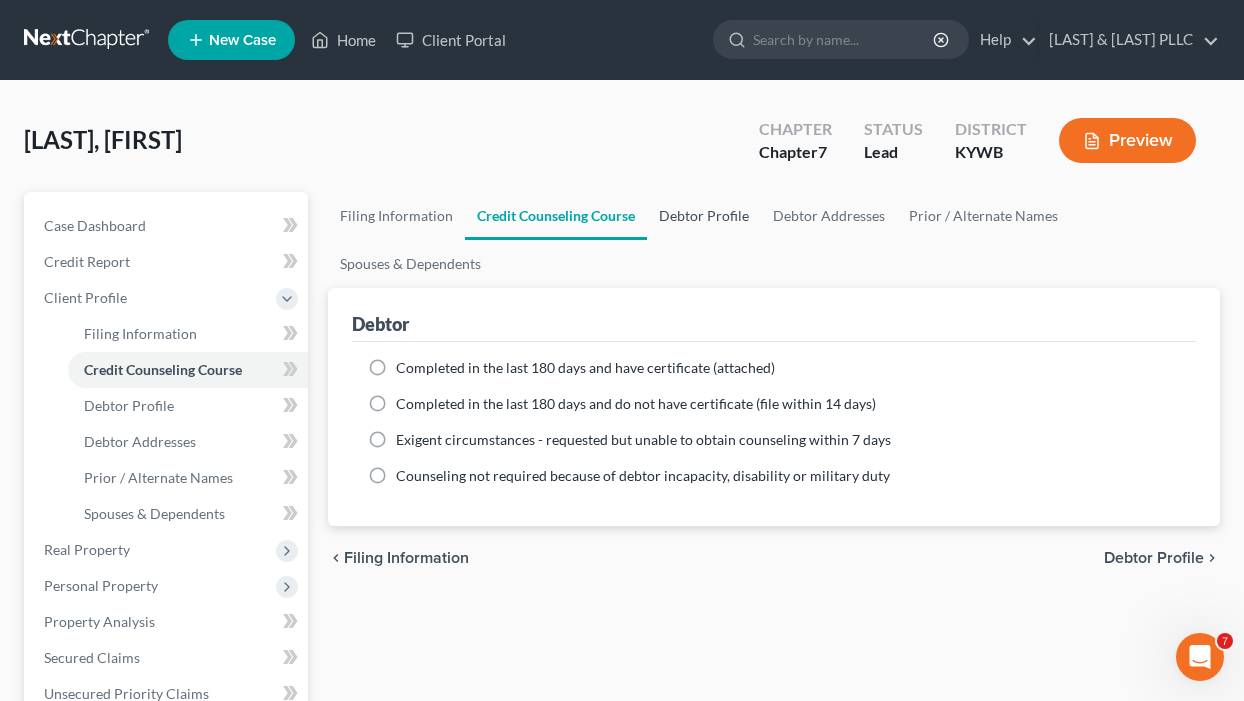 click on "Debtor Profile" at bounding box center [704, 216] 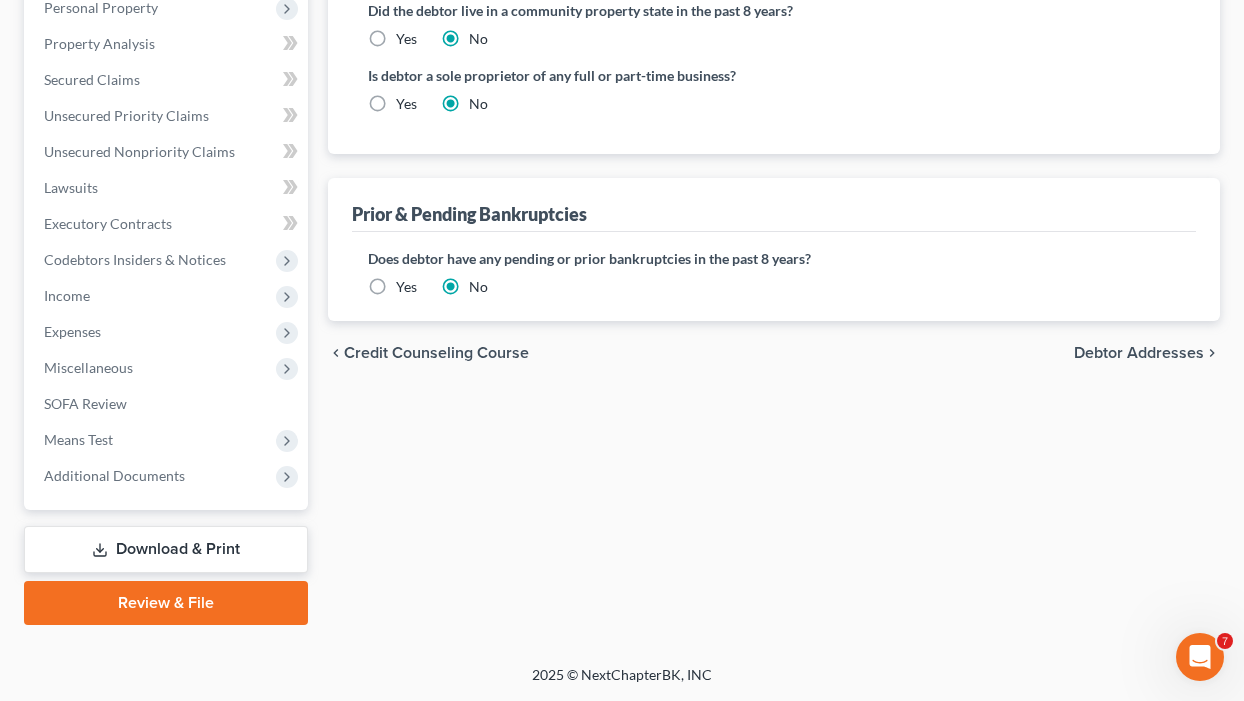 scroll, scrollTop: 0, scrollLeft: 0, axis: both 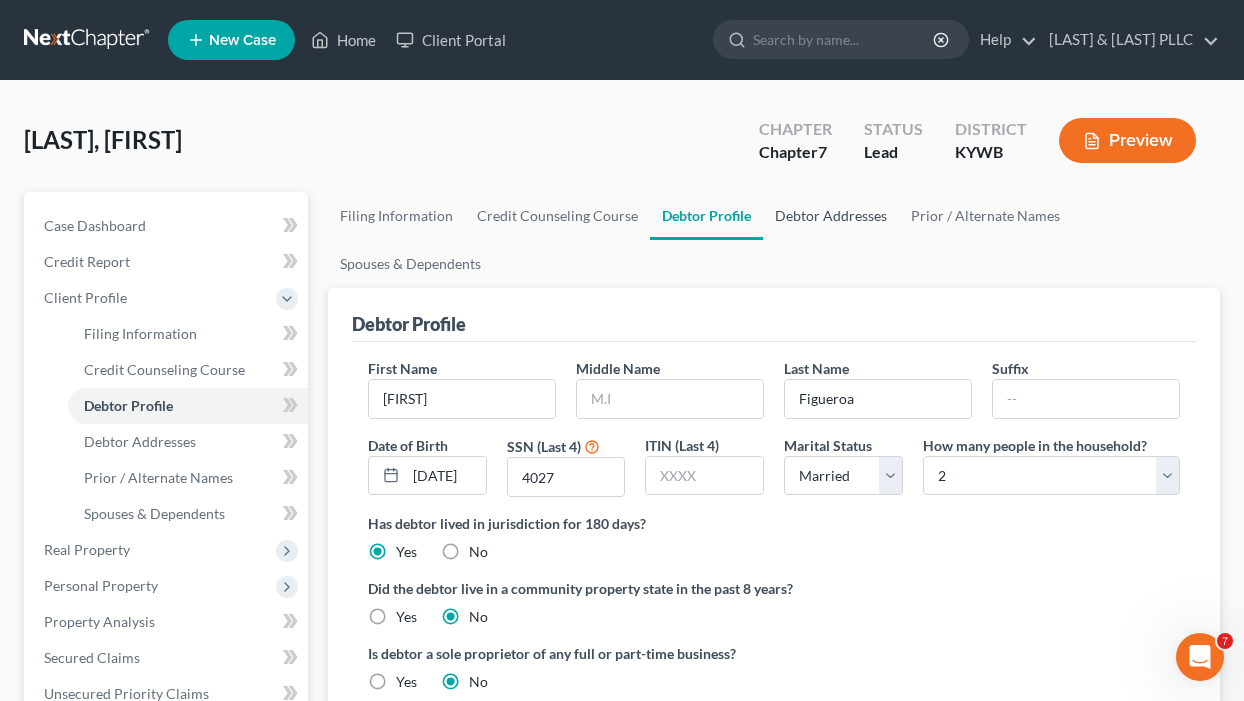 click on "Debtor Addresses" at bounding box center (831, 216) 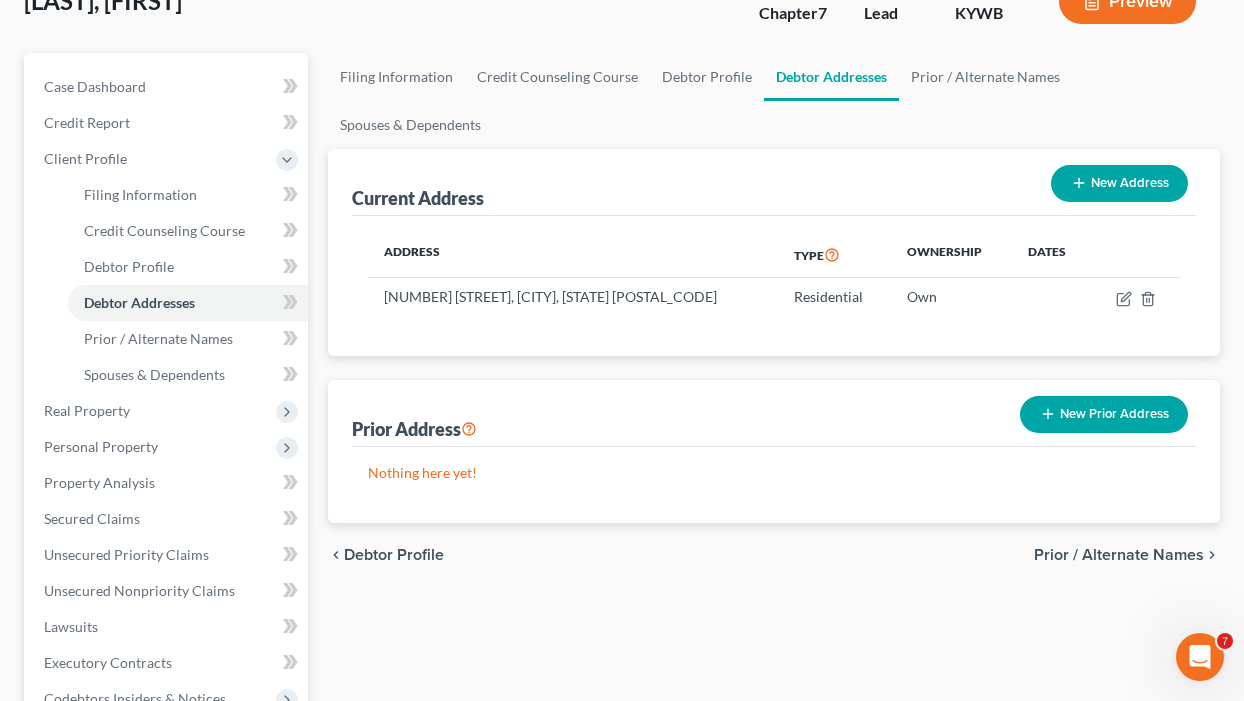 scroll, scrollTop: 0, scrollLeft: 0, axis: both 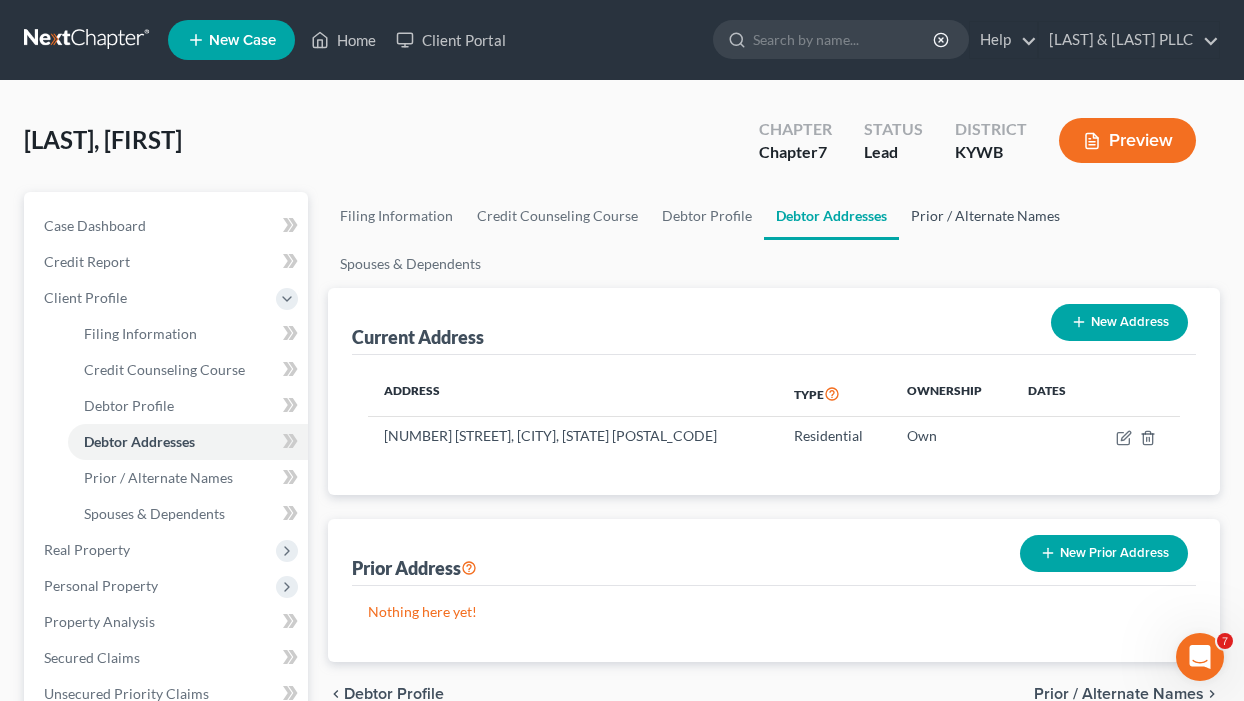 click on "Prior / Alternate Names" at bounding box center [985, 216] 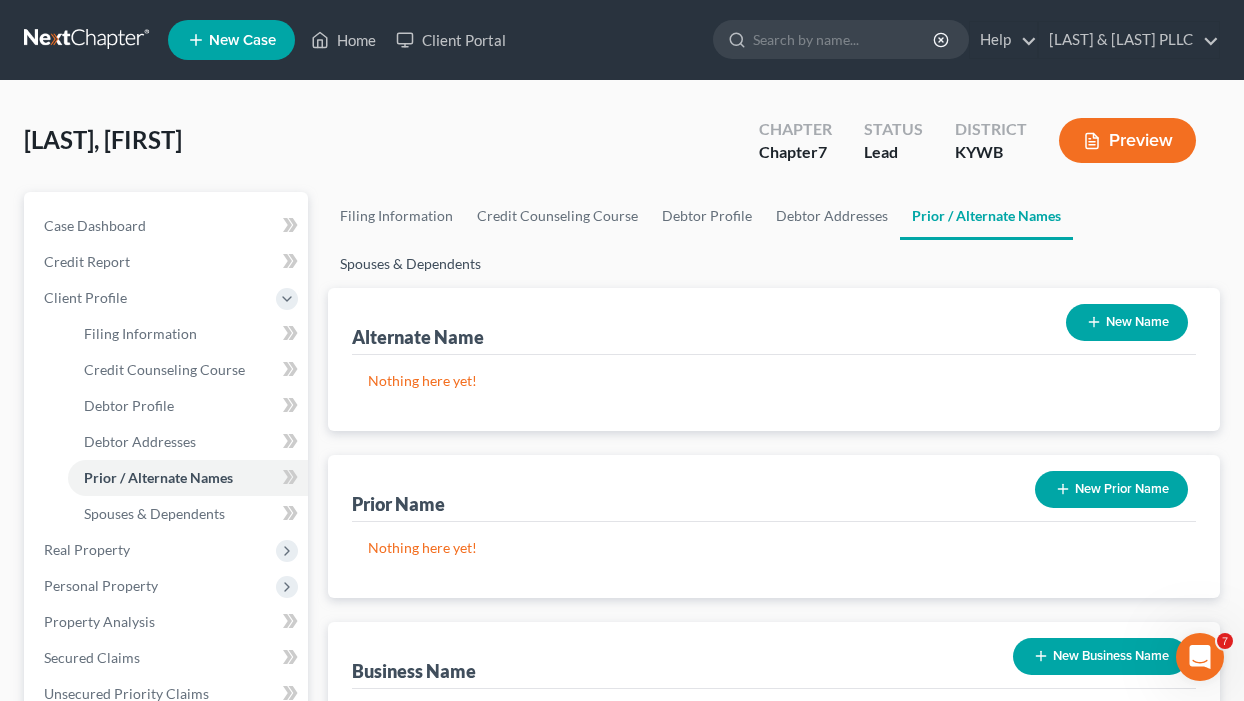 click on "Spouses & Dependents" at bounding box center (410, 264) 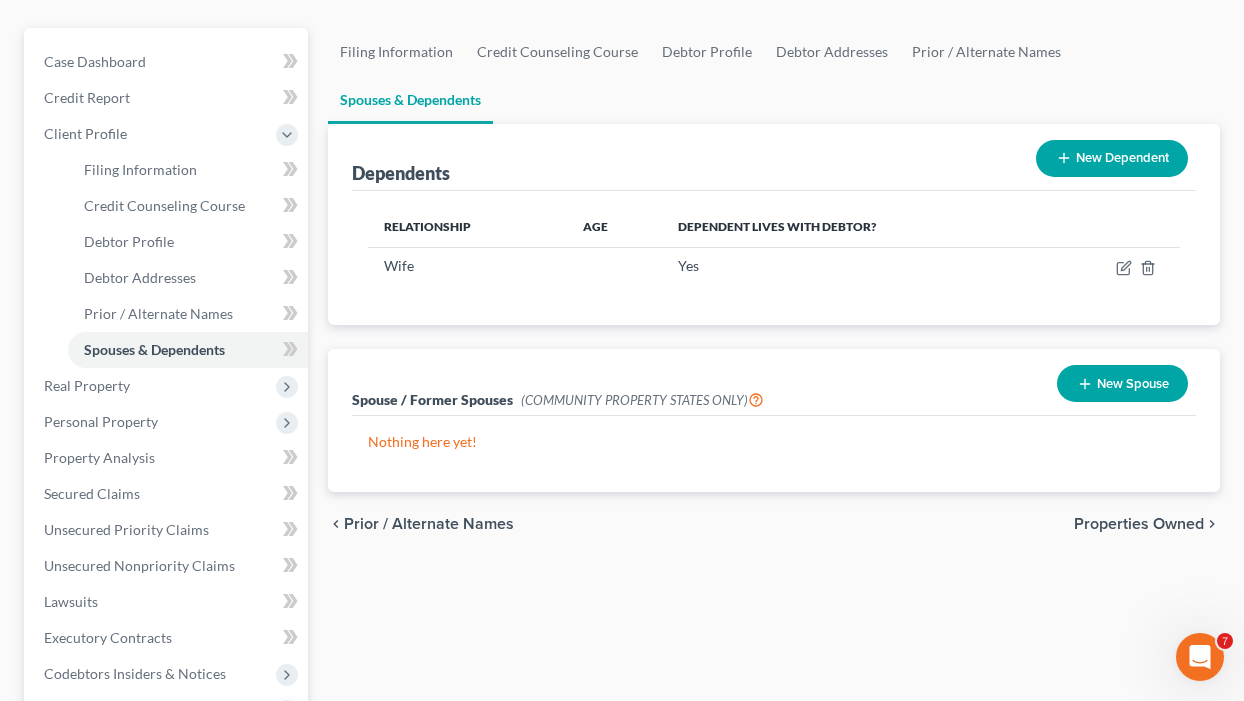 scroll, scrollTop: 200, scrollLeft: 0, axis: vertical 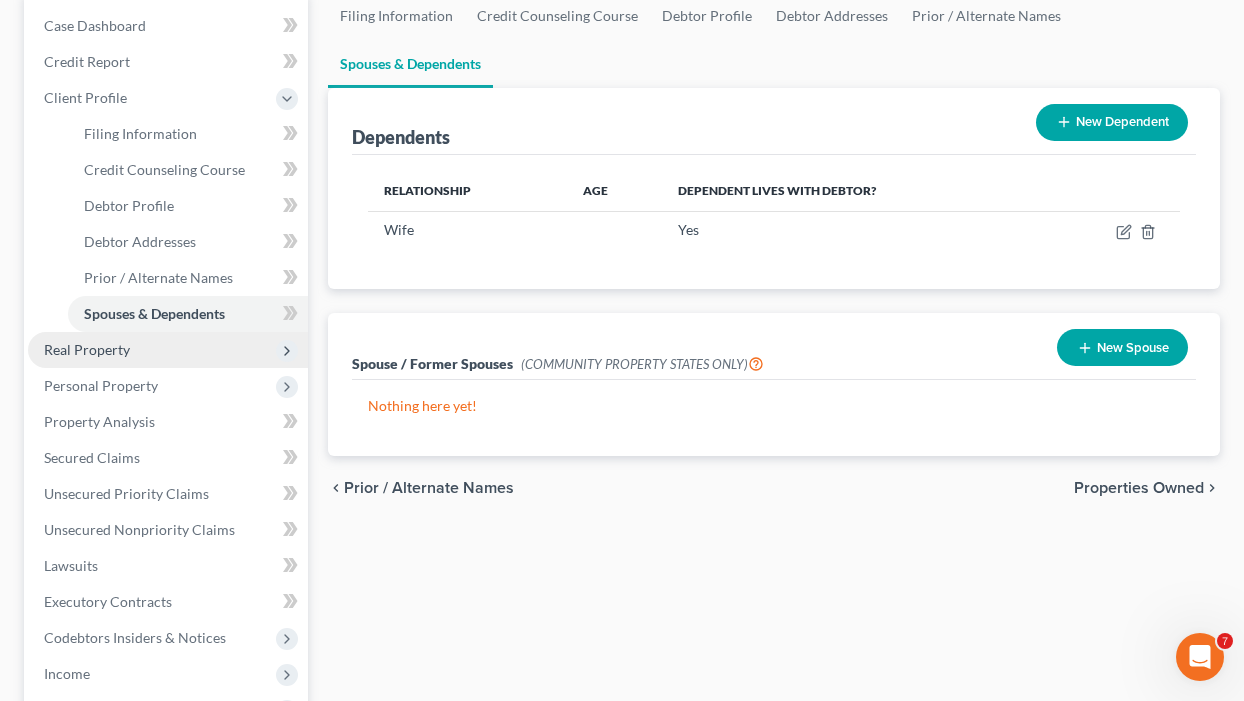 click on "Real Property" at bounding box center (87, 349) 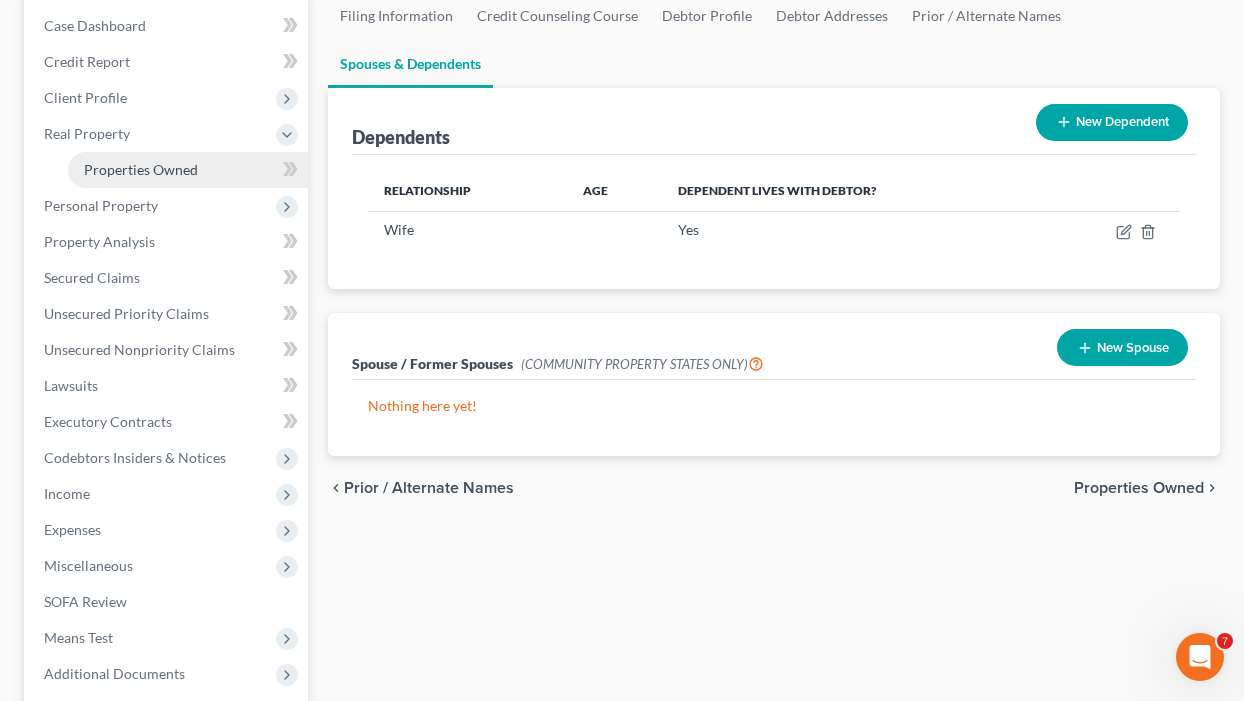 click on "Properties Owned" at bounding box center (141, 169) 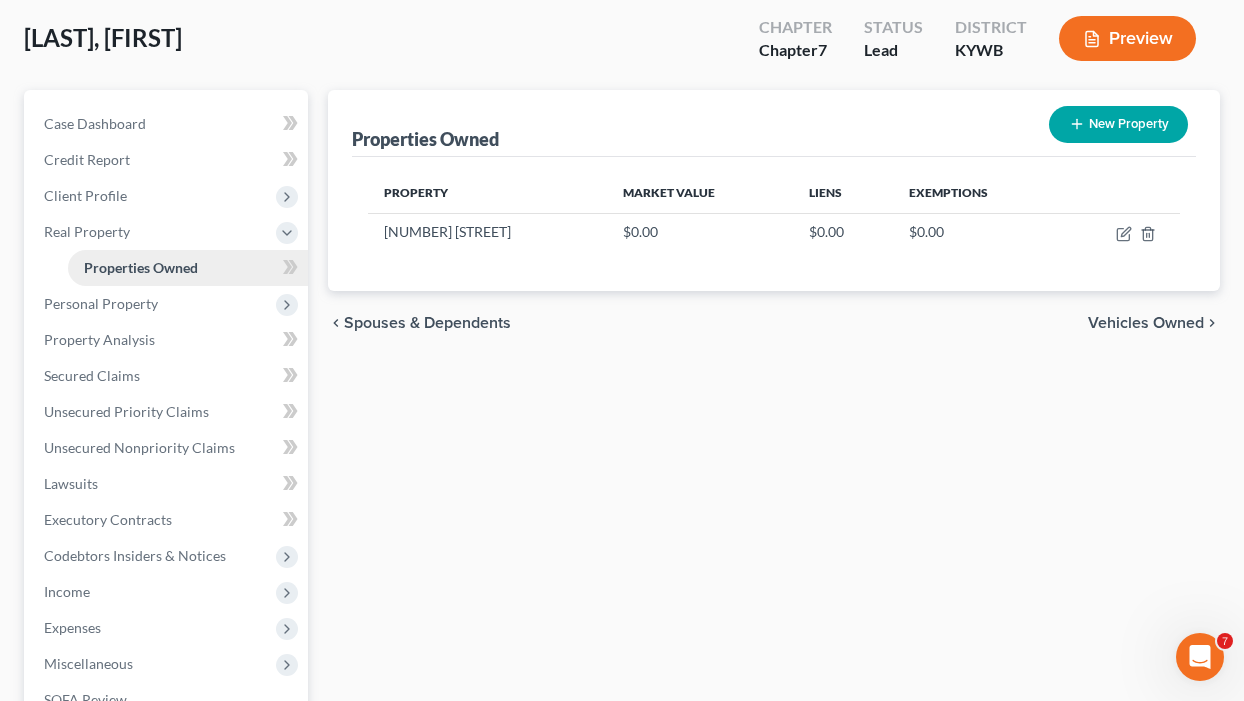 scroll, scrollTop: 0, scrollLeft: 0, axis: both 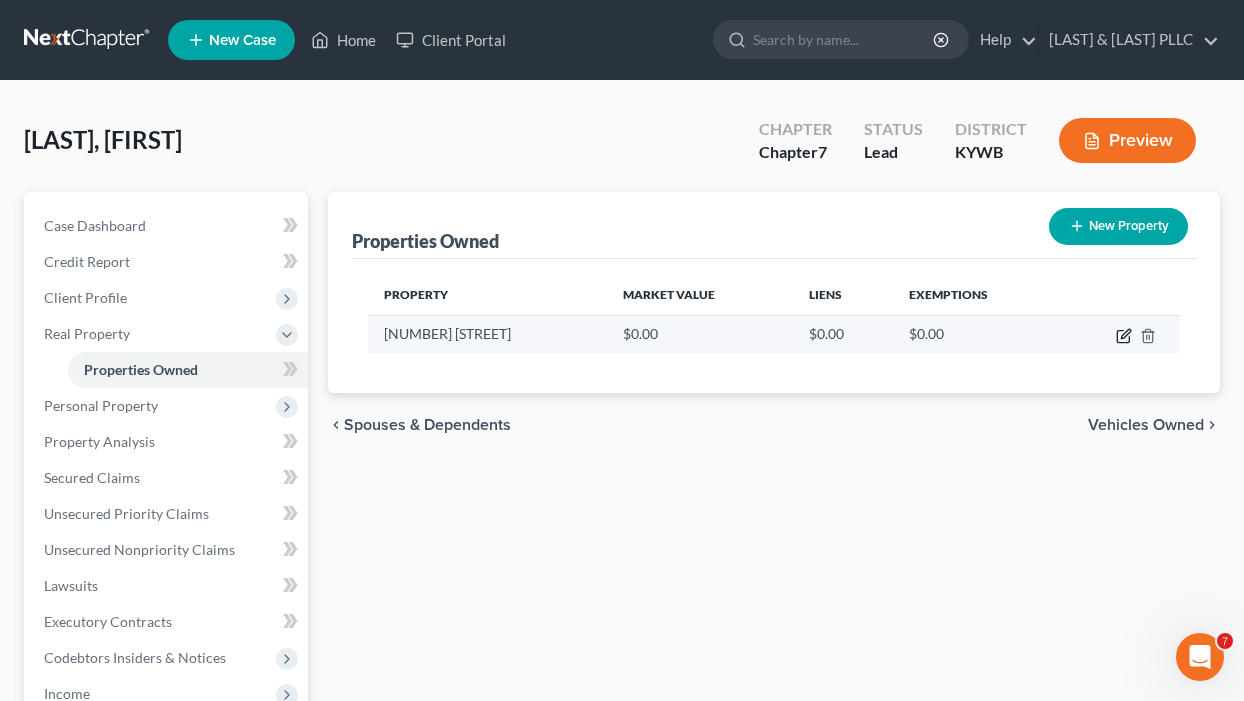 click 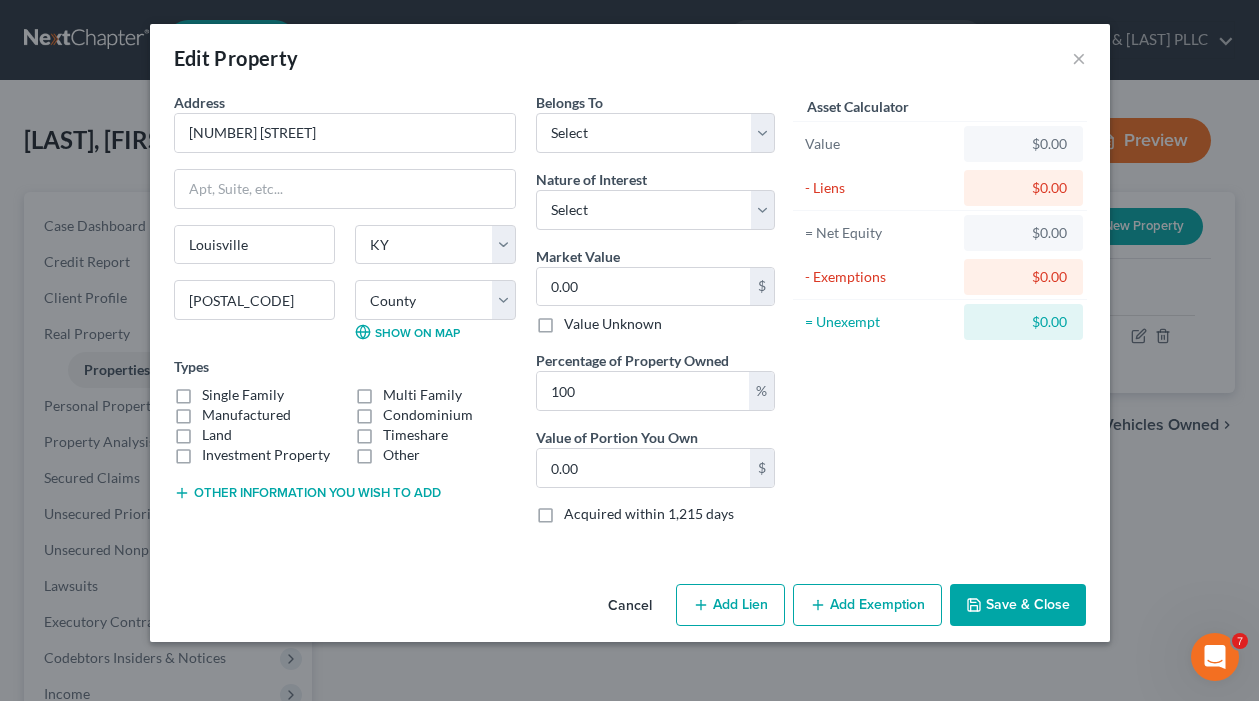 click on "Single Family" at bounding box center [243, 395] 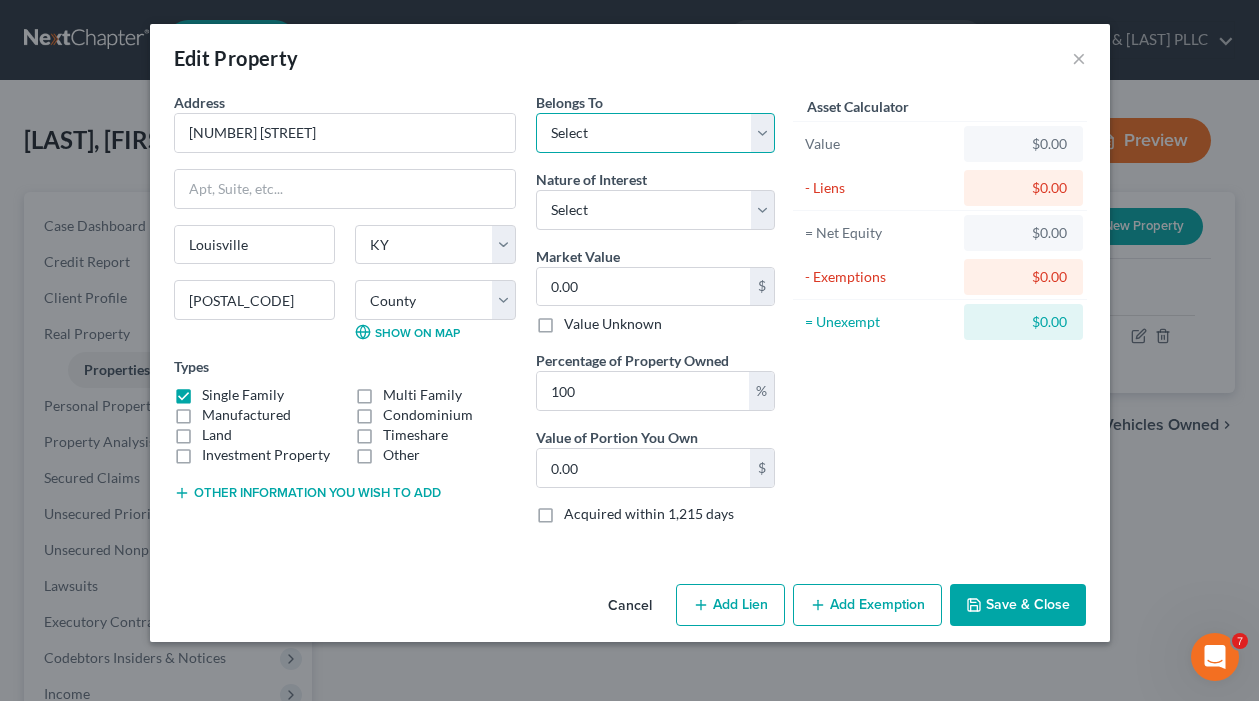 click on "Select Debtor 1 Only Debtor 2 Only Debtor 1 And Debtor 2 Only At Least One Of The Debtors And Another Community Property" at bounding box center (655, 133) 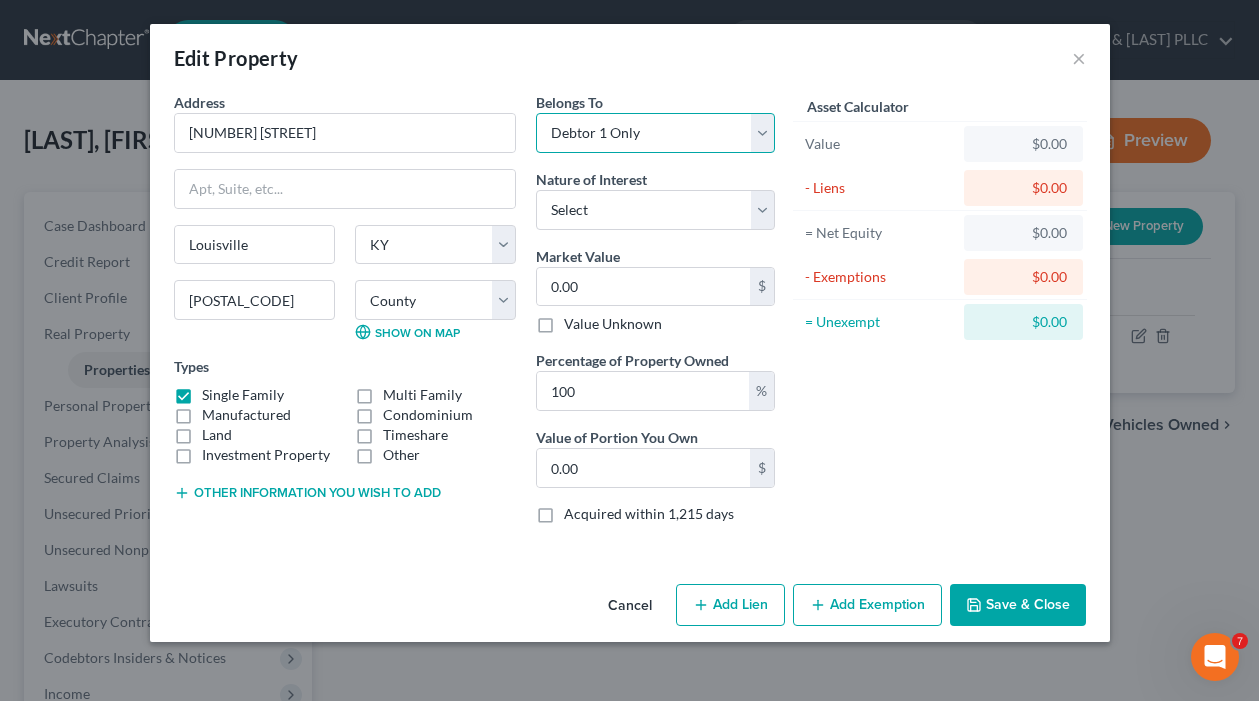 click on "Select Debtor 1 Only Debtor 2 Only Debtor 1 And Debtor 2 Only At Least One Of The Debtors And Another Community Property" at bounding box center [655, 133] 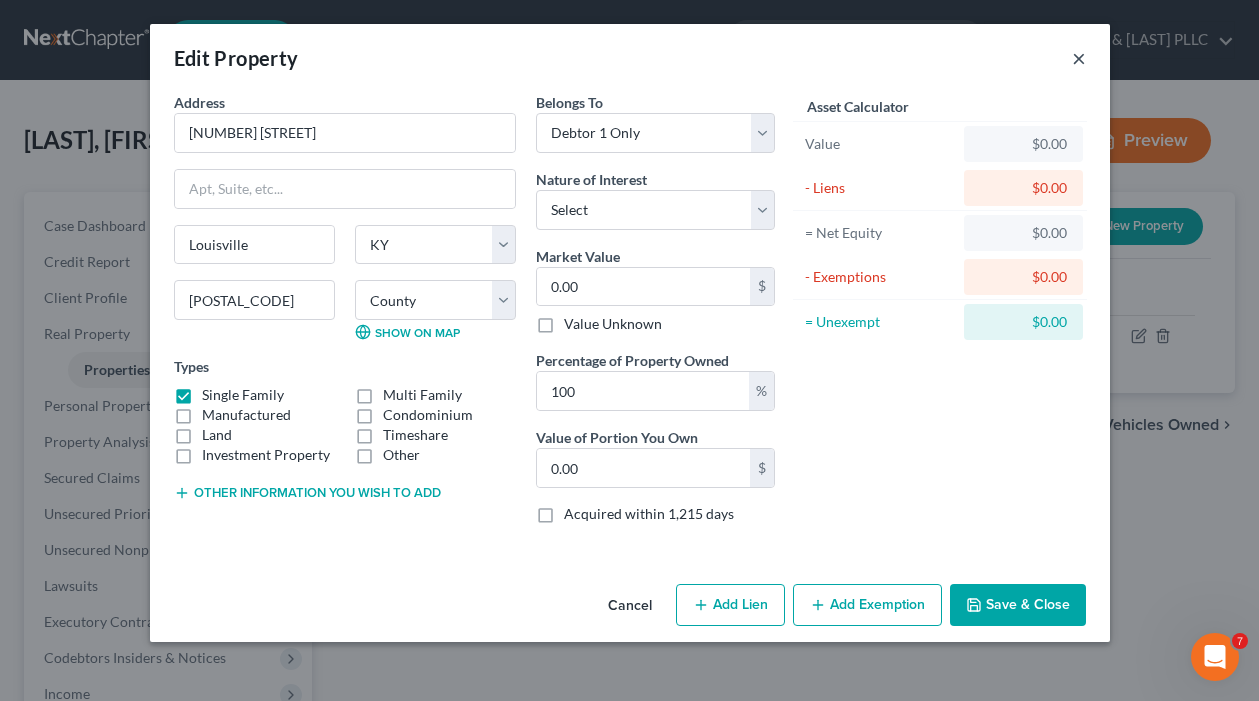 click on "×" at bounding box center (1079, 58) 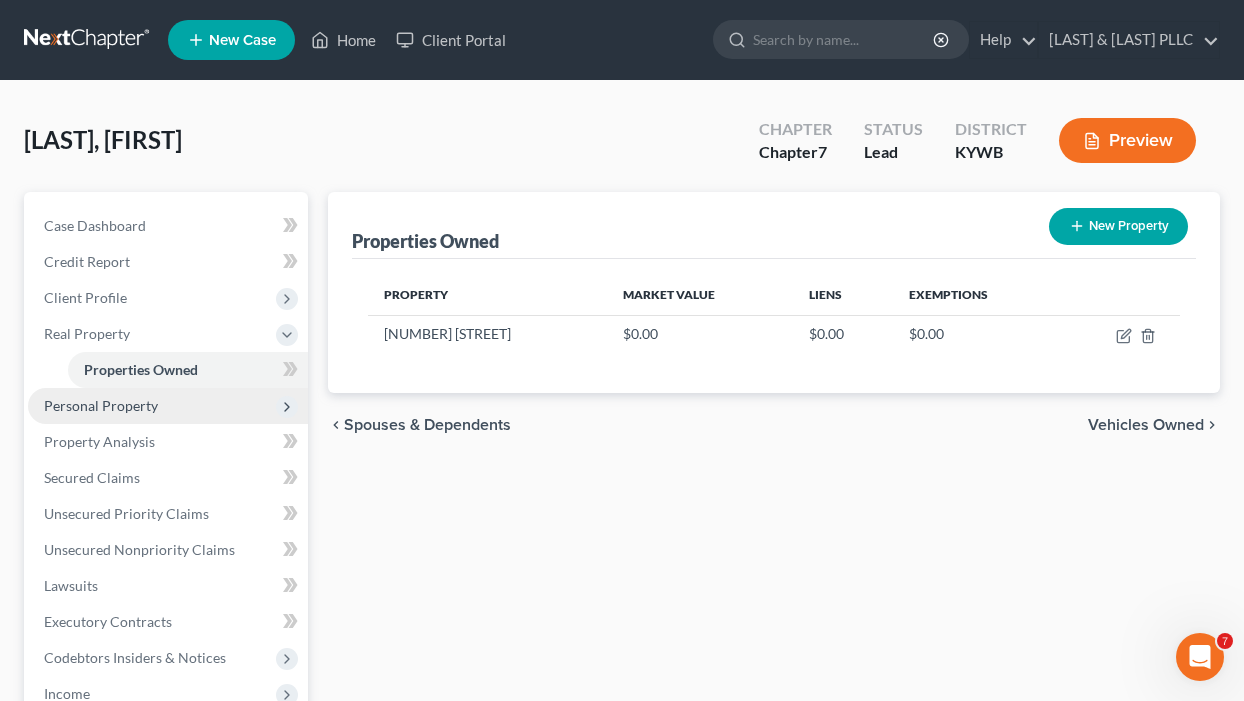 click on "Personal Property" at bounding box center [101, 405] 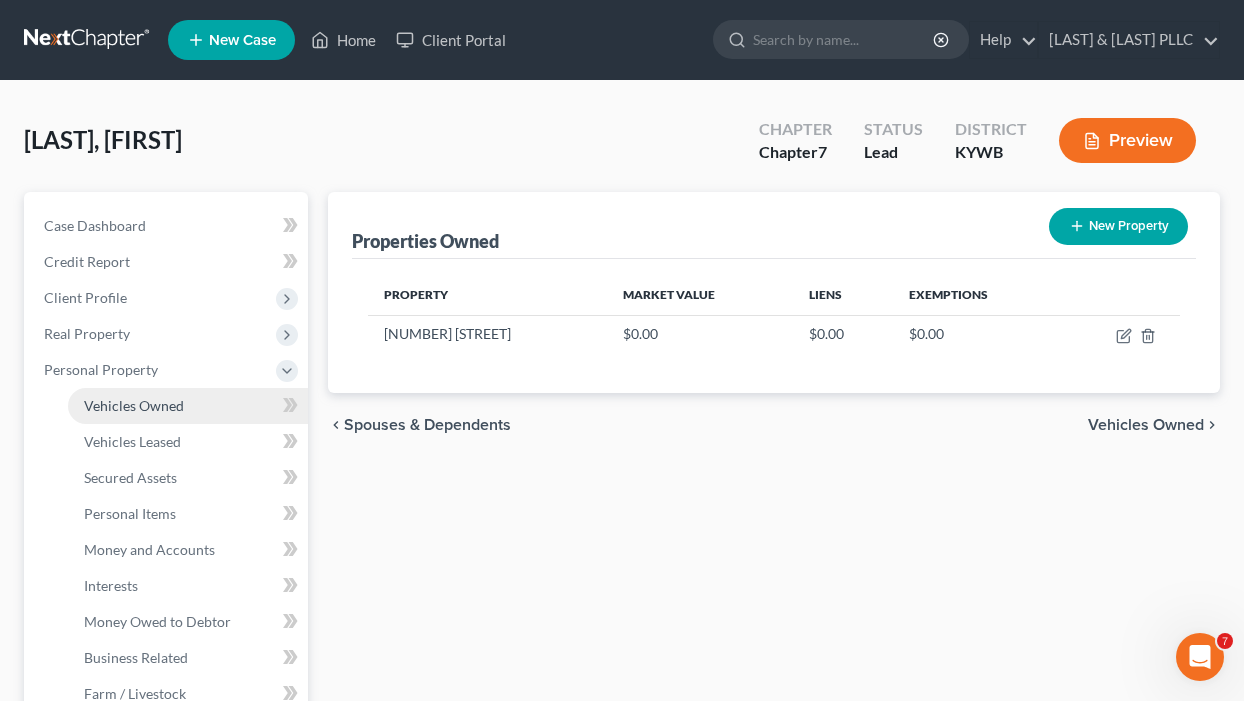 click on "Vehicles Owned" at bounding box center (188, 406) 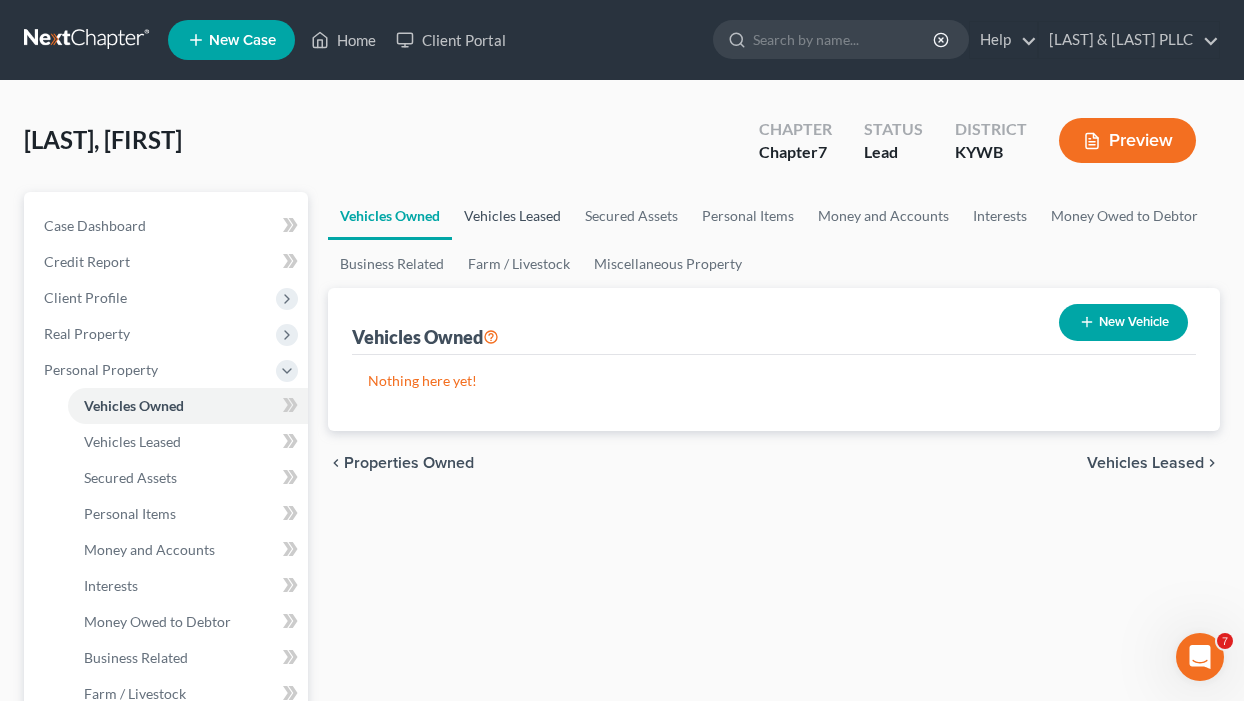 click on "Vehicles Leased" at bounding box center (512, 216) 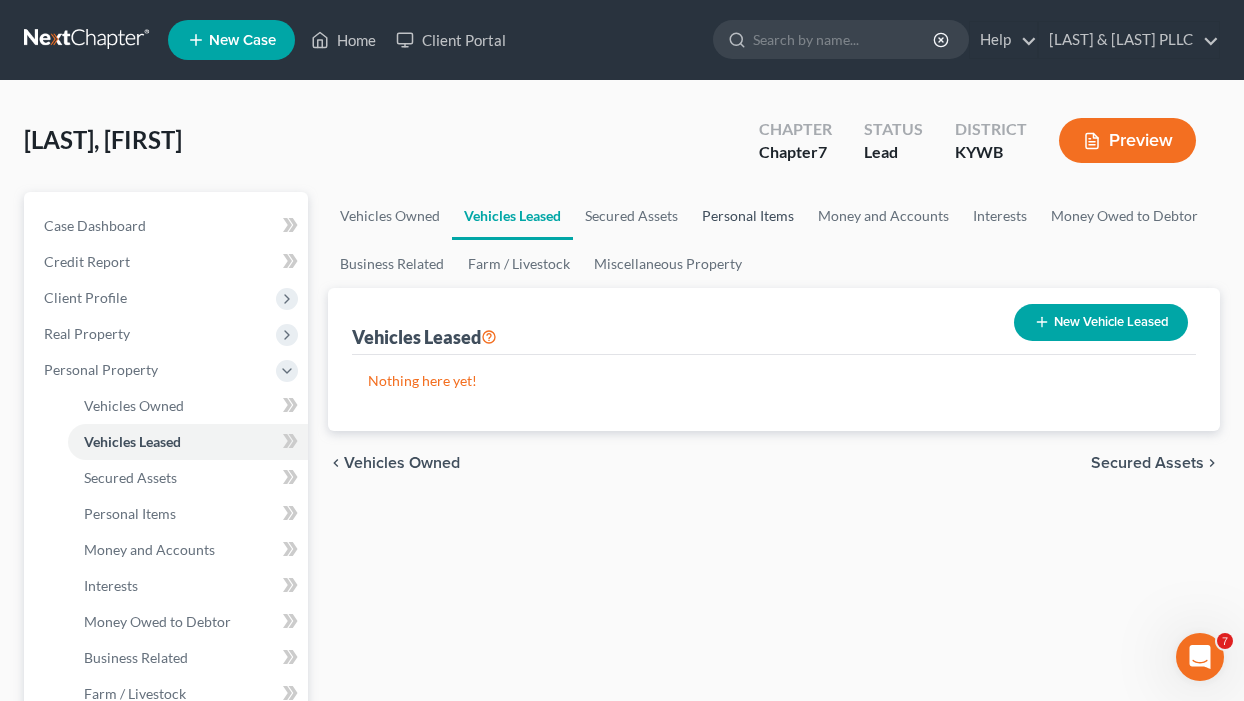 click on "Personal Items" at bounding box center (748, 216) 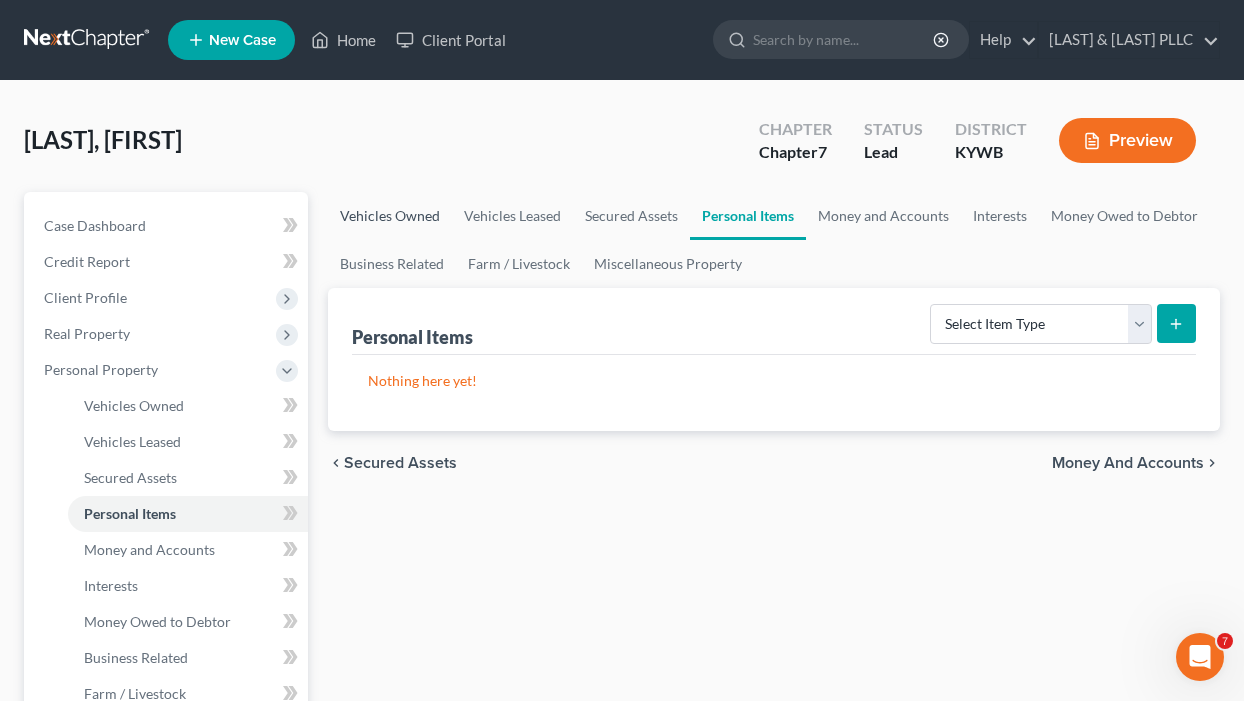 click on "Vehicles Owned" at bounding box center (390, 216) 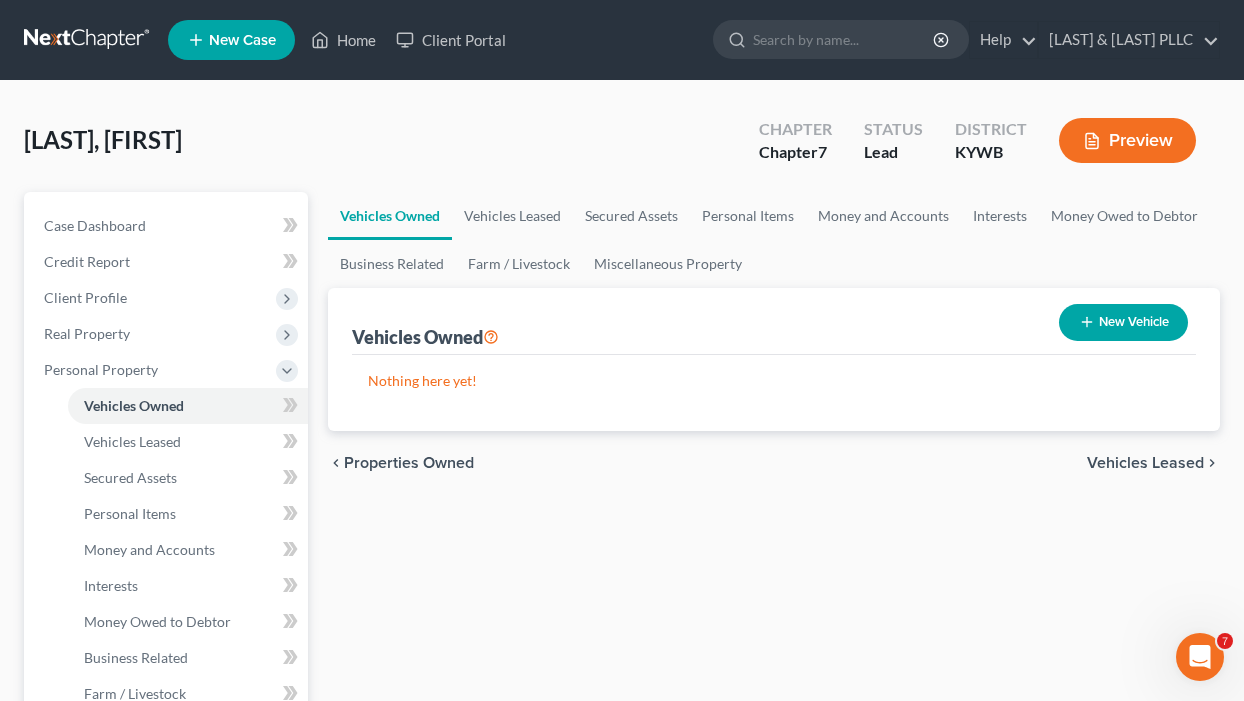 click on "New Vehicle" at bounding box center [1123, 322] 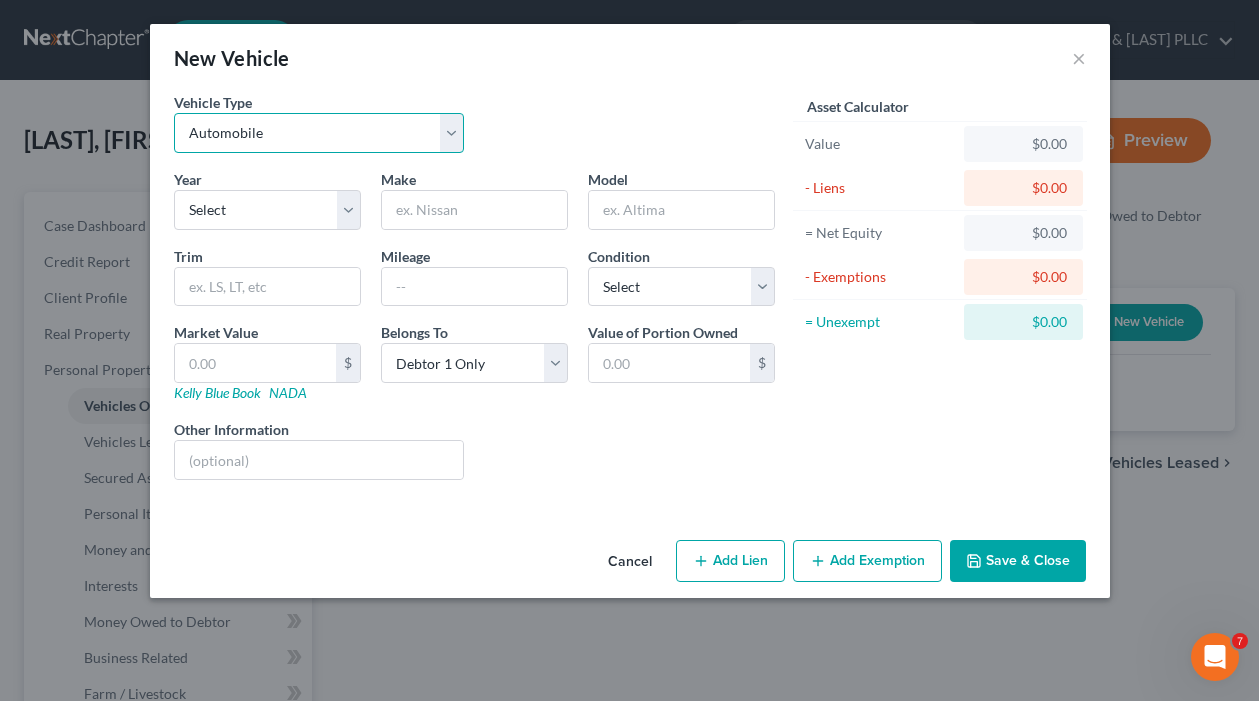 click on "Select Automobile Truck Trailer Watercraft Aircraft Motor Home Atv Other Vehicle" at bounding box center [319, 133] 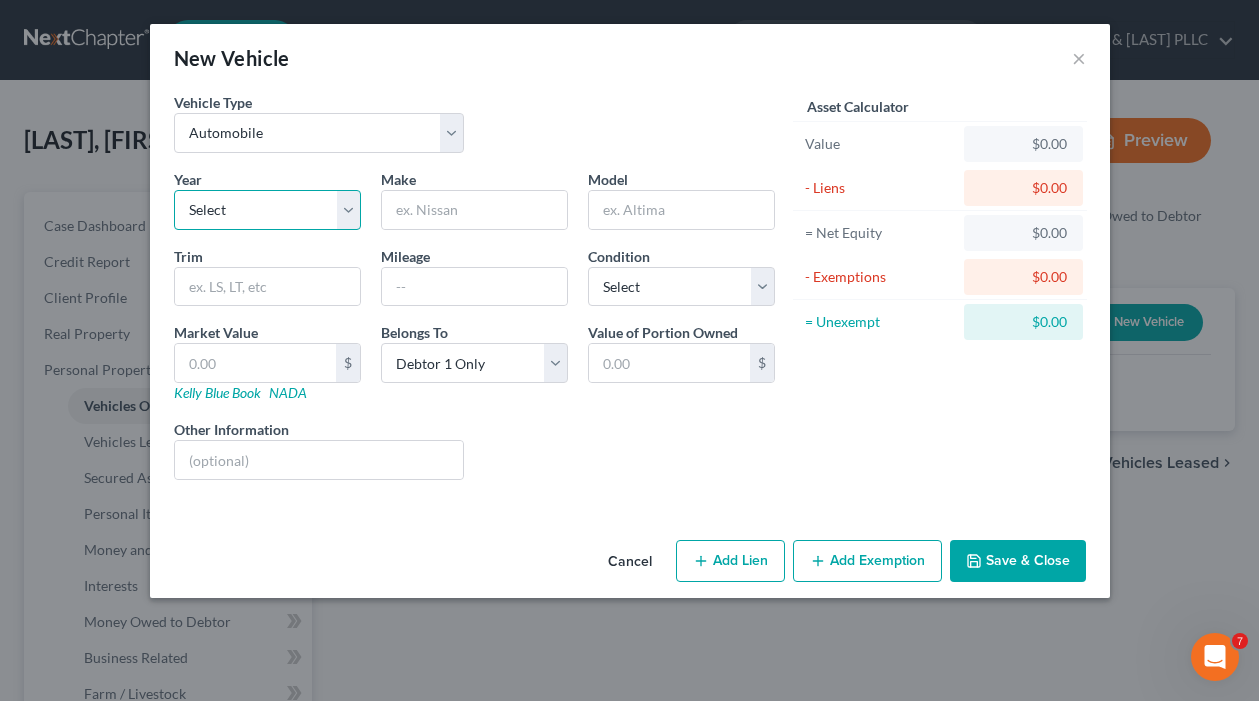 click on "Select 2026 2025 2024 2023 2022 2021 2020 2019 2018 2017 2016 2015 2014 2013 2012 2011 2010 2009 2008 2007 2006 2005 2004 2003 2002 2001 2000 1999 1998 1997 1996 1995 1994 1993 1992 1991 1990 1989 1988 1987 1986 1985 1984 1983 1982 1981 1980 1979 1978 1977 1976 1975 1974 1973 1972 1971 1970 1969 1968 1967 1966 1965 1964 1963 1962 1961 1960 1959 1958 1957 1956 1955 1954 1953 1952 1951 1950 1949 1948 1947 1946 1945 1944 1943 1942 1941 1940 1939 1938 1937 1936 1935 1934 1933 1932 1931 1930 1929 1928 1927 1926 1925 1924 1923 1922 1921 1920 1919 1918 1917 1916 1915 1914 1913 1912 1911 1910 1909 1908 1907 1906 1905 1904 1903 1902 1901" at bounding box center [267, 210] 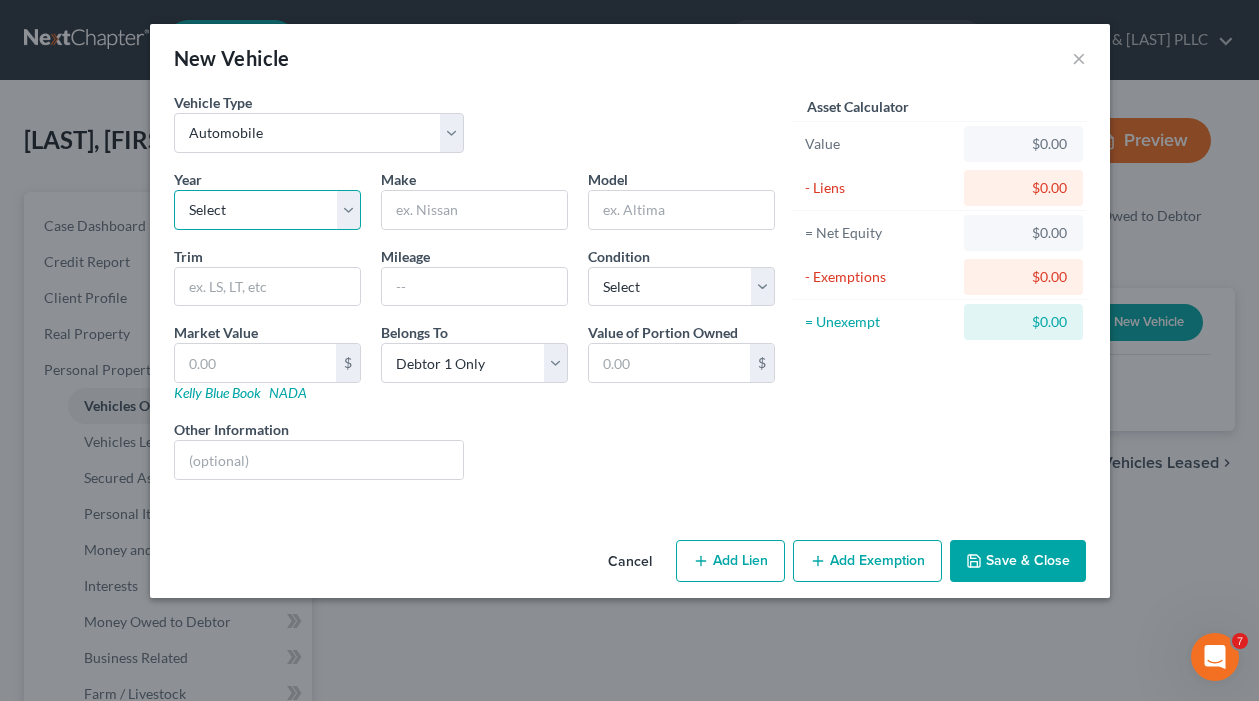select on "8" 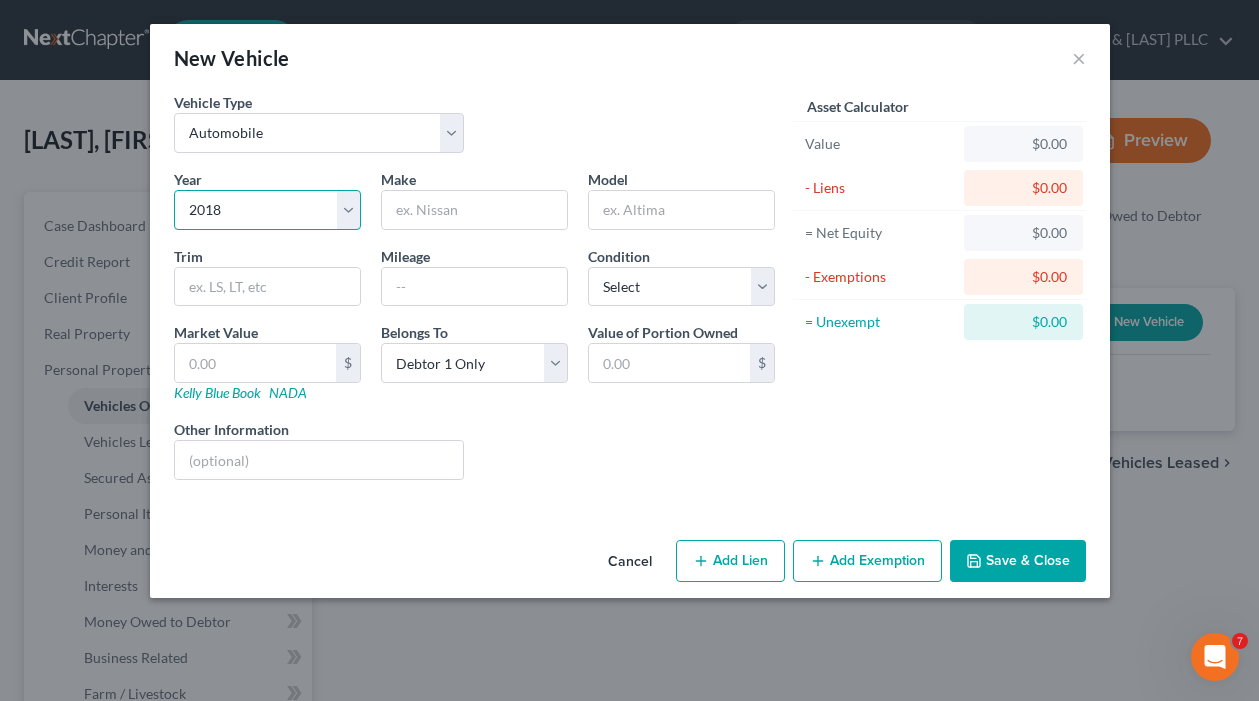 click on "Select 2026 2025 2024 2023 2022 2021 2020 2019 2018 2017 2016 2015 2014 2013 2012 2011 2010 2009 2008 2007 2006 2005 2004 2003 2002 2001 2000 1999 1998 1997 1996 1995 1994 1993 1992 1991 1990 1989 1988 1987 1986 1985 1984 1983 1982 1981 1980 1979 1978 1977 1976 1975 1974 1973 1972 1971 1970 1969 1968 1967 1966 1965 1964 1963 1962 1961 1960 1959 1958 1957 1956 1955 1954 1953 1952 1951 1950 1949 1948 1947 1946 1945 1944 1943 1942 1941 1940 1939 1938 1937 1936 1935 1934 1933 1932 1931 1930 1929 1928 1927 1926 1925 1924 1923 1922 1921 1920 1919 1918 1917 1916 1915 1914 1913 1912 1911 1910 1909 1908 1907 1906 1905 1904 1903 1902 1901" at bounding box center (267, 210) 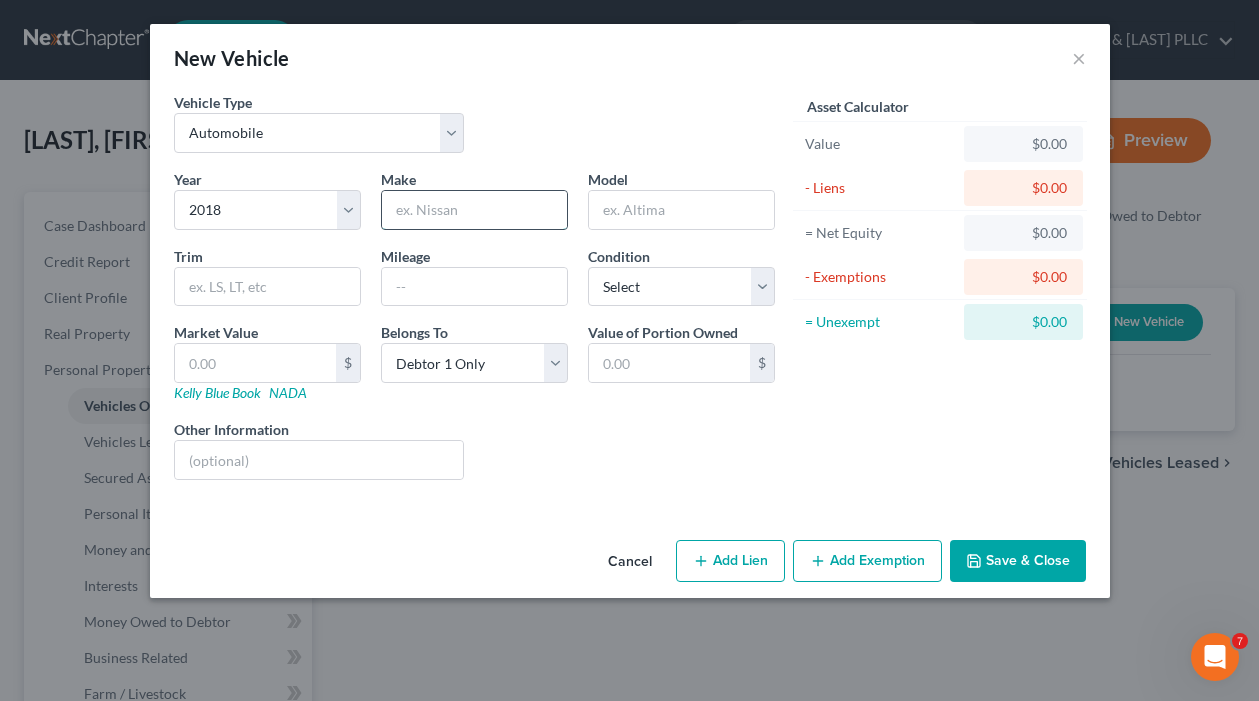 click at bounding box center (474, 210) 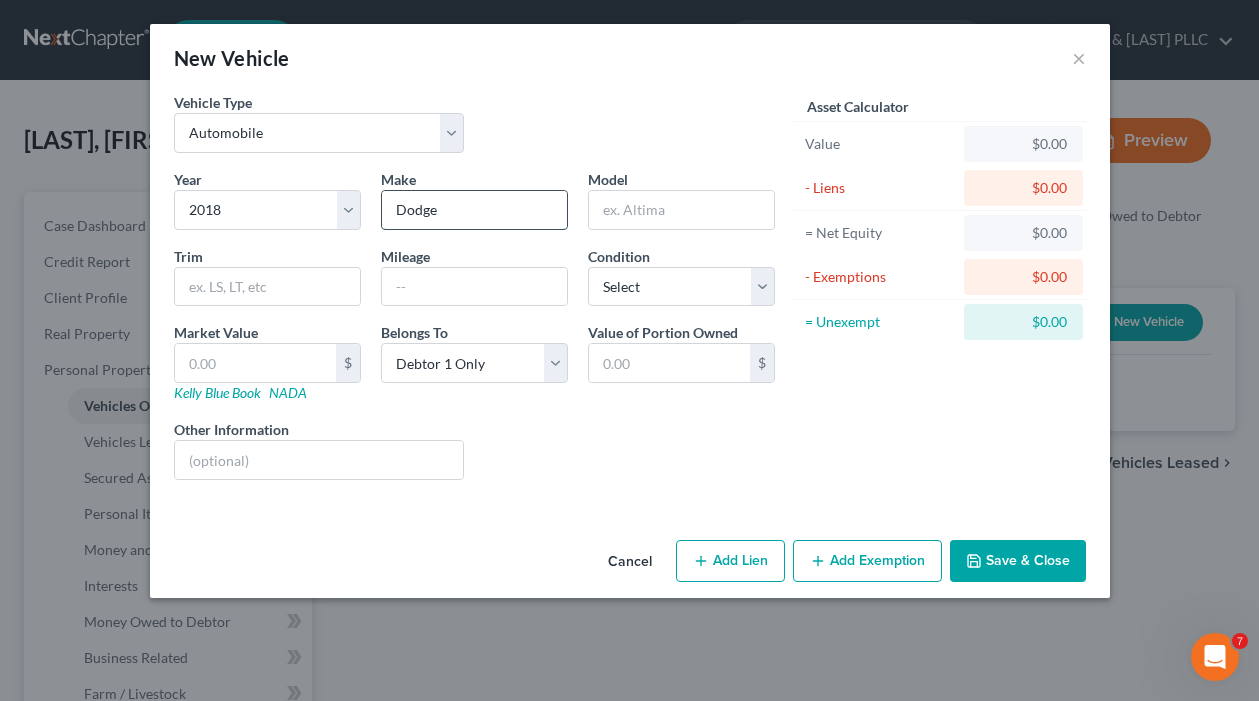 type on "Dodge" 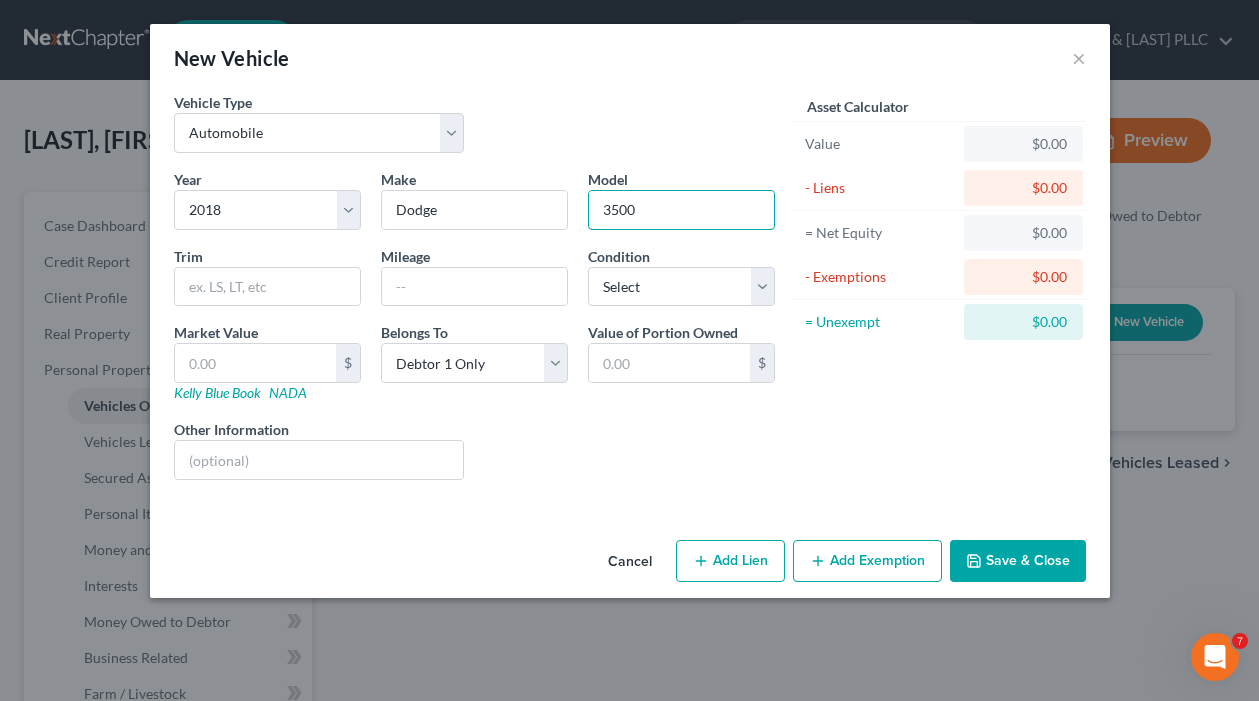 type on "3500" 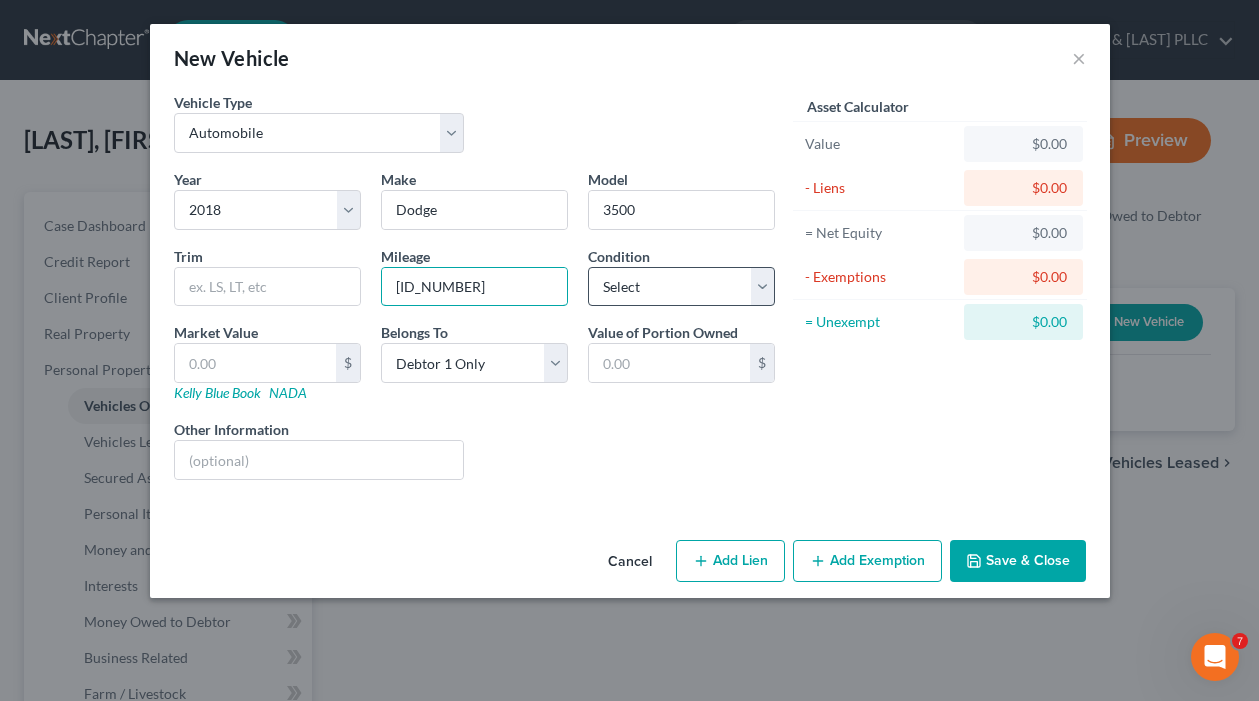 type on "[ID_NUMBER]" 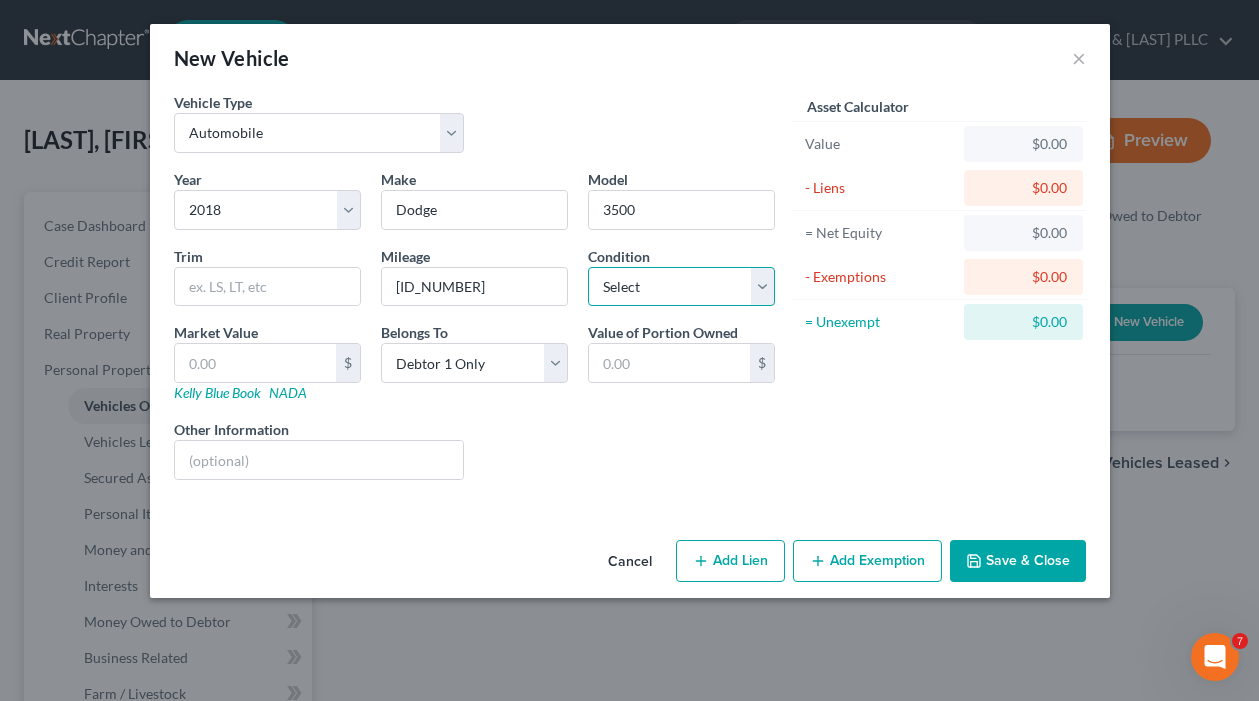 click on "Select Excellent Very Good Good Fair Poor" at bounding box center [681, 287] 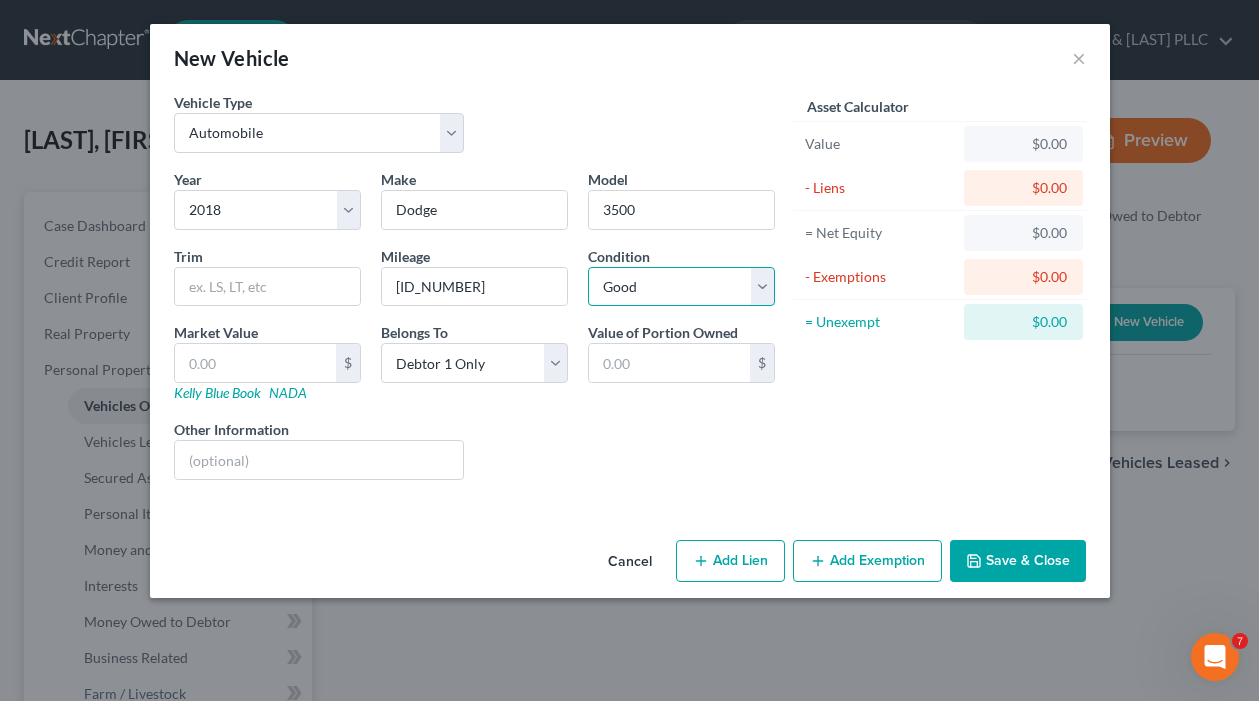 click on "Select Excellent Very Good Good Fair Poor" at bounding box center (681, 287) 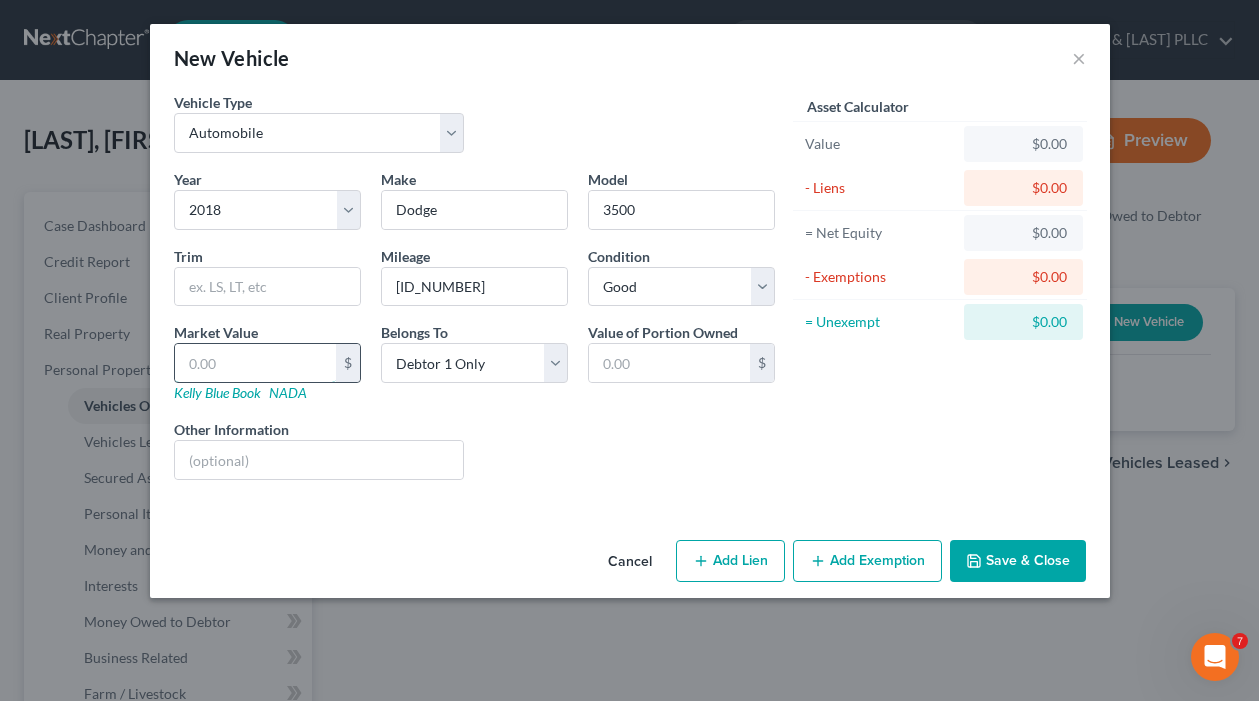 click at bounding box center [255, 363] 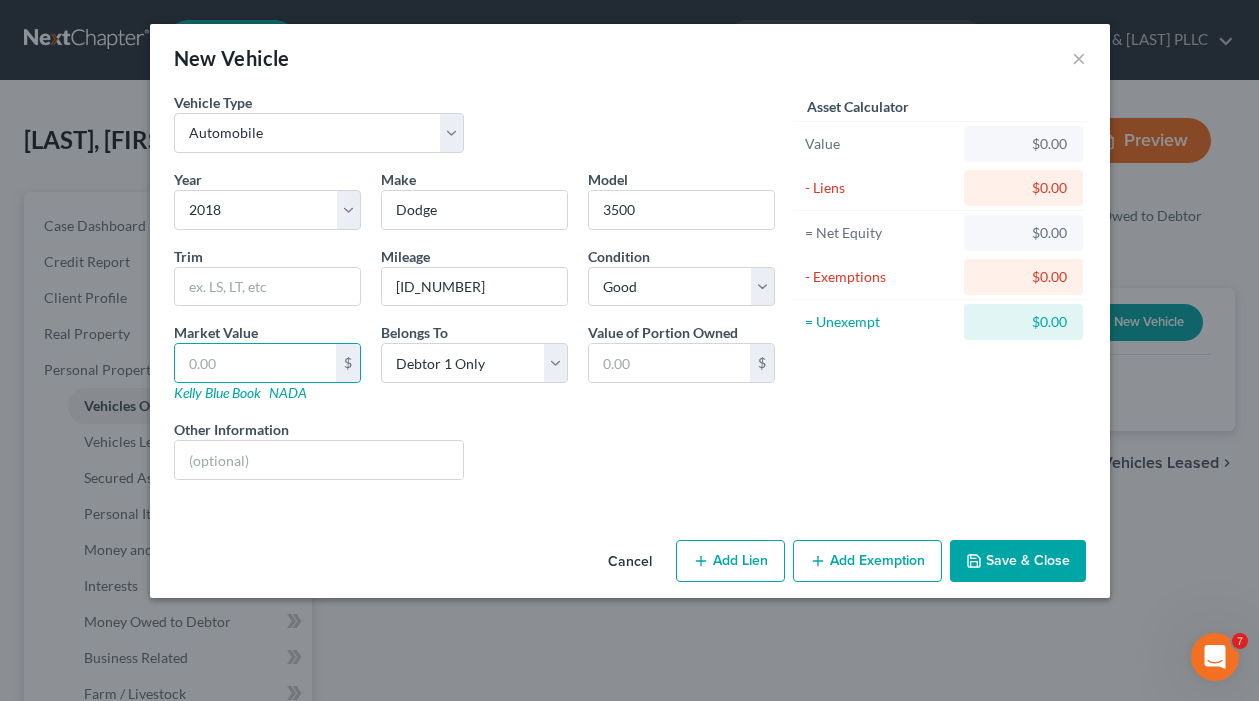 click on "Liens
Select" at bounding box center (629, 449) 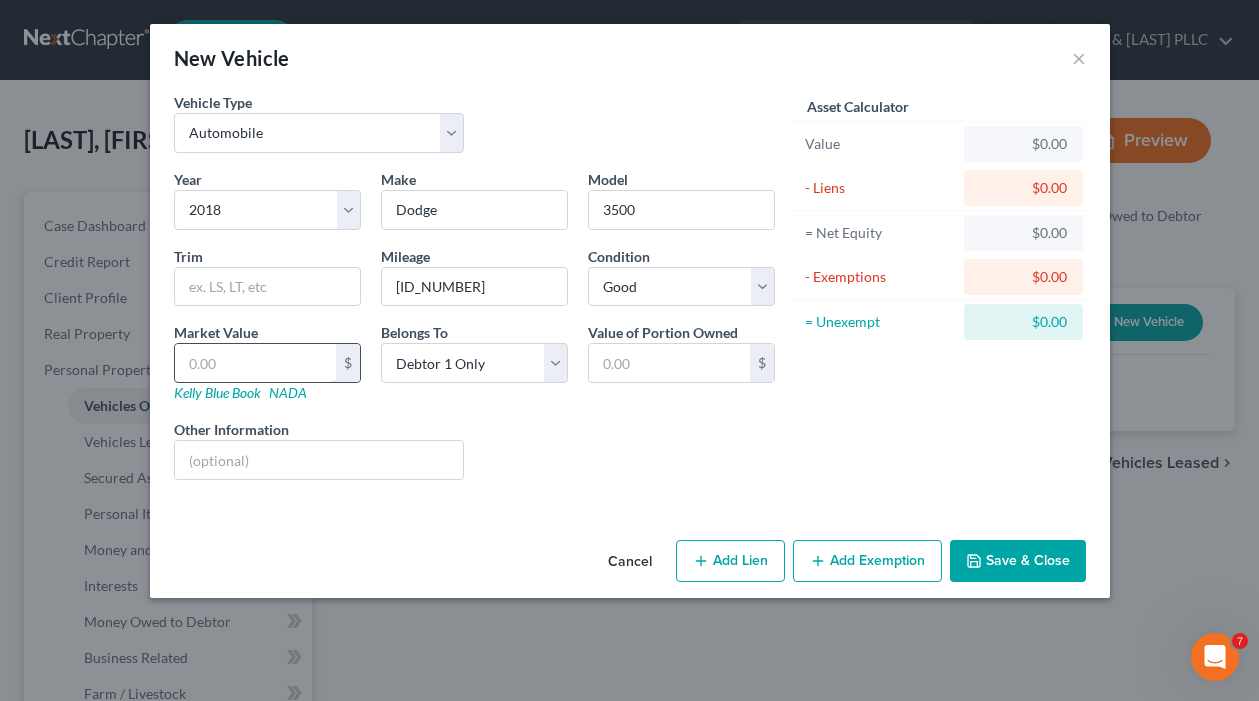 click at bounding box center [255, 363] 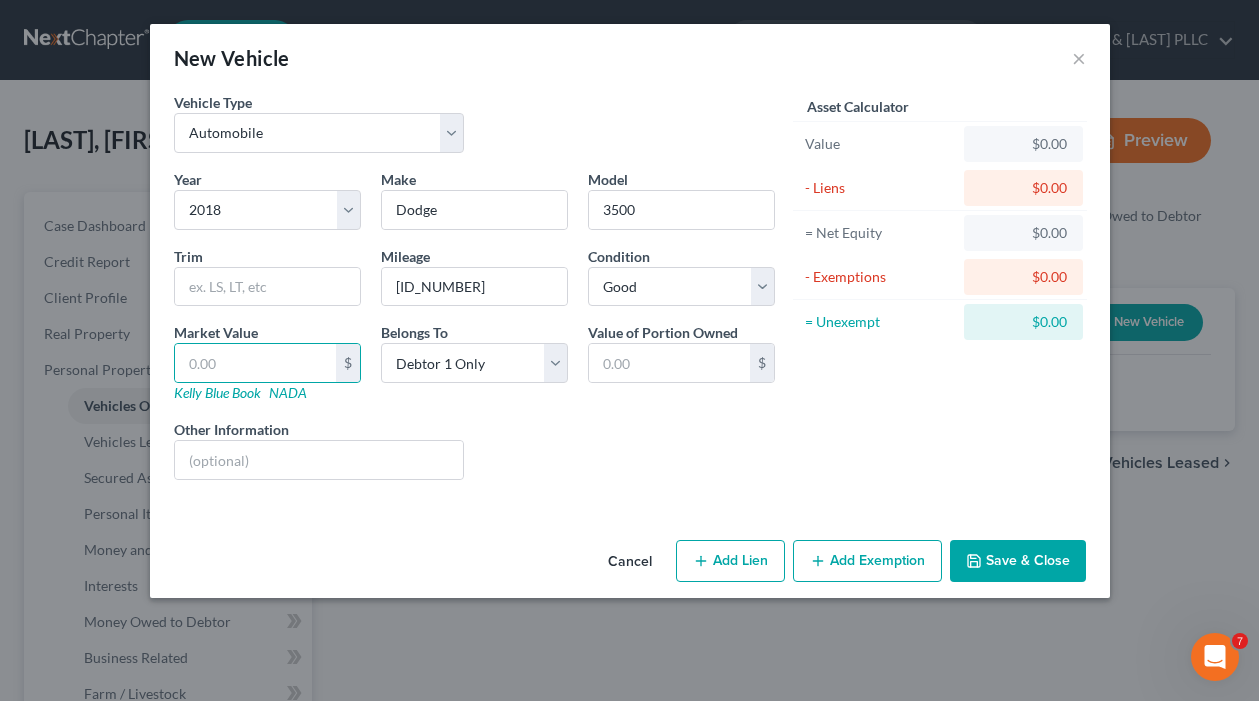 click on "Save & Close" at bounding box center [1018, 561] 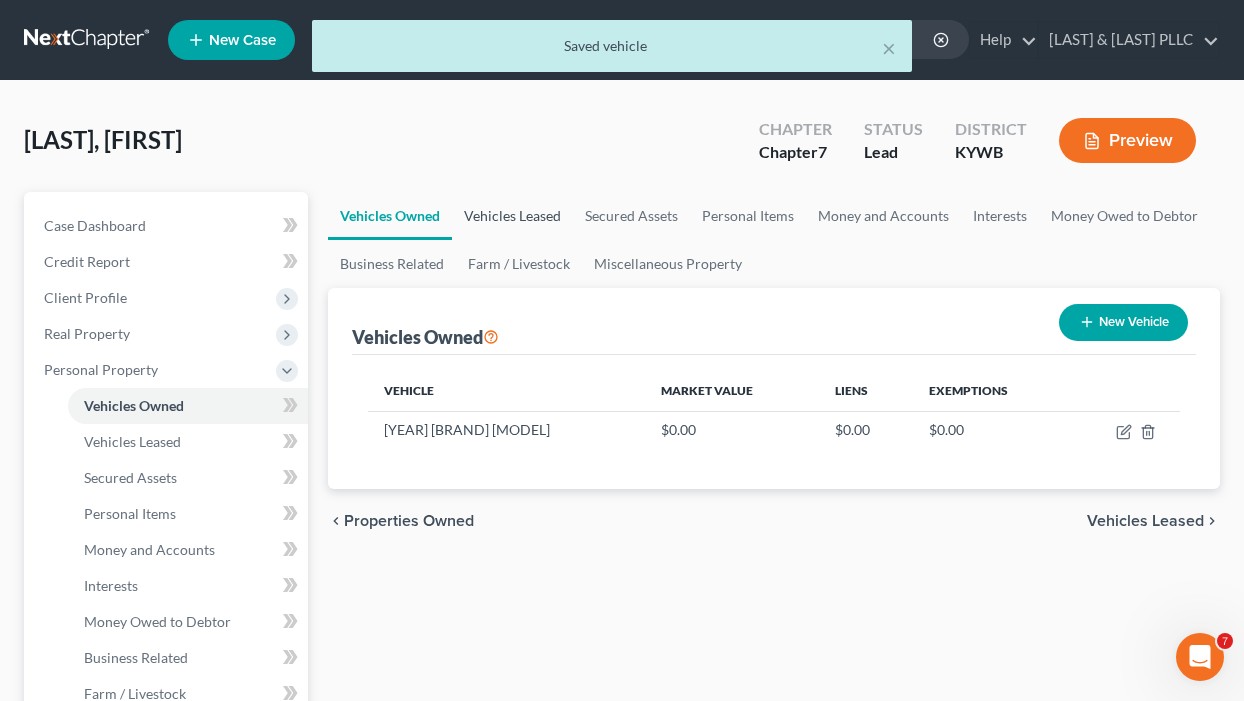 click on "Vehicles Leased" at bounding box center (512, 216) 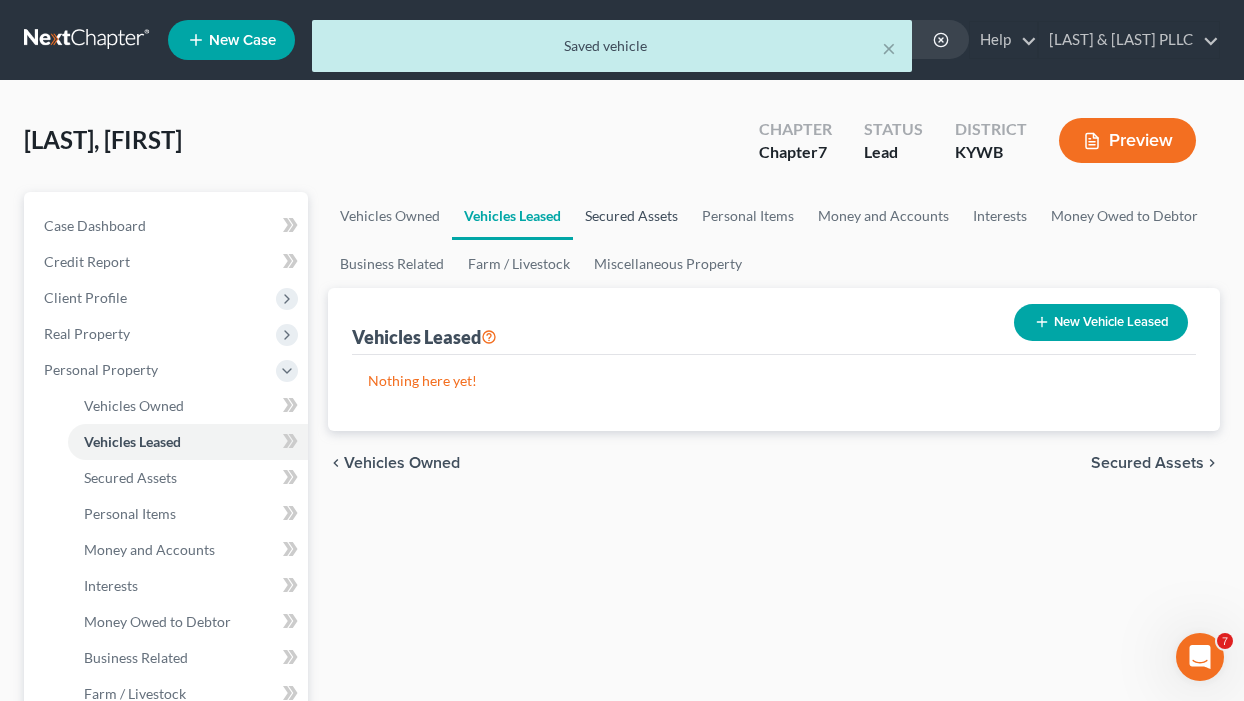 click on "Secured Assets" at bounding box center [631, 216] 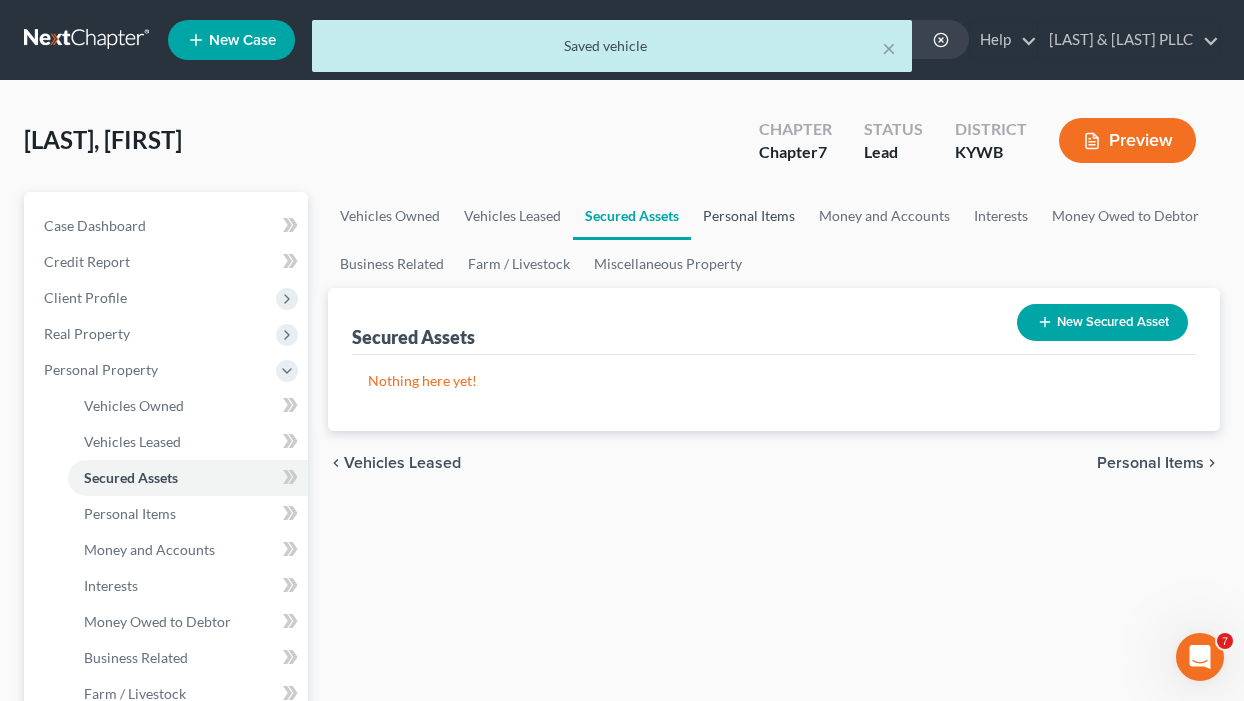 click on "Personal Items" at bounding box center [749, 216] 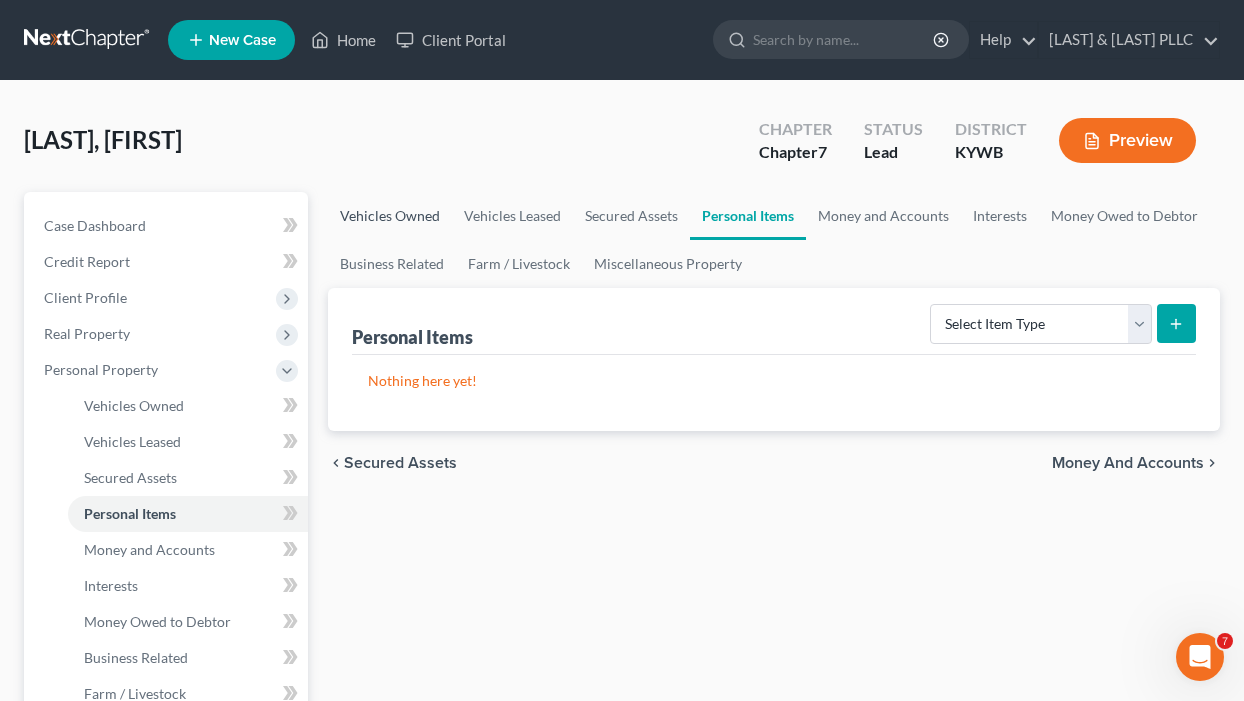 click on "Vehicles Owned" at bounding box center [390, 216] 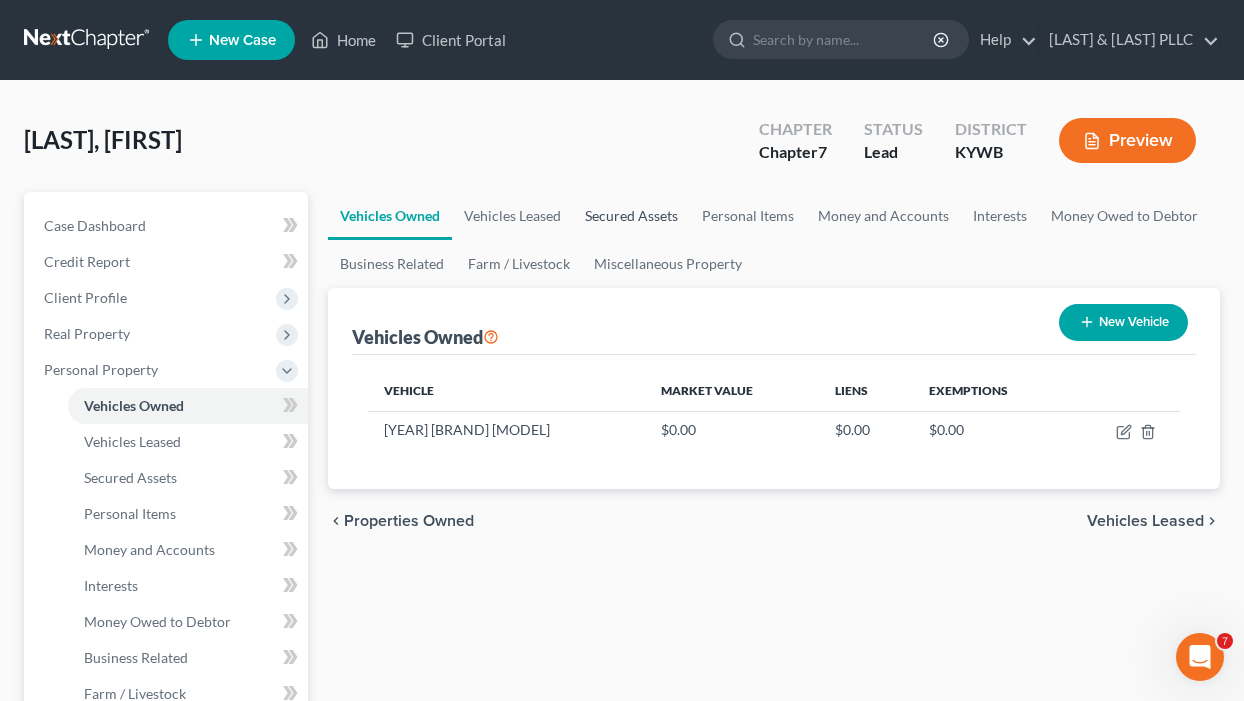 click on "Secured Assets" at bounding box center [631, 216] 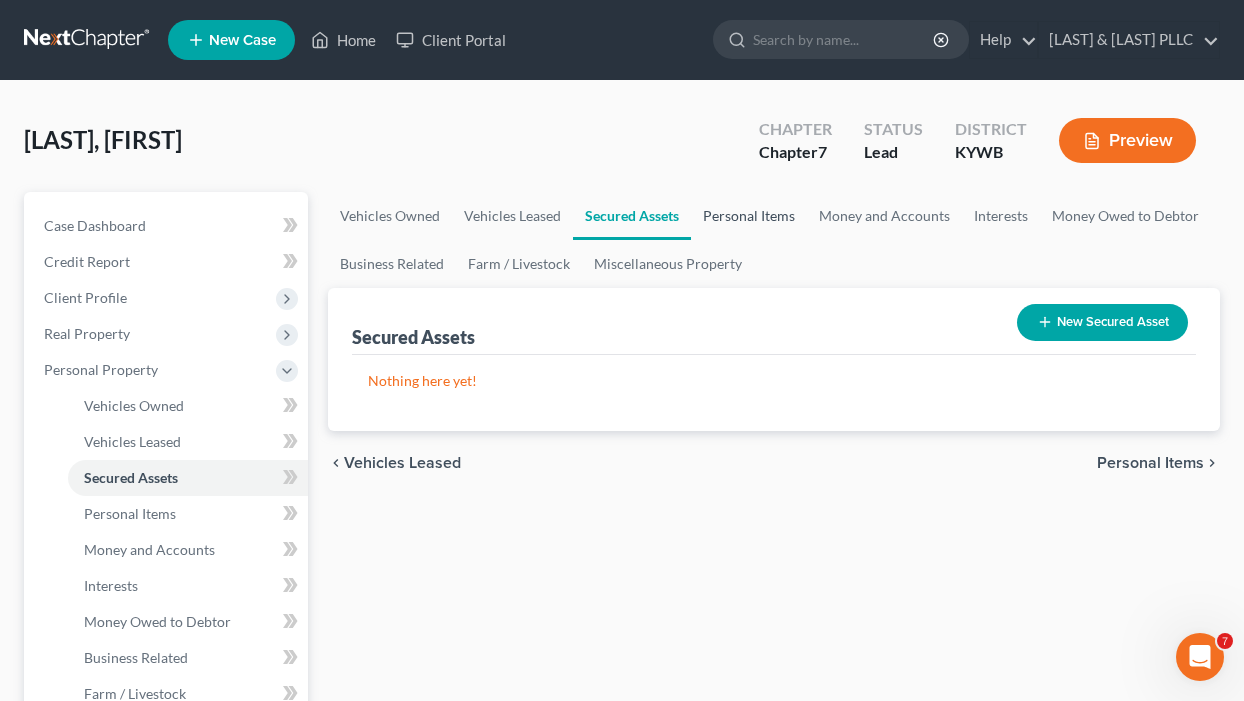 click on "Personal Items" at bounding box center (749, 216) 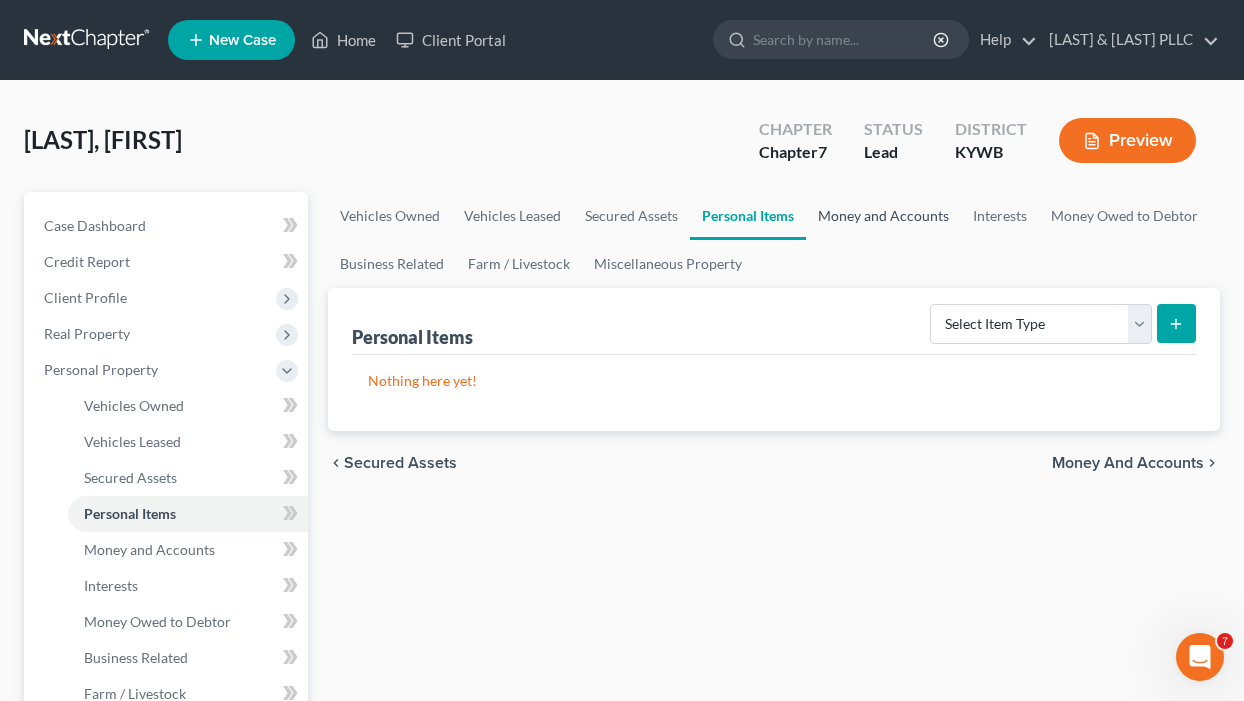 click on "Money and Accounts" at bounding box center (883, 216) 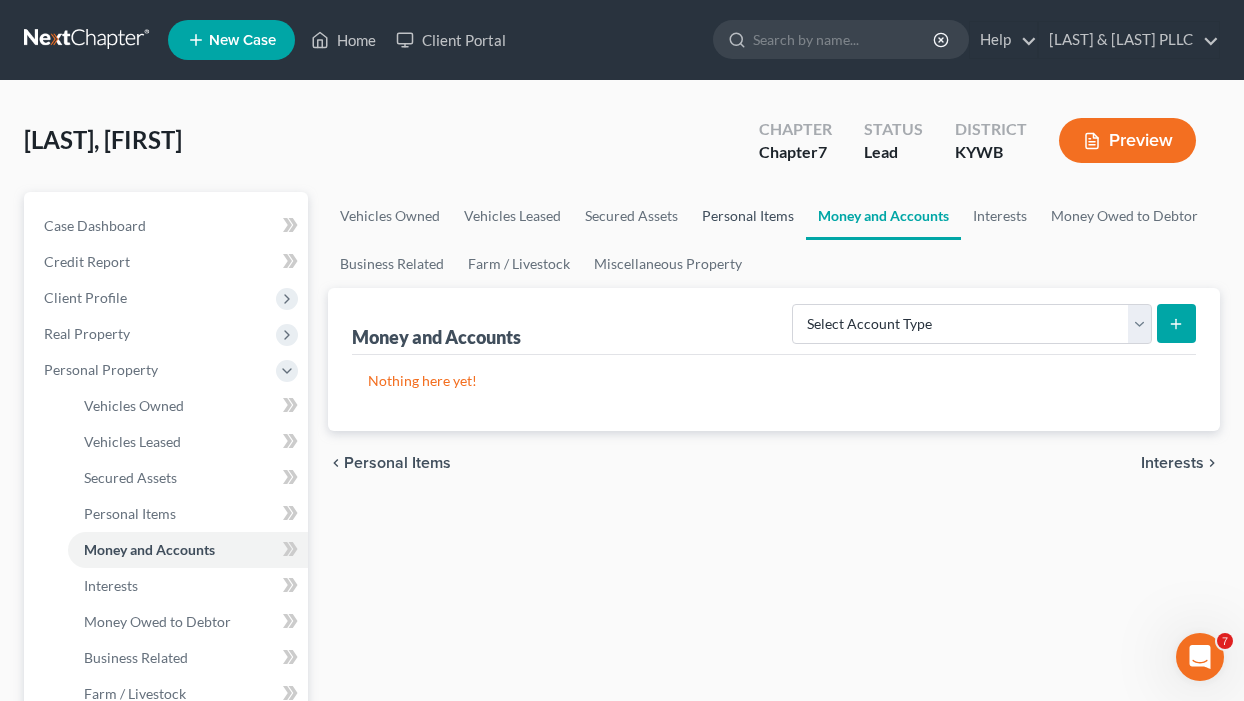 click on "Personal Items" at bounding box center (748, 216) 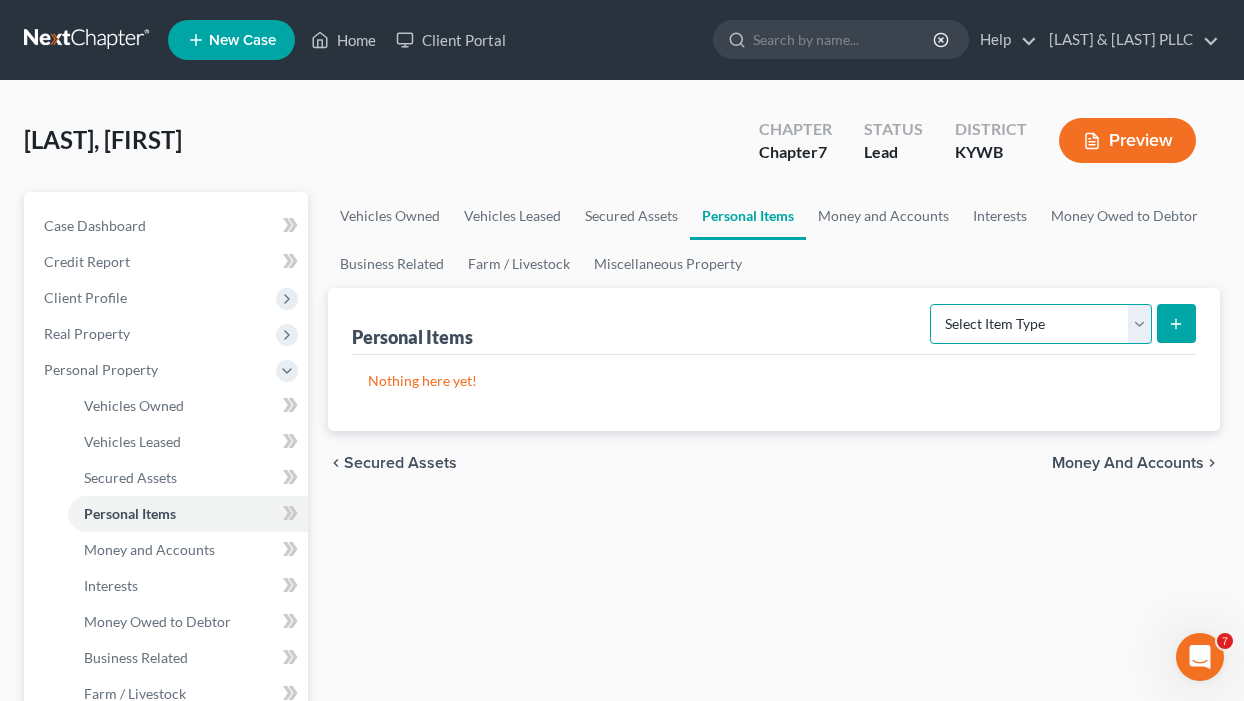 click on "Select Item Type Clothing Collectibles Of Value Electronics Firearms Household Goods Jewelry Other Pet(s) Sports & Hobby Equipment" at bounding box center (1041, 324) 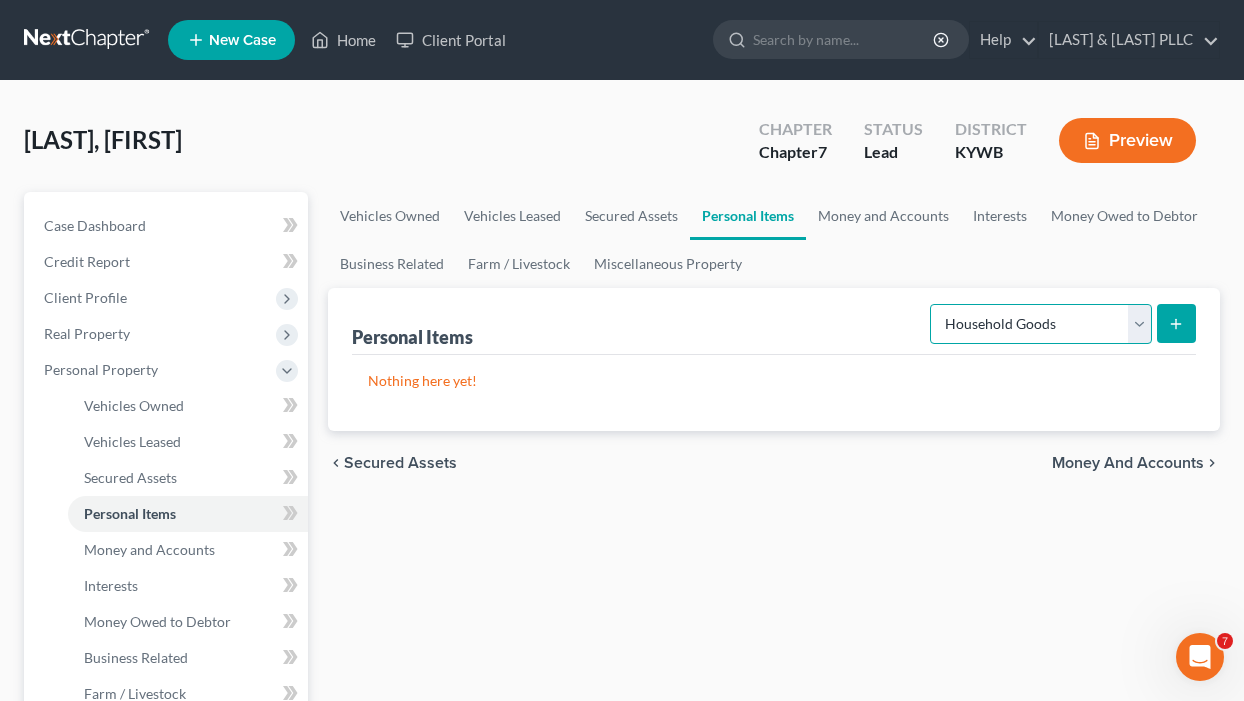 click on "Select Item Type Clothing Collectibles Of Value Electronics Firearms Household Goods Jewelry Other Pet(s) Sports & Hobby Equipment" at bounding box center (1041, 324) 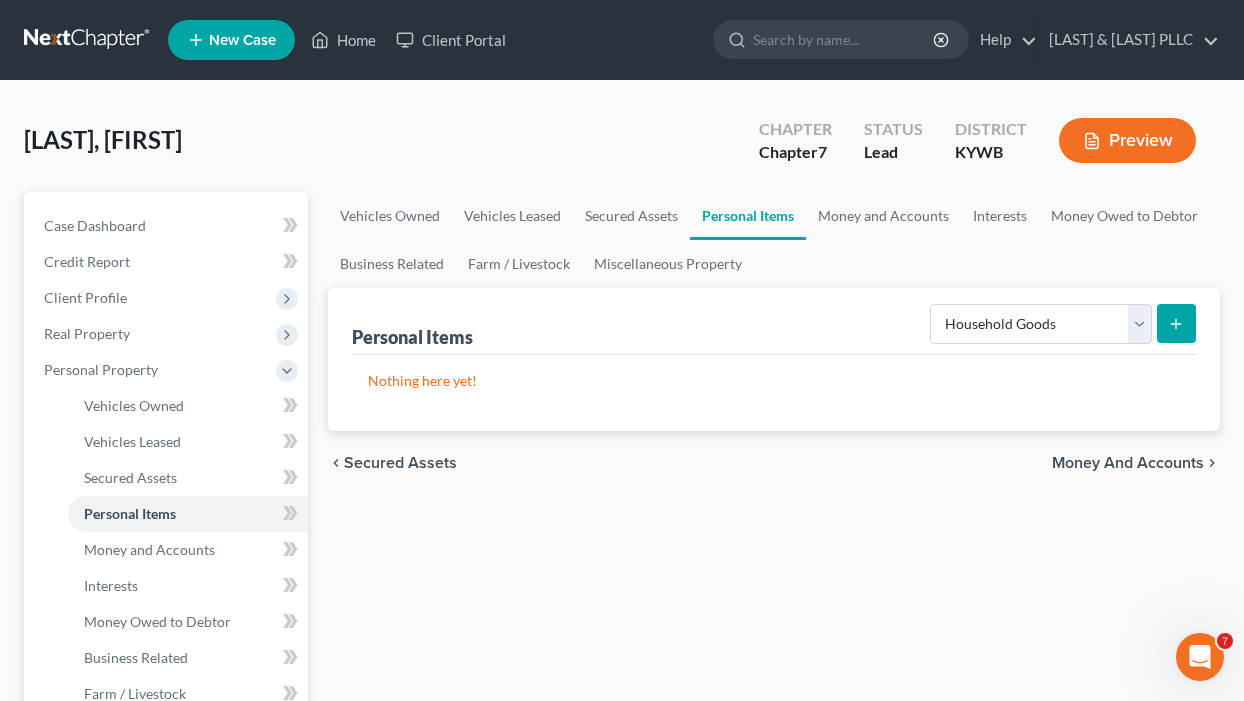click 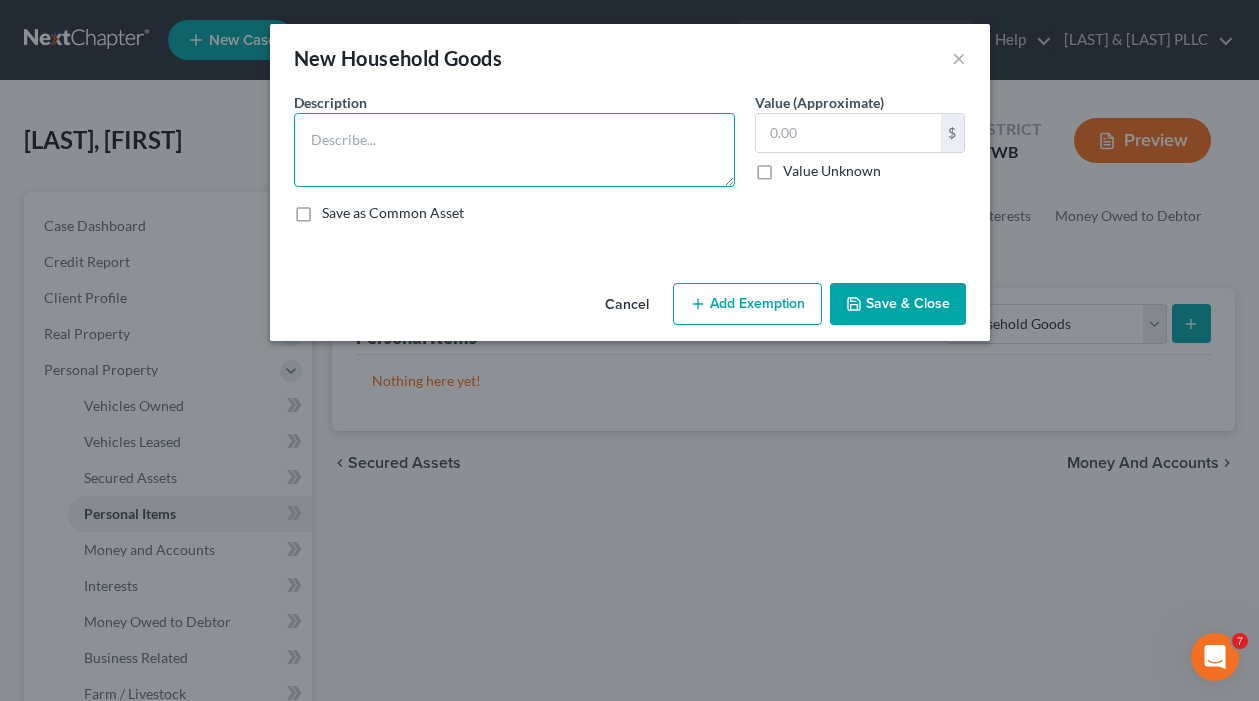 click at bounding box center [514, 150] 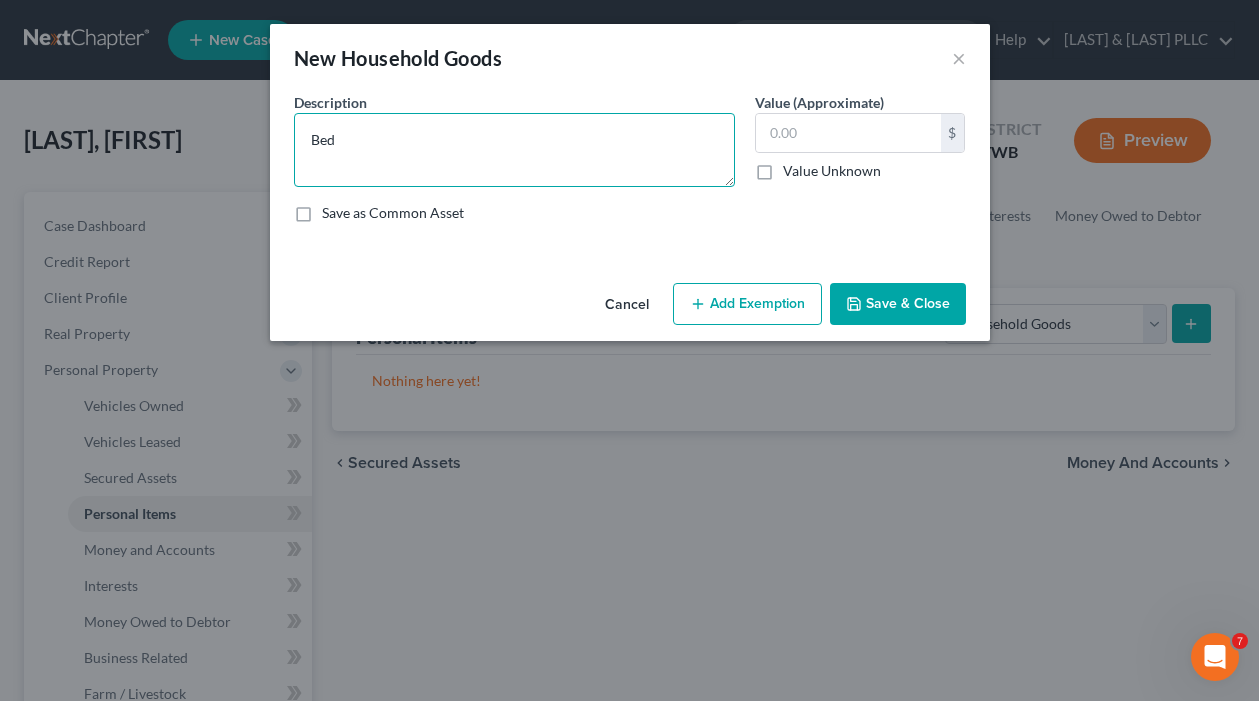 type on "Bed" 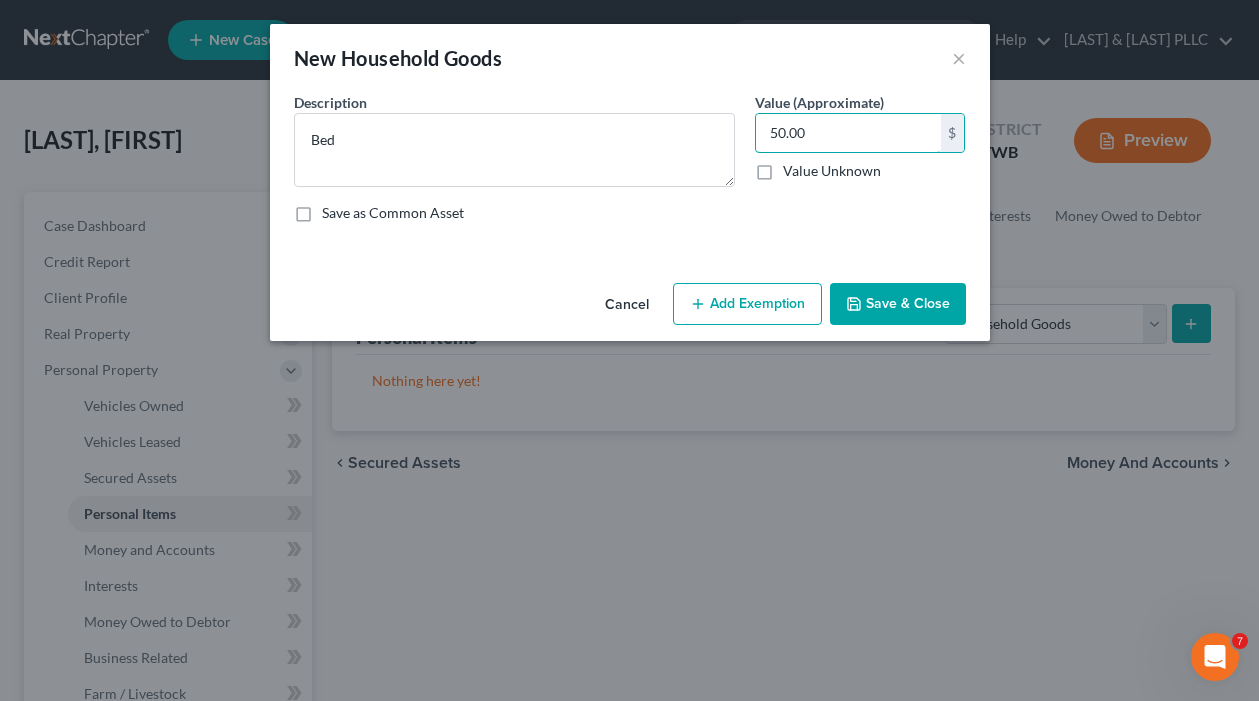 type on "50.00" 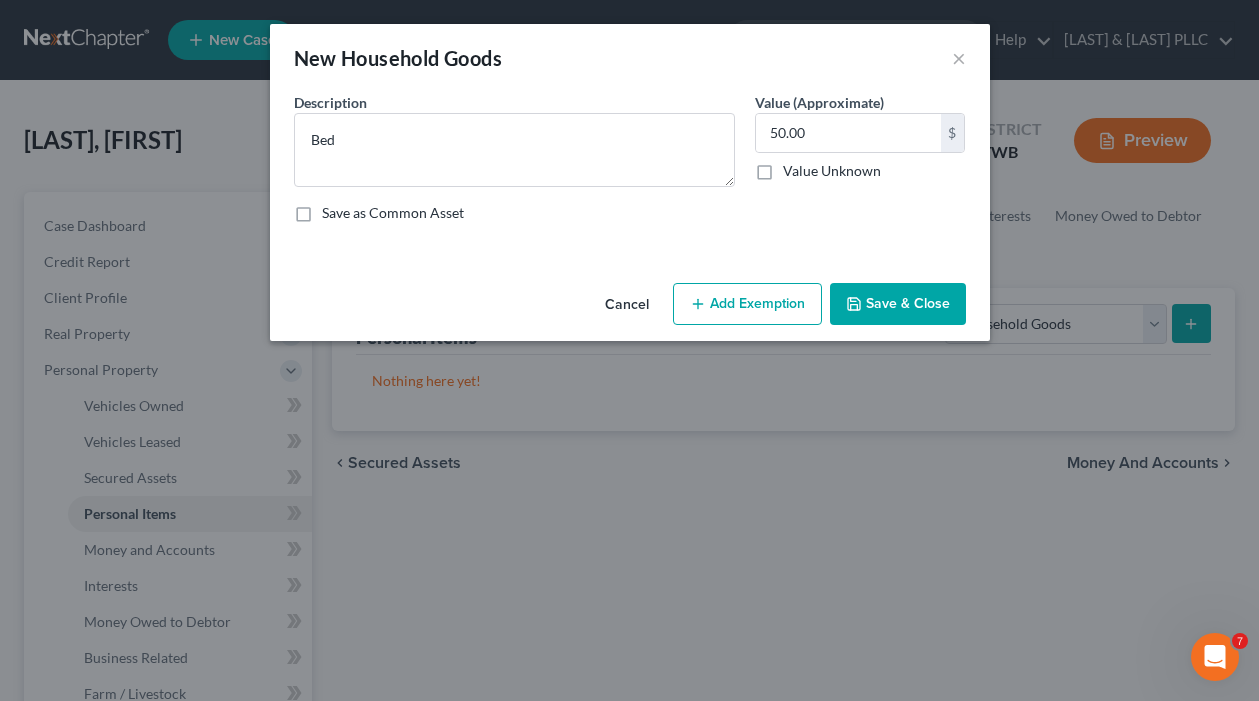 click on "Save & Close" at bounding box center (898, 304) 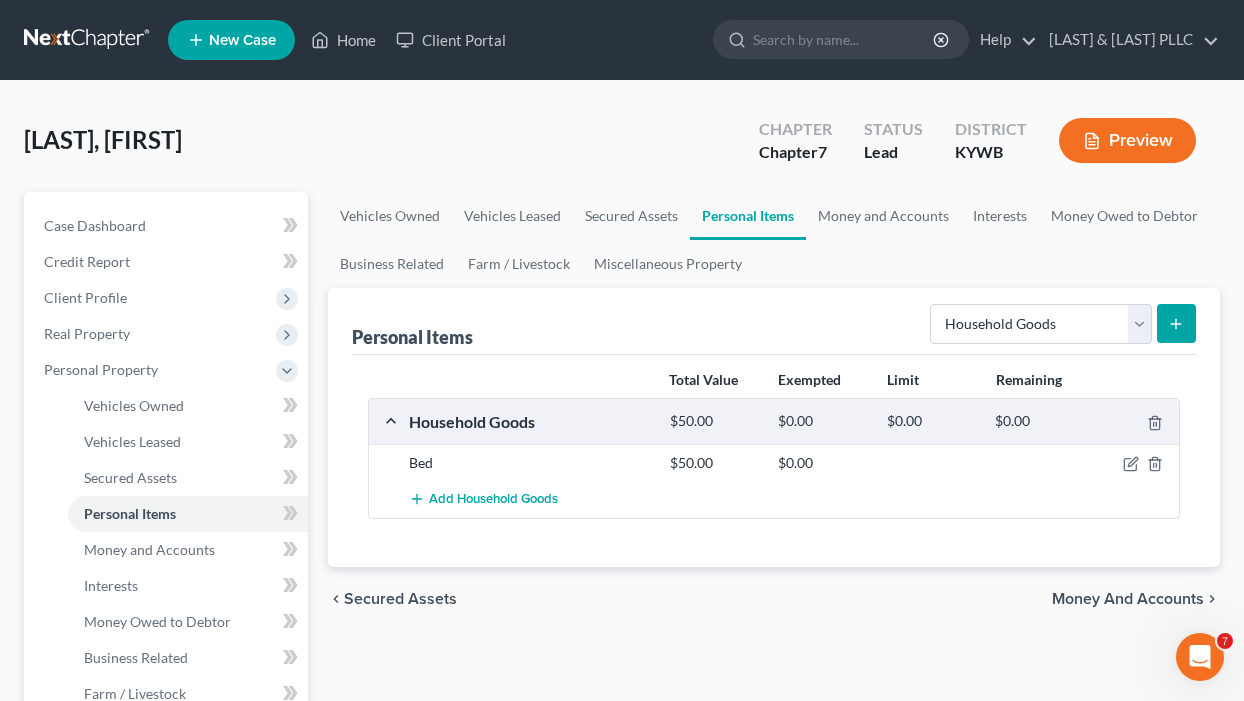 click 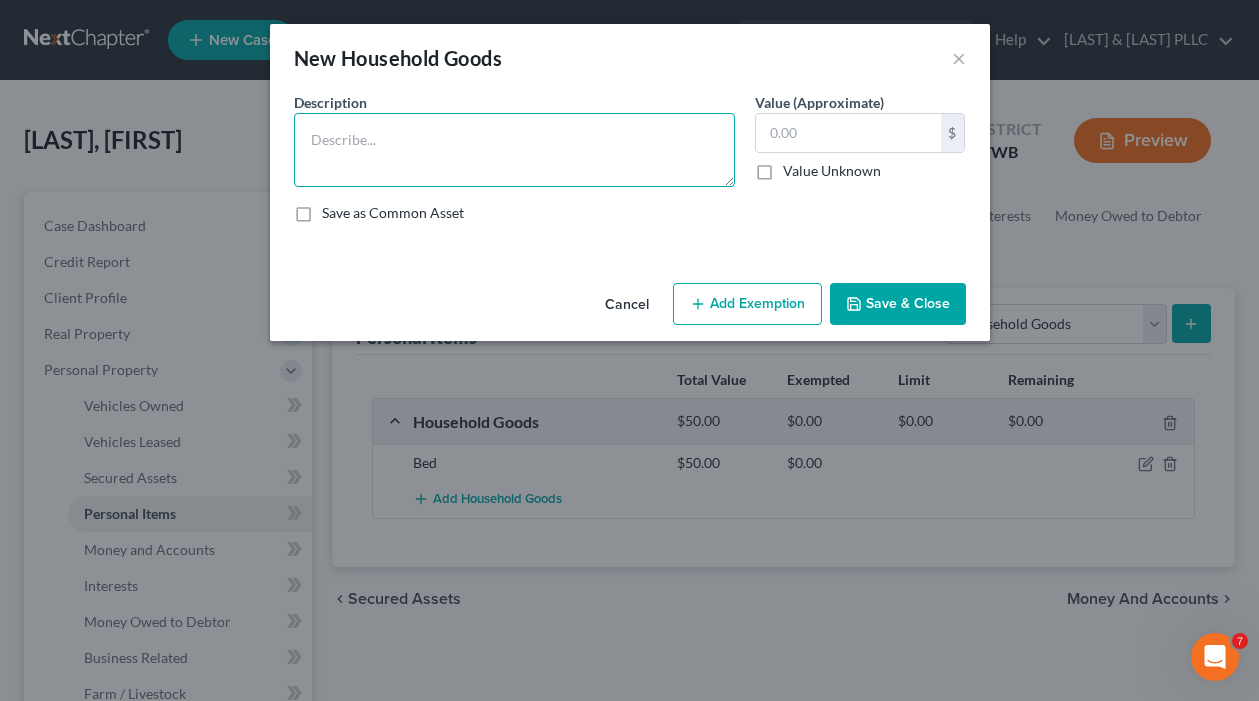 click at bounding box center [514, 150] 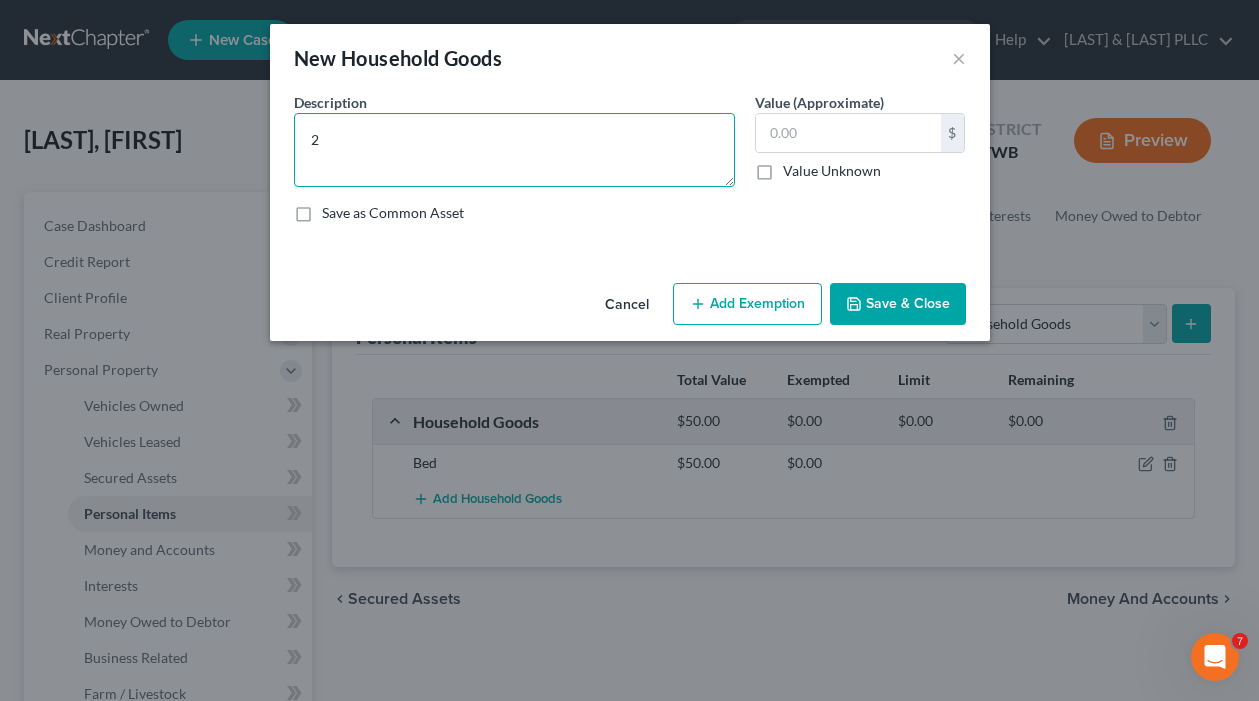 type on "2" 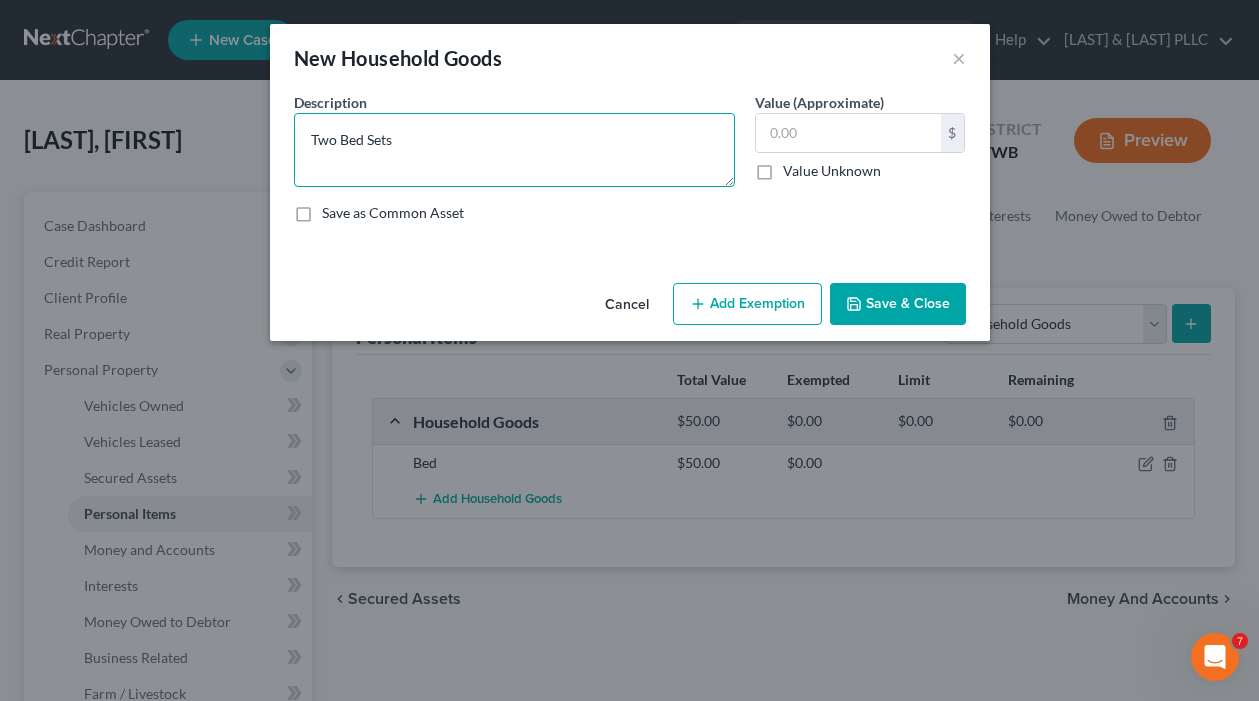type on "Two Bed Sets" 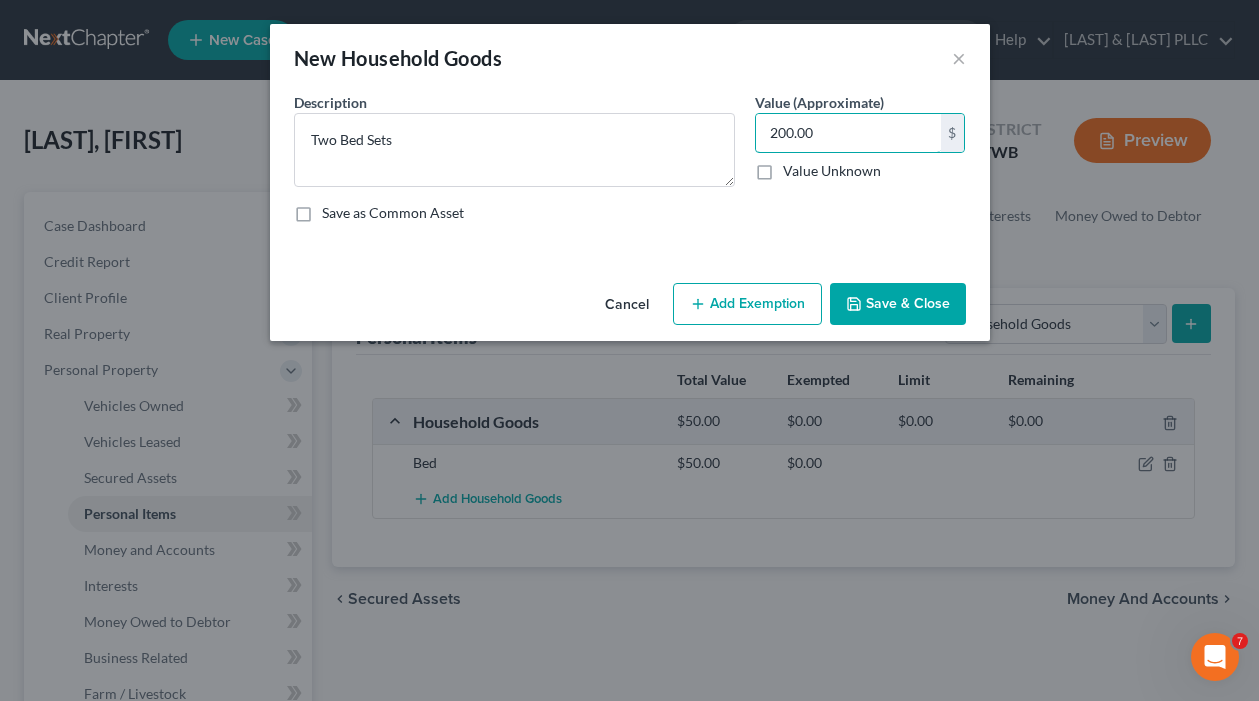 type on "200.00" 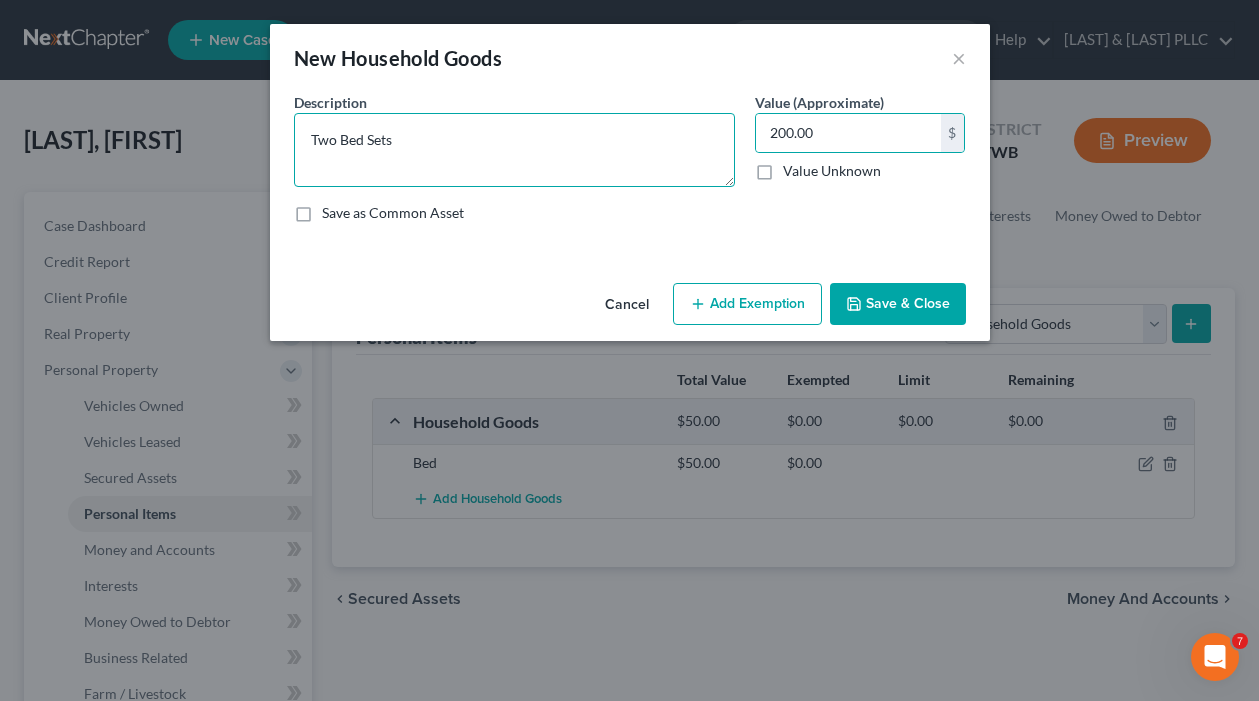click on "An exemption set must first be selected from the Filing Information section. Common Asset Select * Two Bed Sets Value (Approximate) 200.00 $ Value Unknown Balance Undetermined 200.00 $ Value Unknown Save as Common Asset" at bounding box center (630, 183) 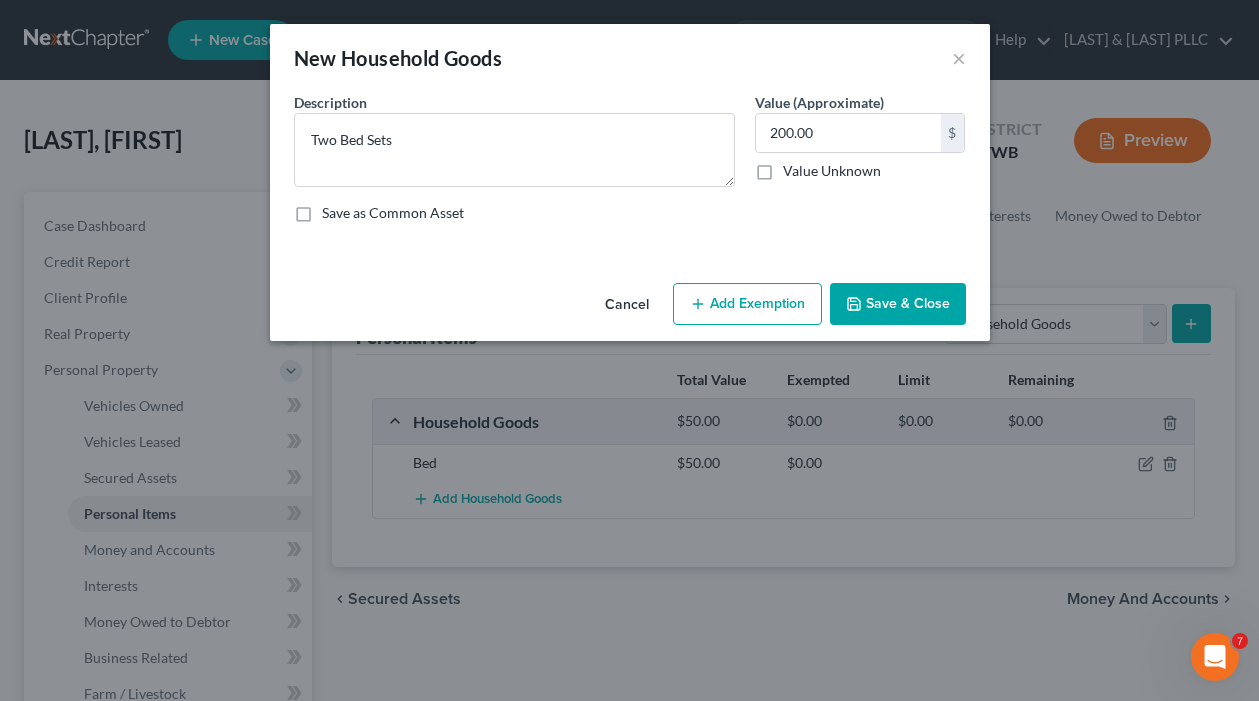 drag, startPoint x: 882, startPoint y: 291, endPoint x: 869, endPoint y: 293, distance: 13.152946 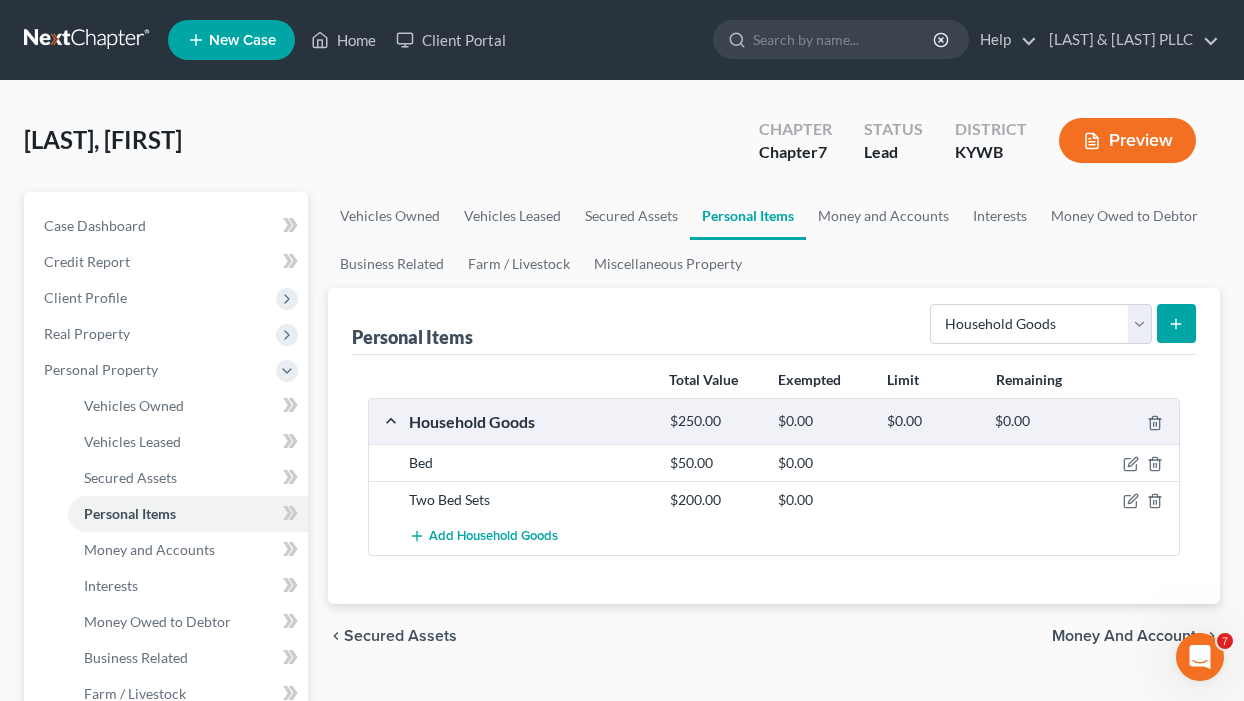 click 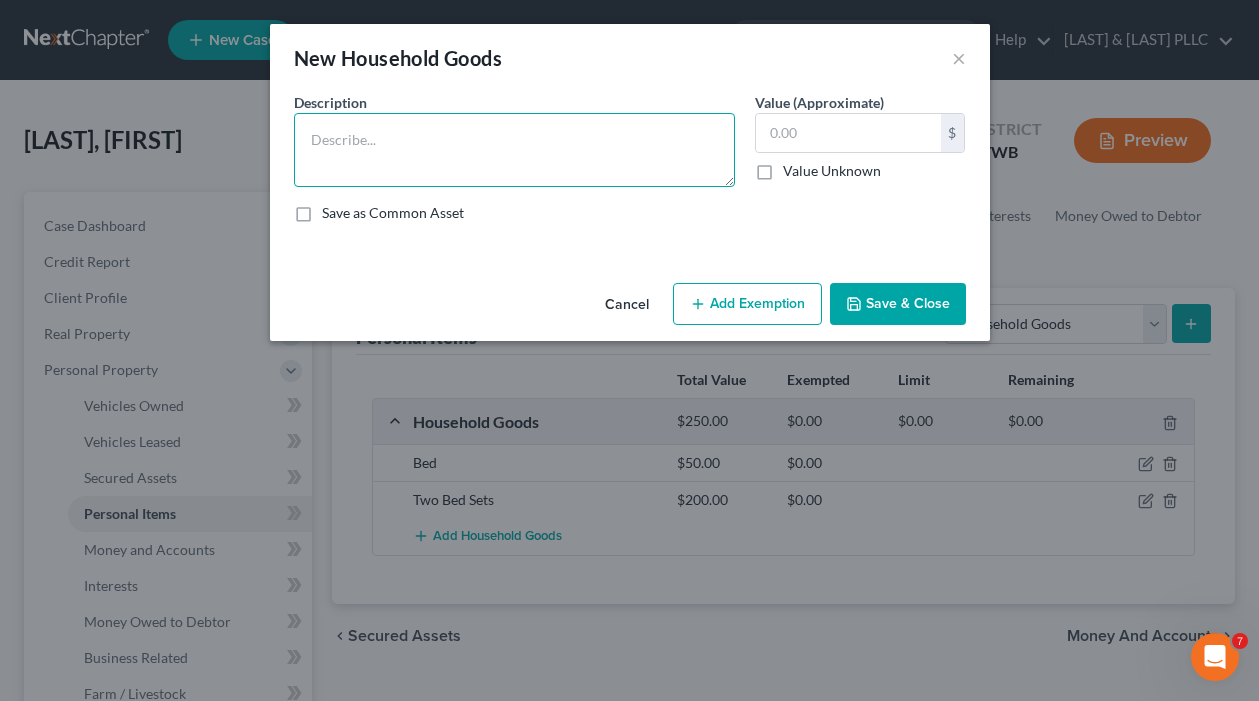 click at bounding box center (514, 150) 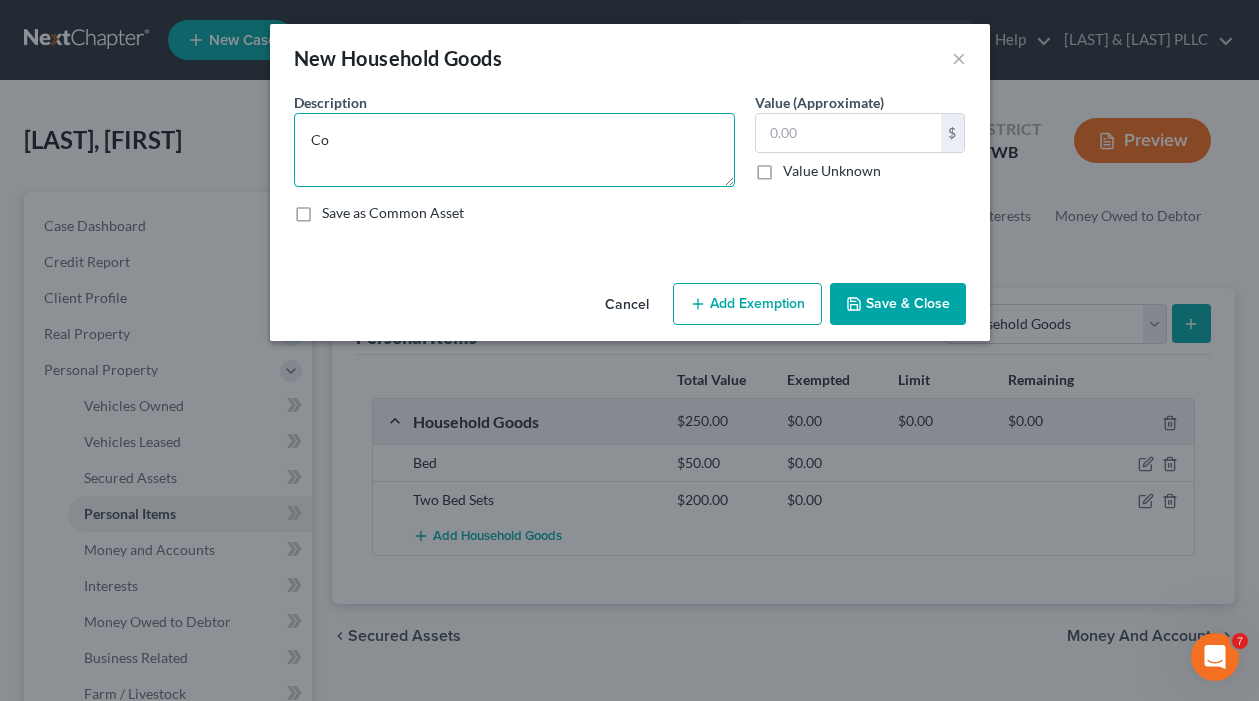 type on "C" 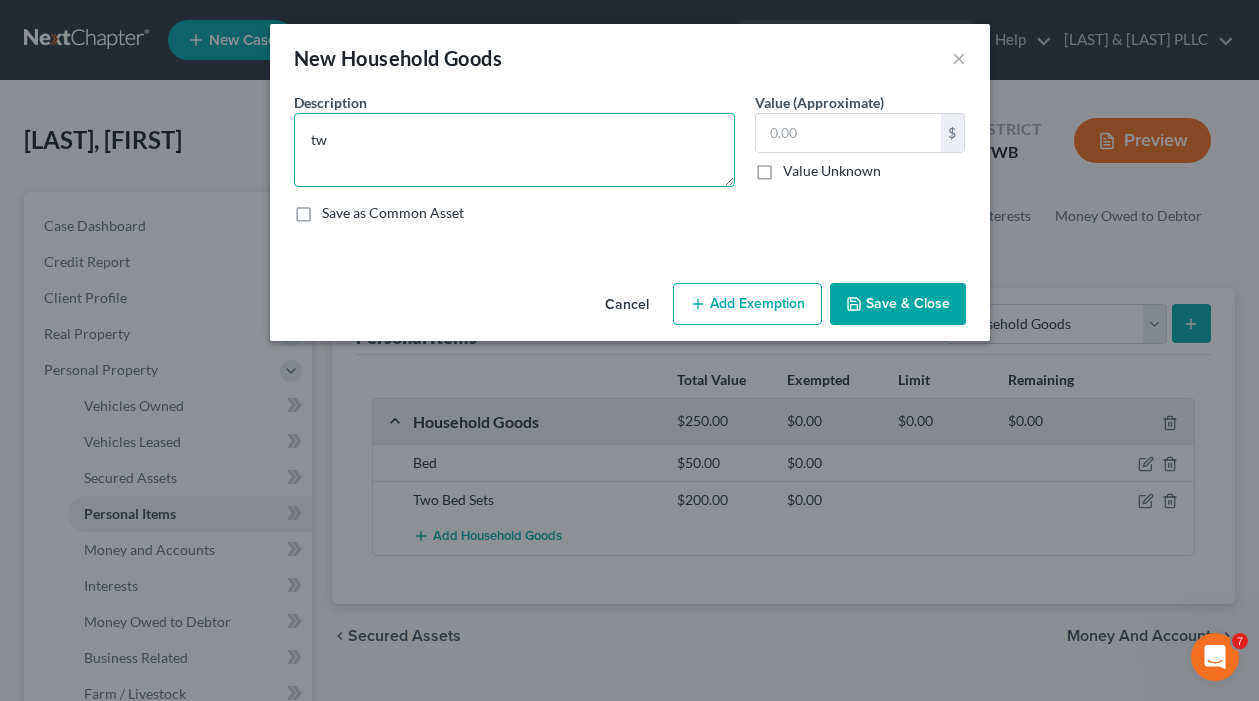 type on "t" 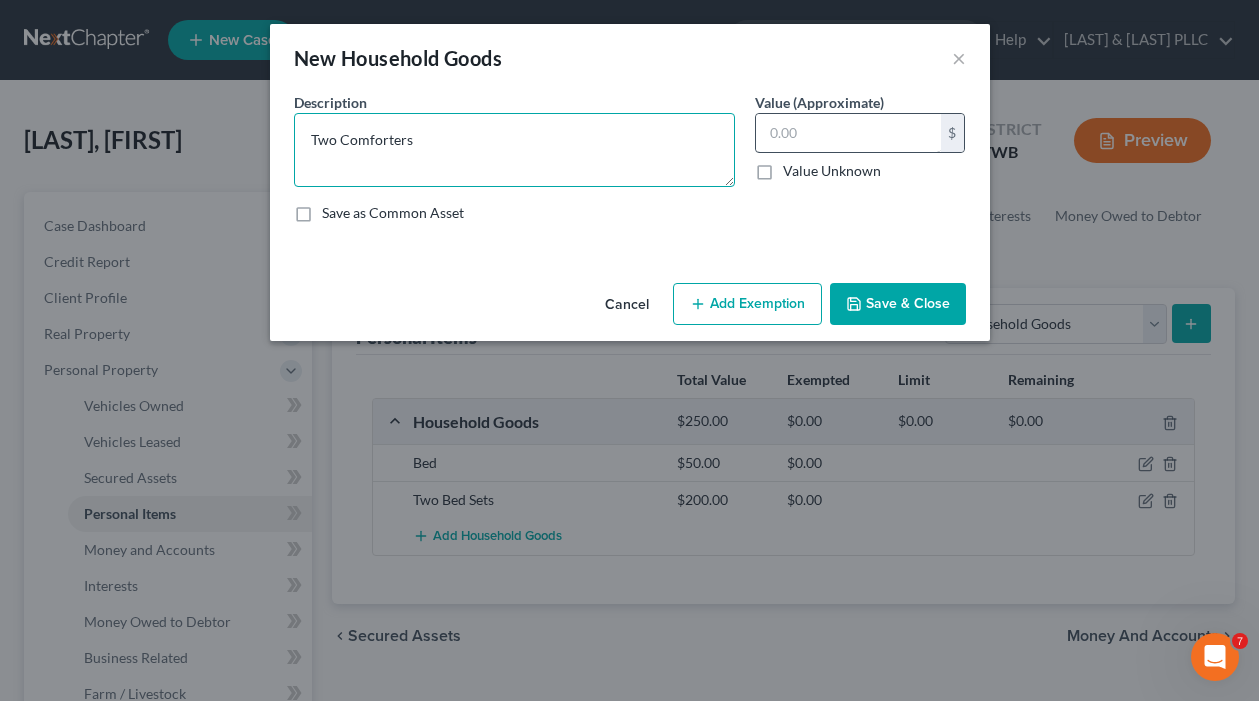 type on "Two Comforters" 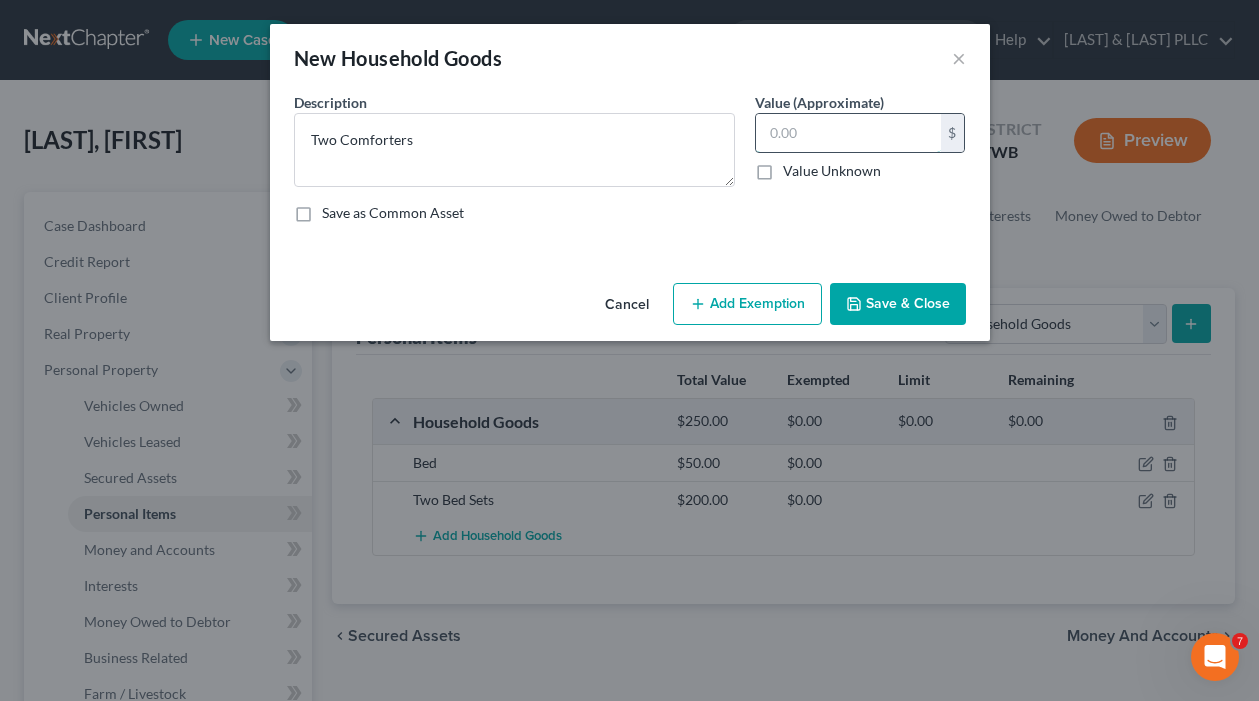 click at bounding box center (848, 133) 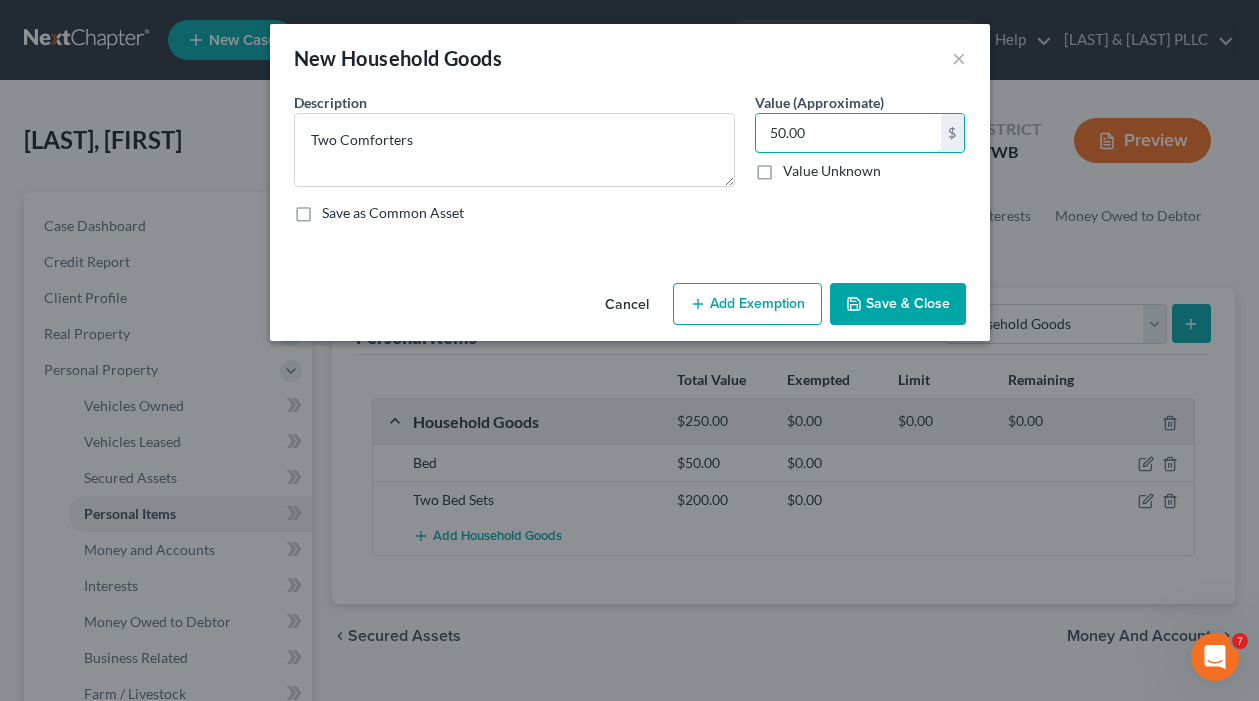 type on "50.00" 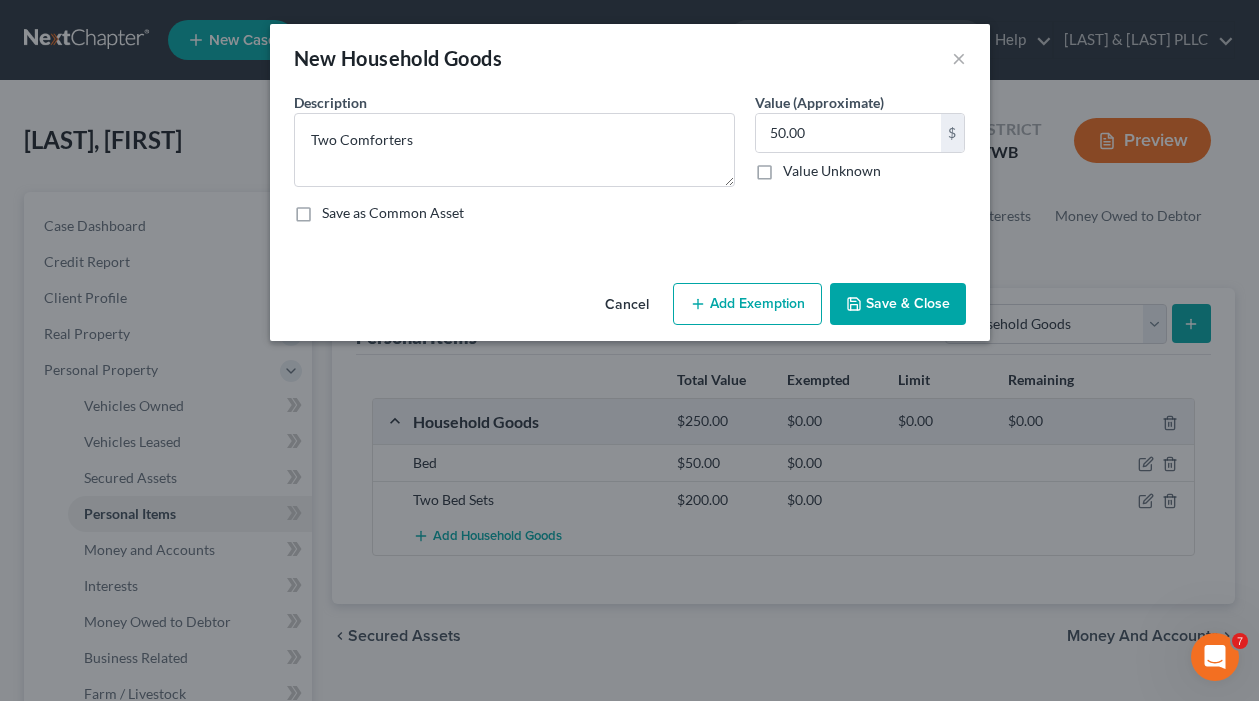 drag, startPoint x: 886, startPoint y: 308, endPoint x: 918, endPoint y: 299, distance: 33.24154 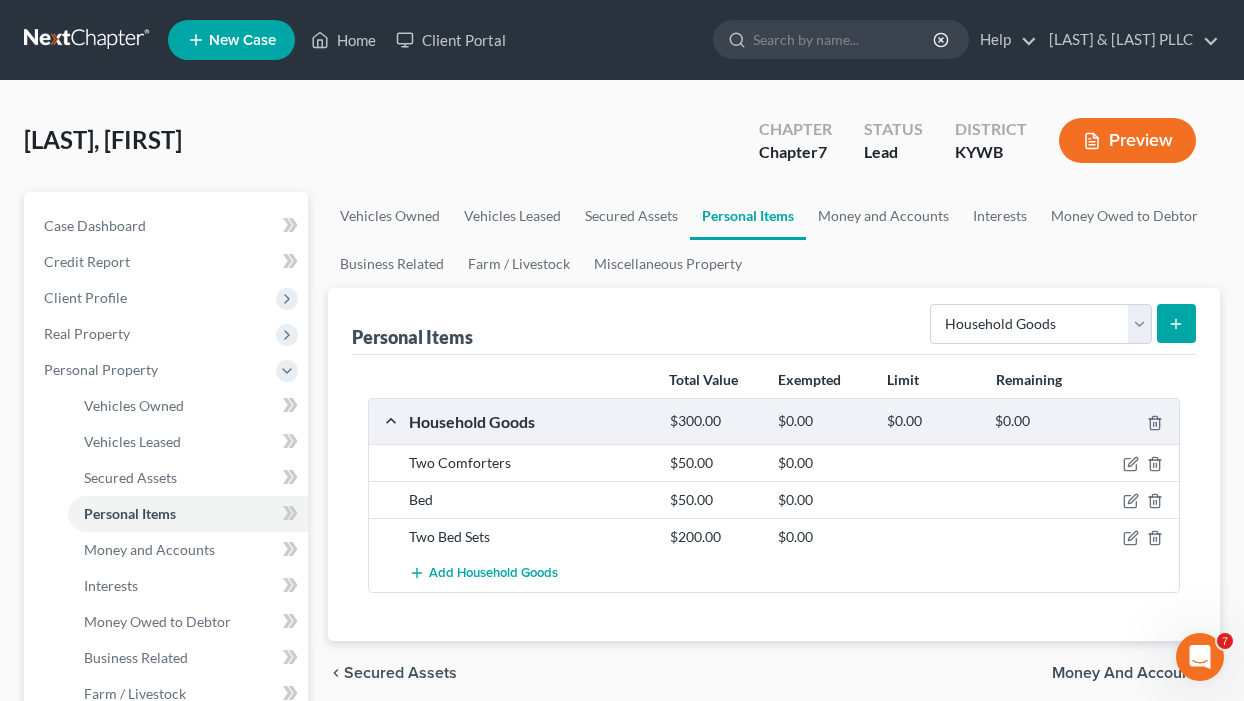 click 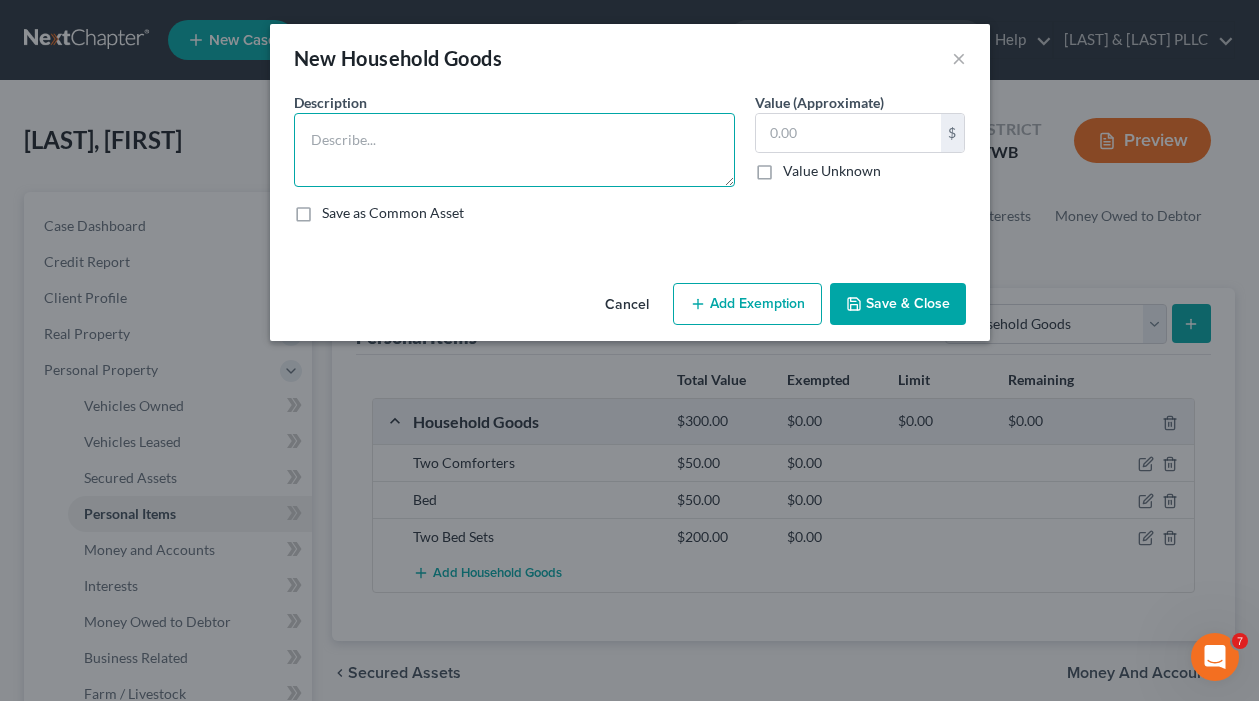 click at bounding box center (514, 150) 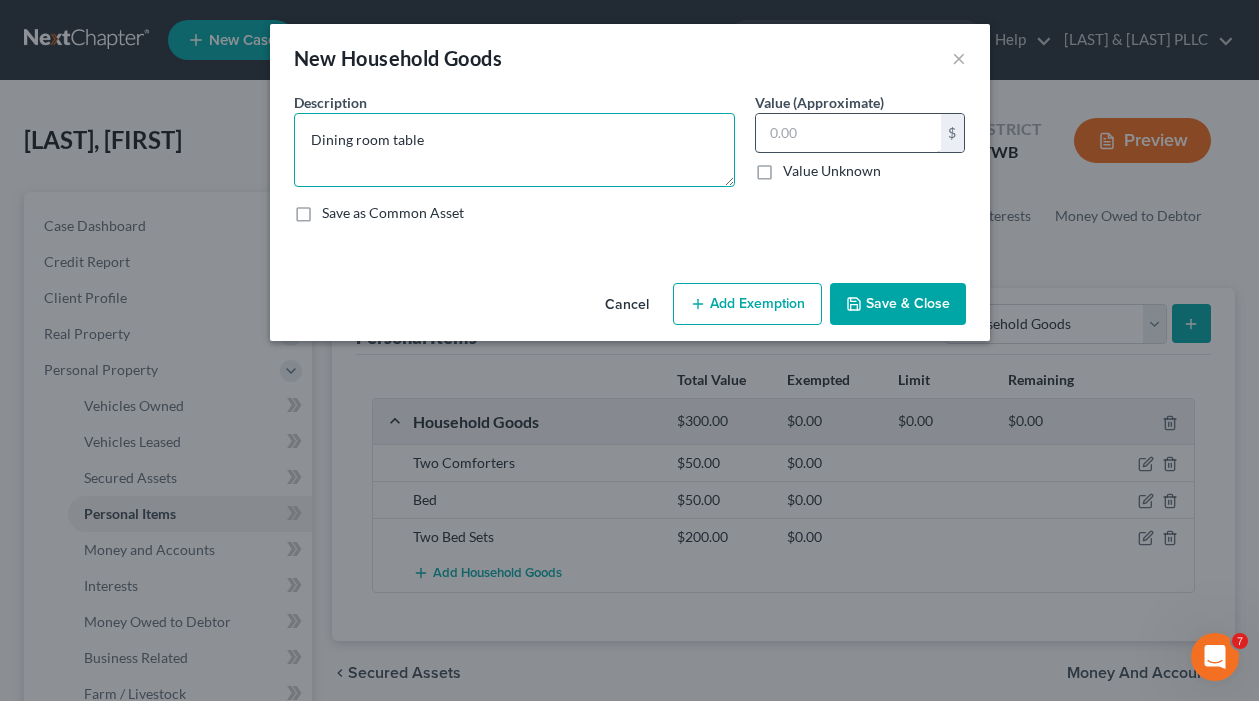 type on "Dining room table" 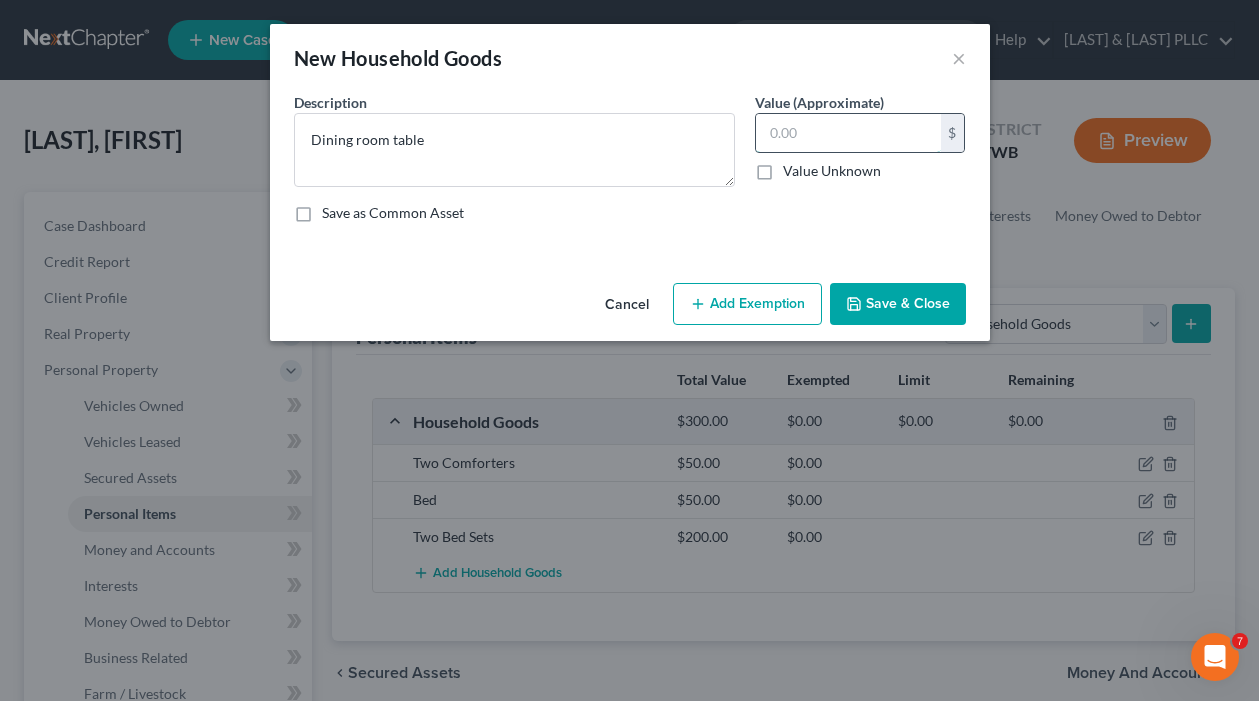 click at bounding box center (848, 133) 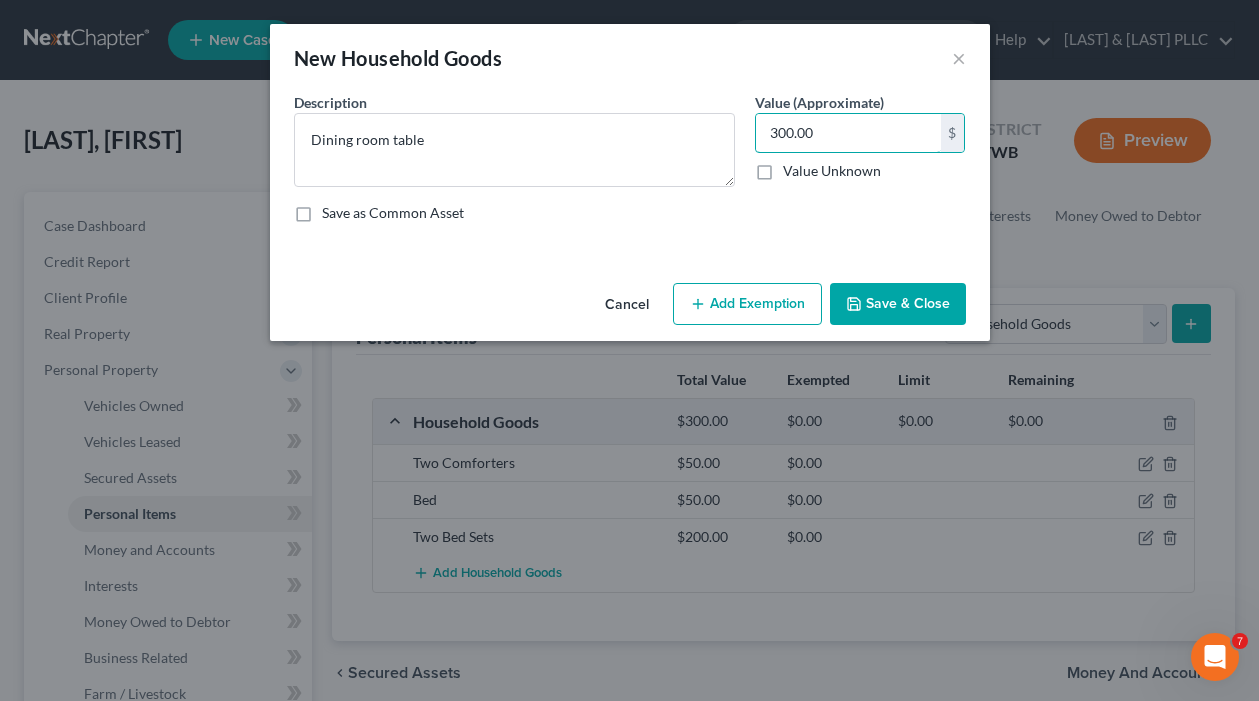 type on "300.00" 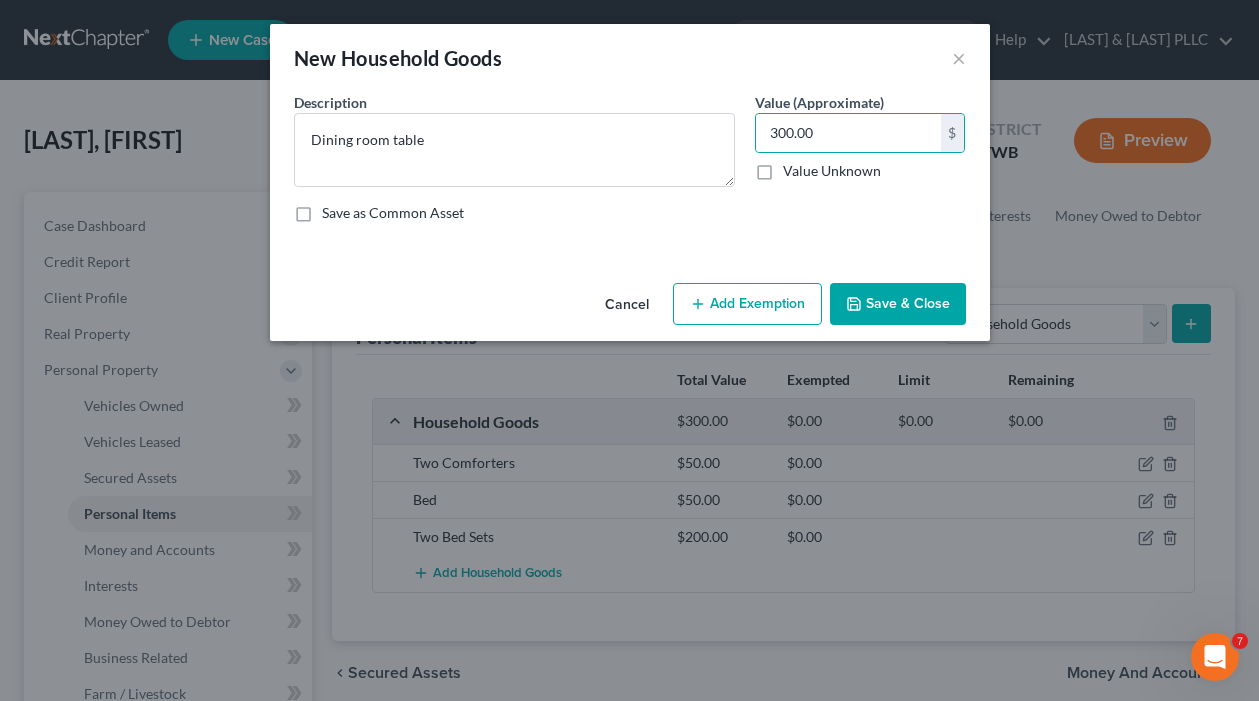 click on "Save & Close" at bounding box center [898, 304] 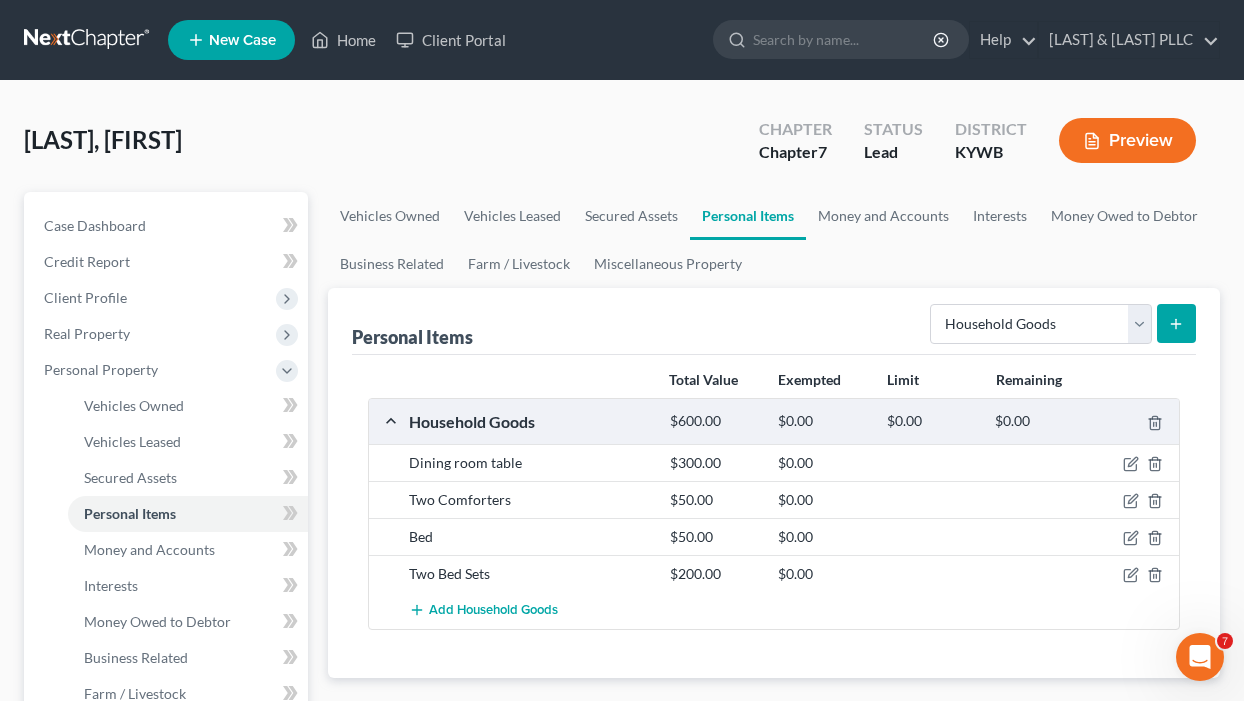 click 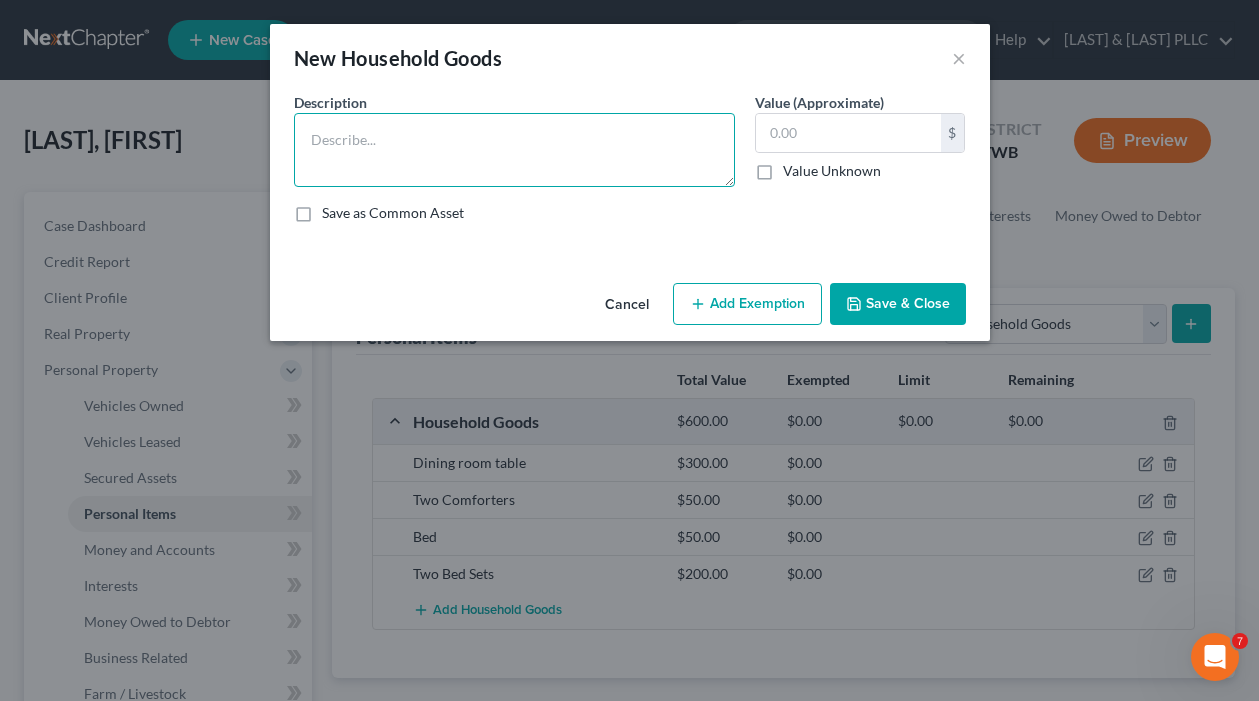 click at bounding box center (514, 150) 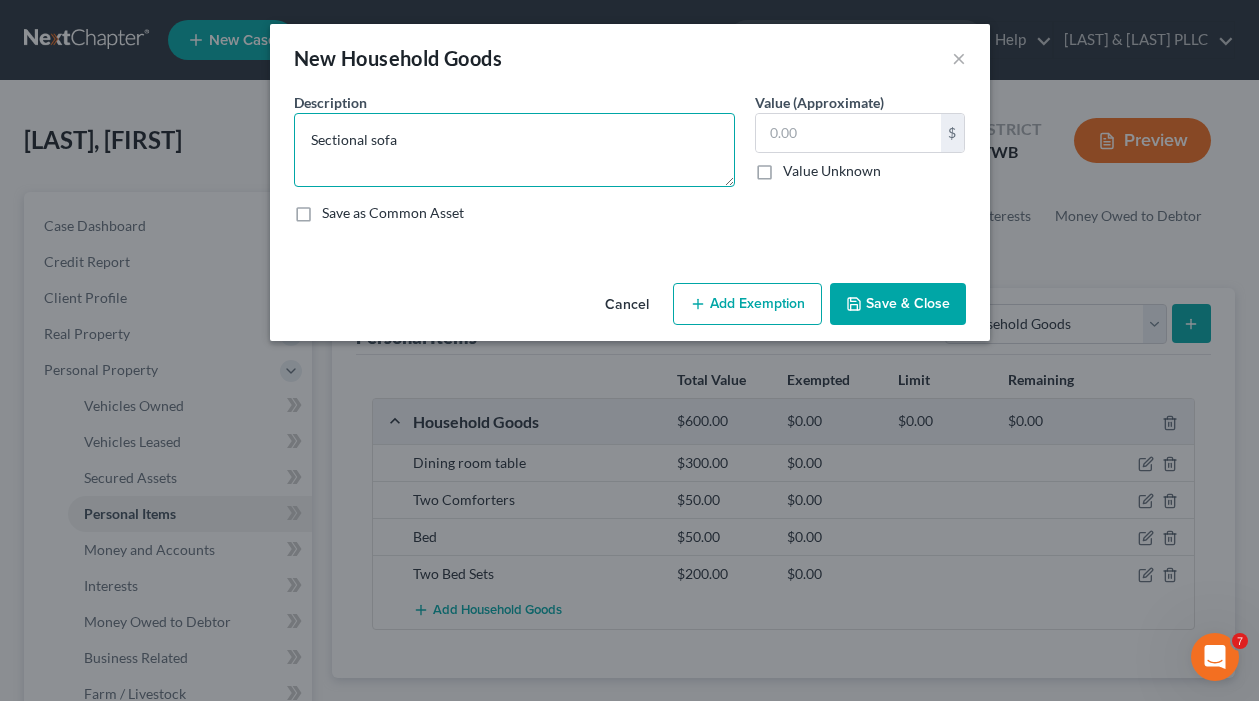 type on "Sectional sofa" 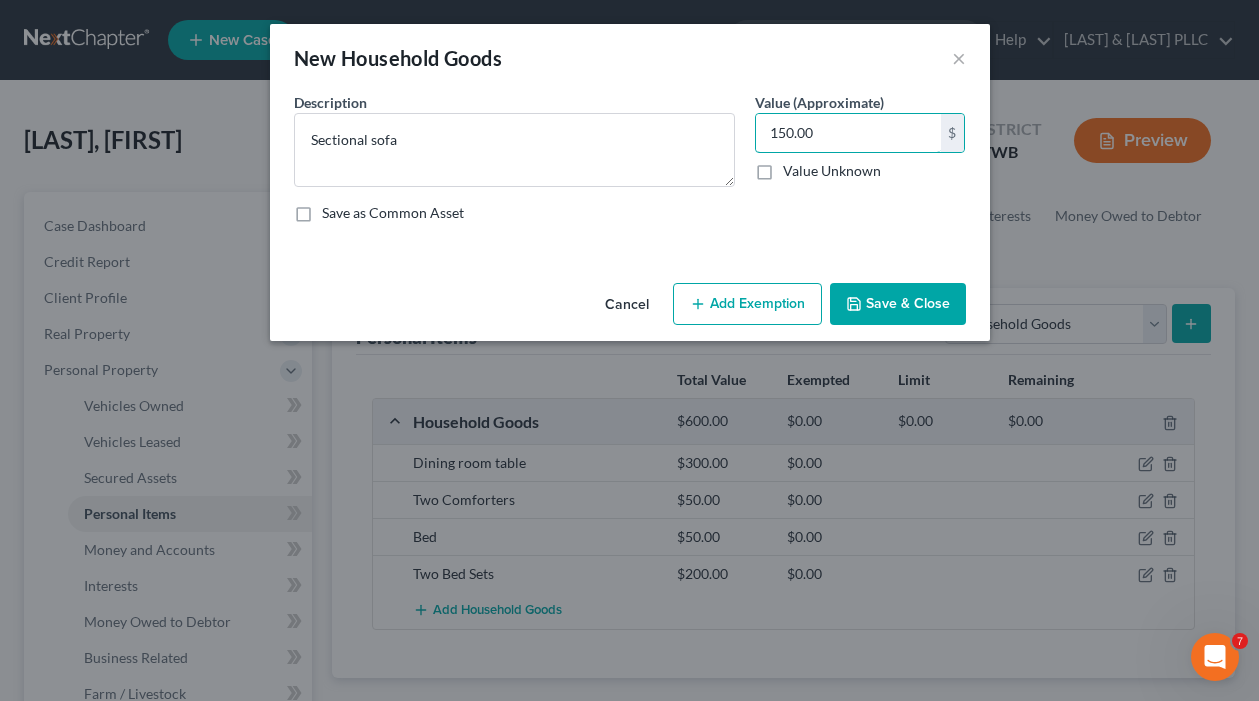 type on "150.00" 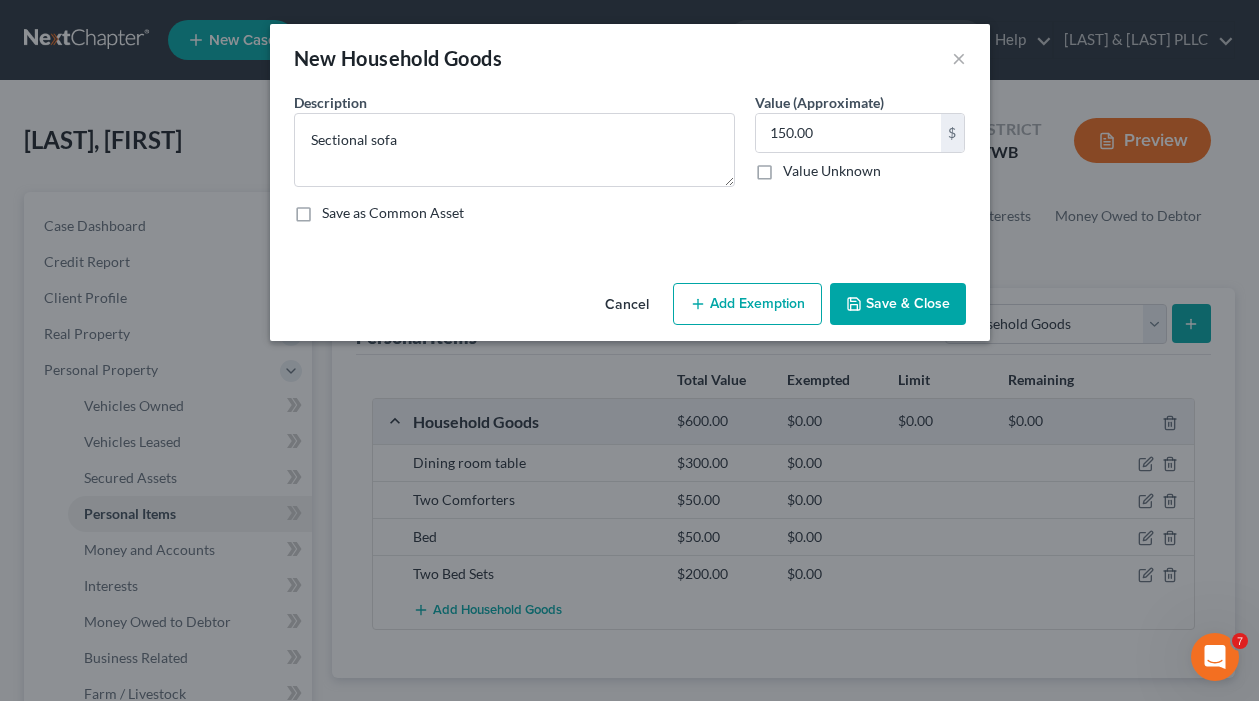 click on "Save & Close" at bounding box center (898, 304) 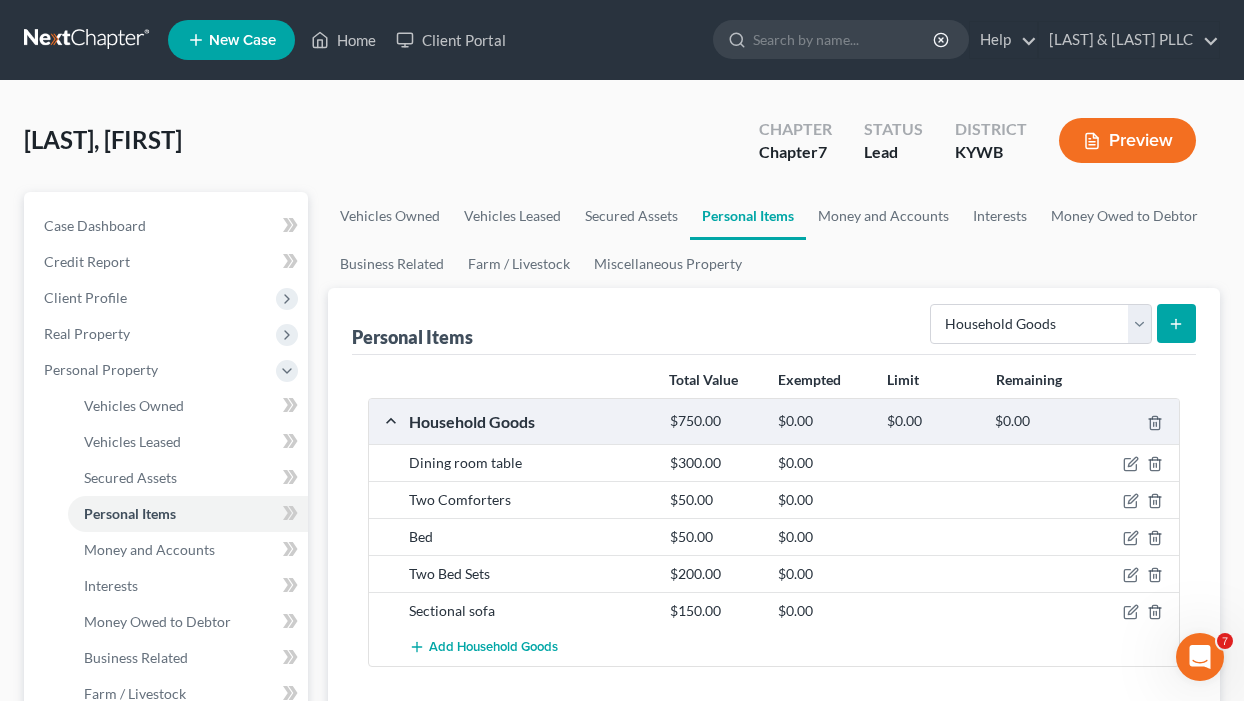 click at bounding box center [1176, 323] 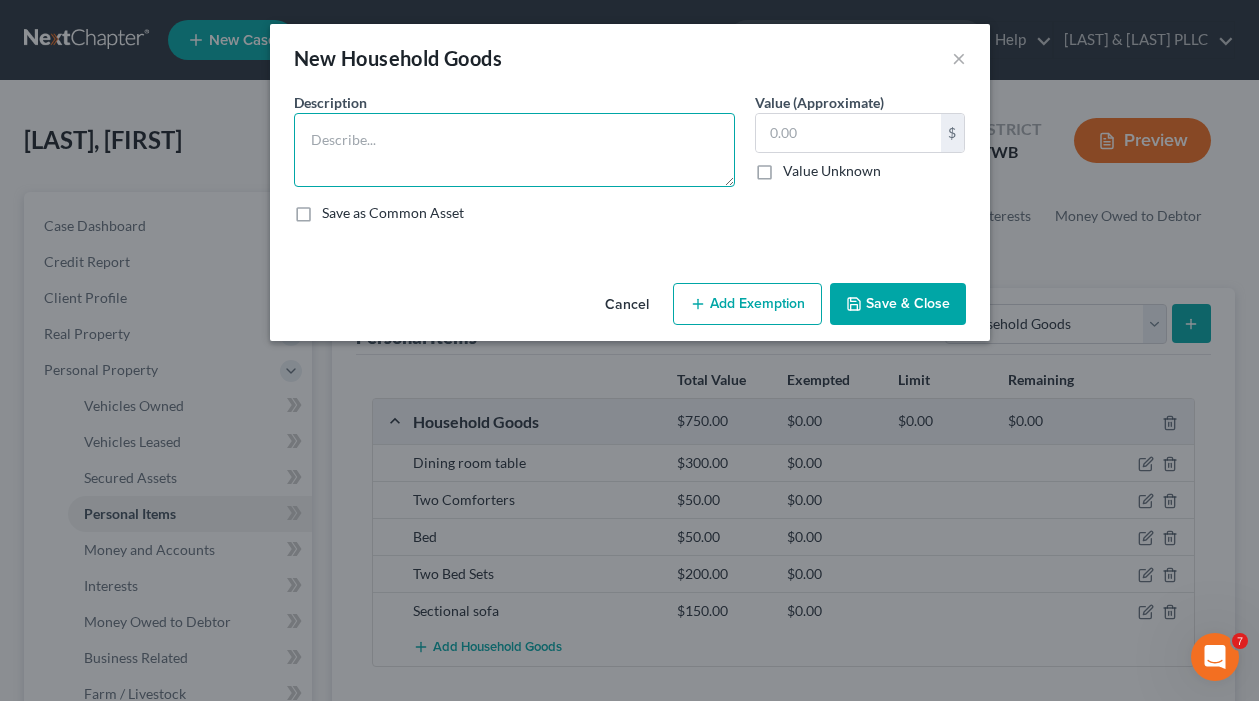 click at bounding box center [514, 150] 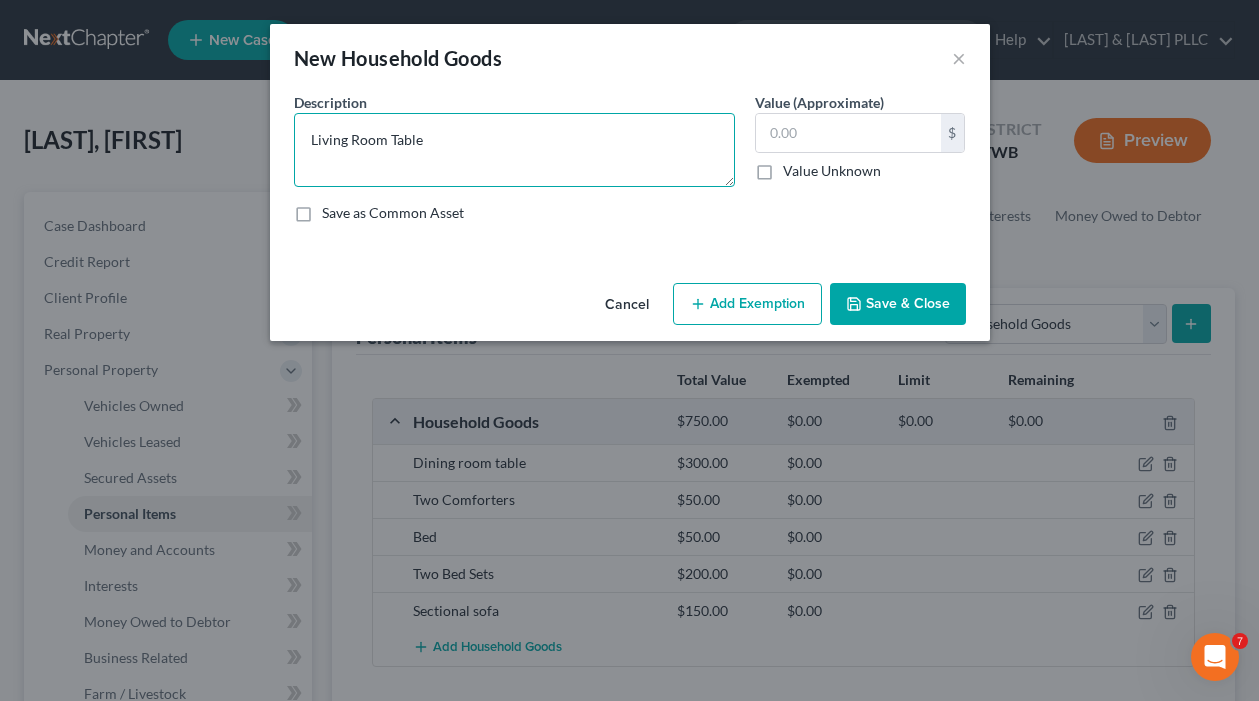 type on "Living Room Table" 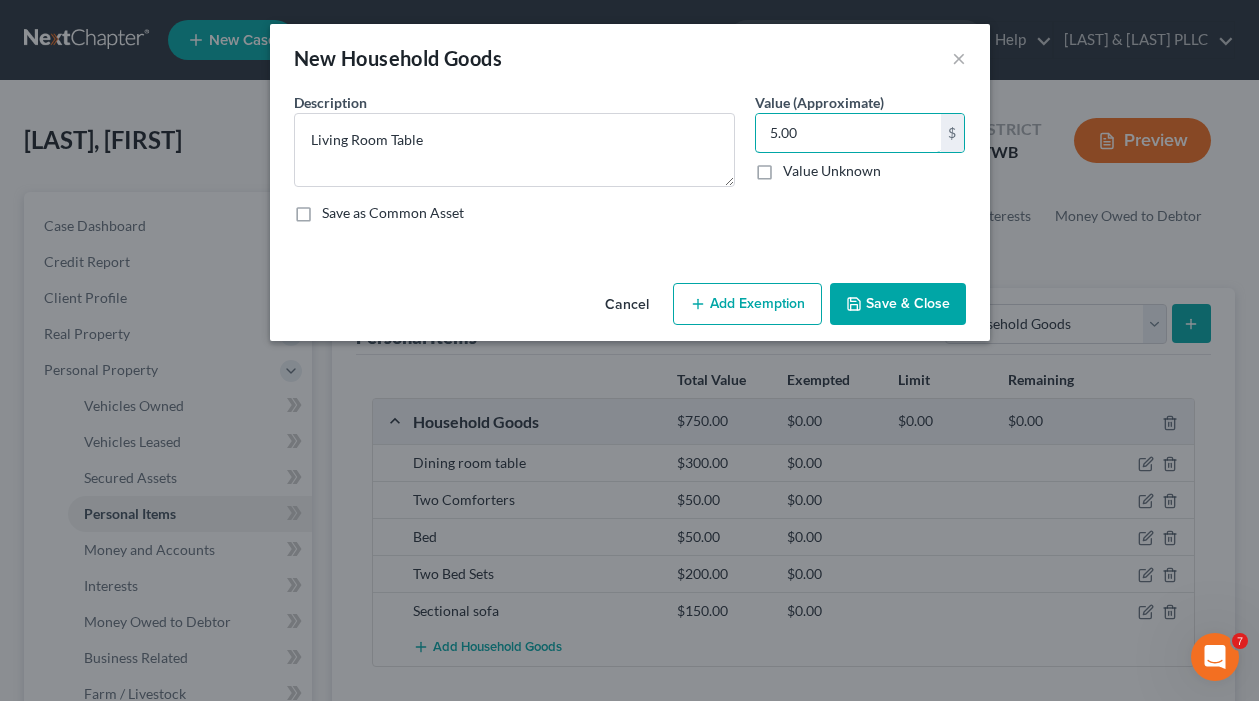 type on "5.00" 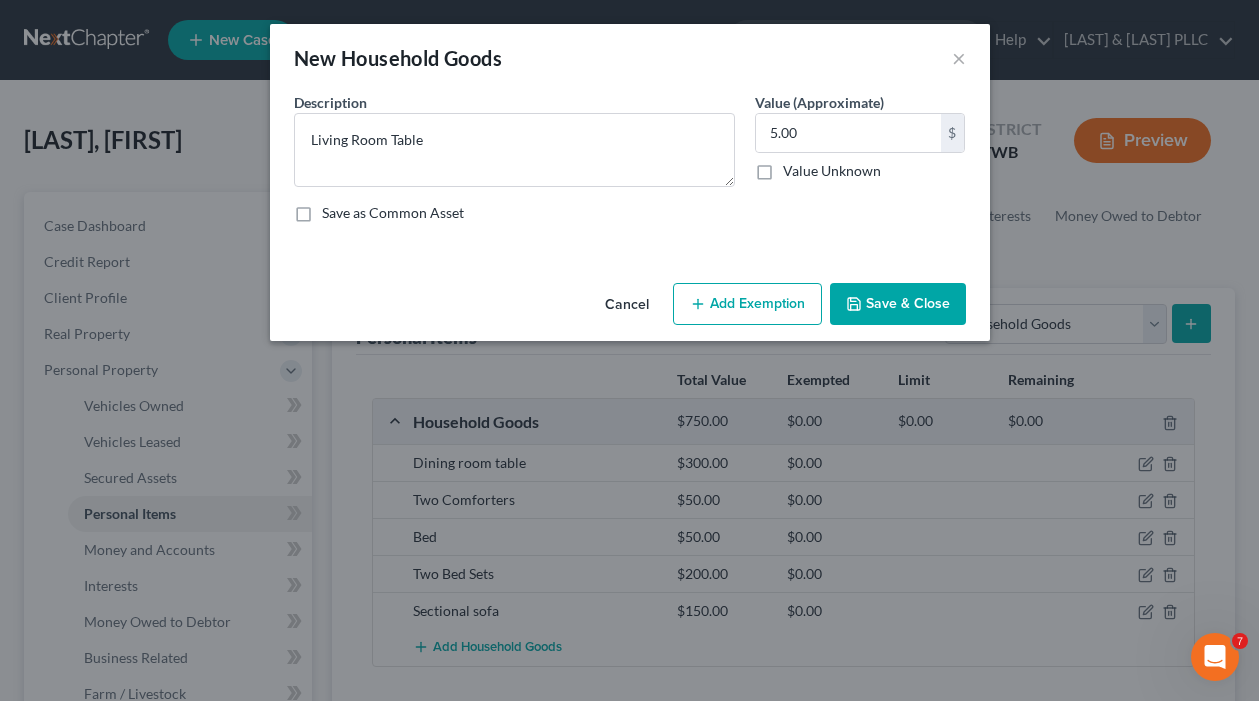 click on "Save & Close" at bounding box center [898, 304] 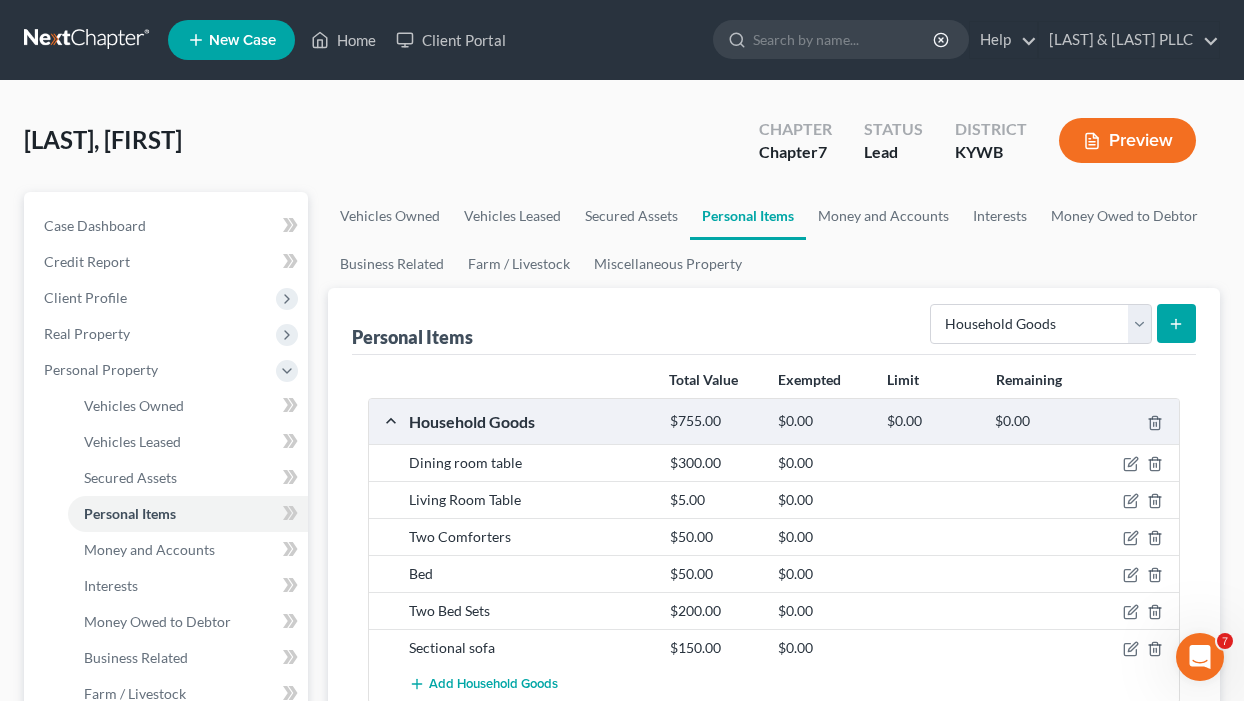 click 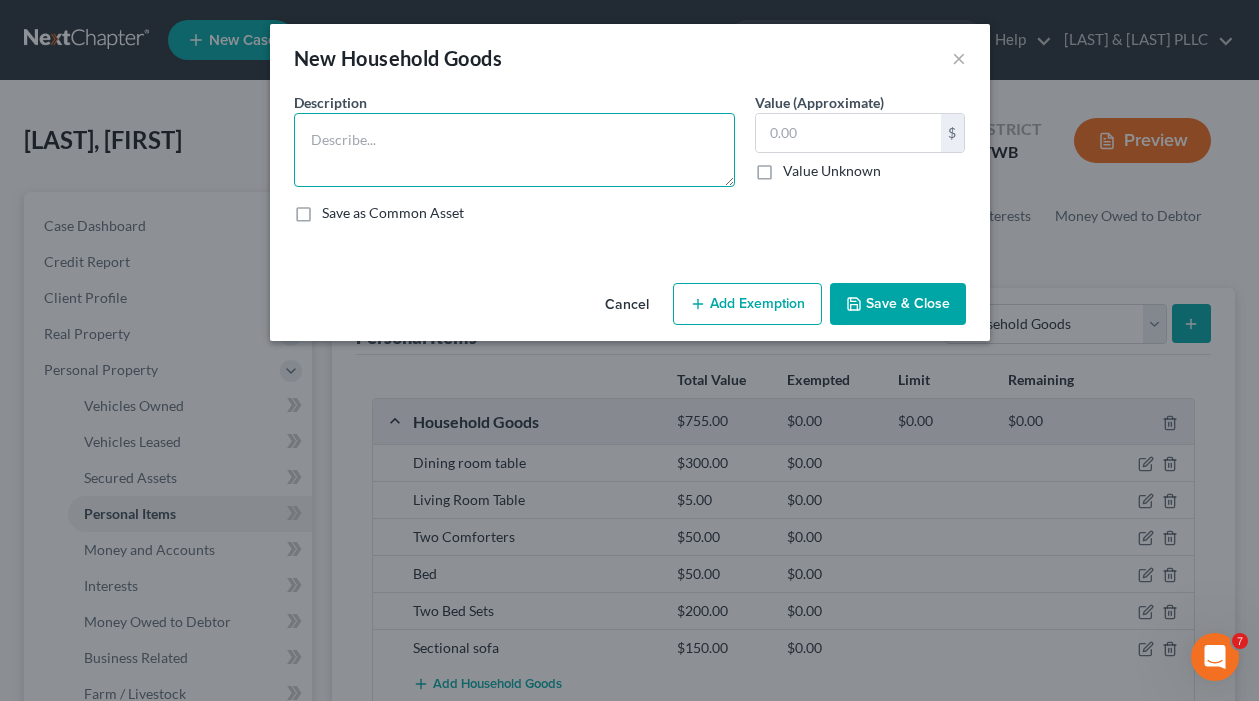 click at bounding box center [514, 150] 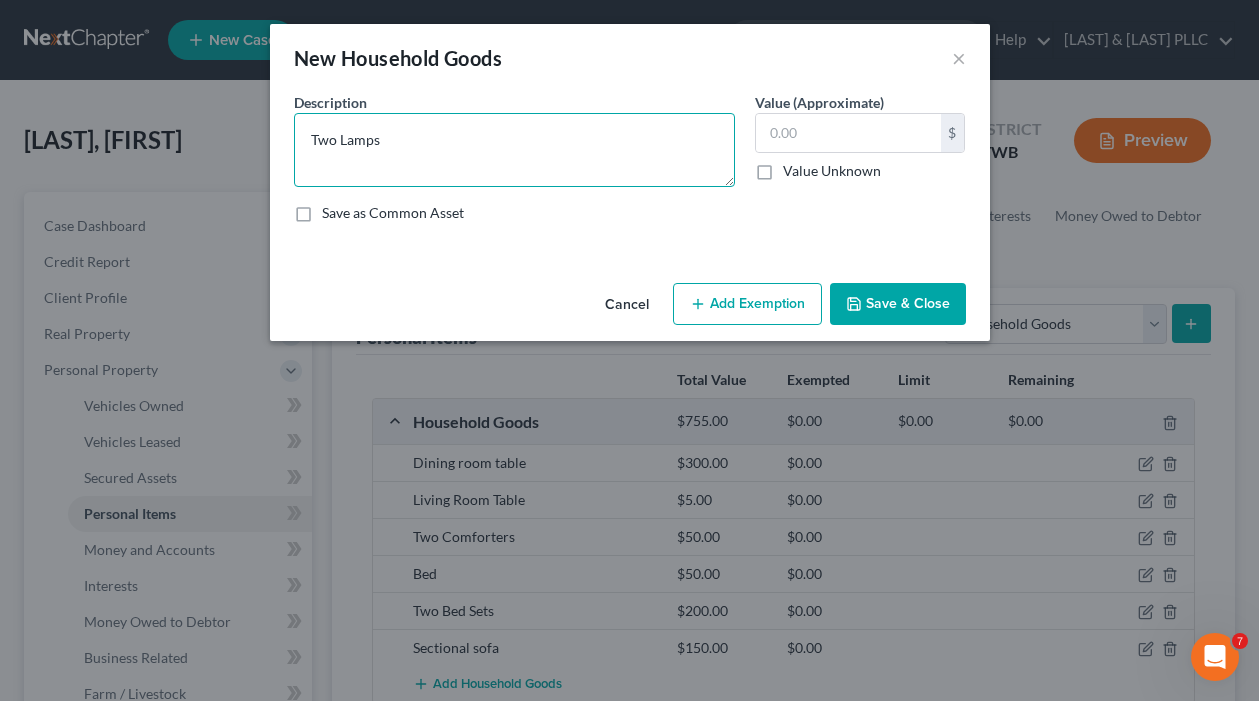 type on "Two Lamps" 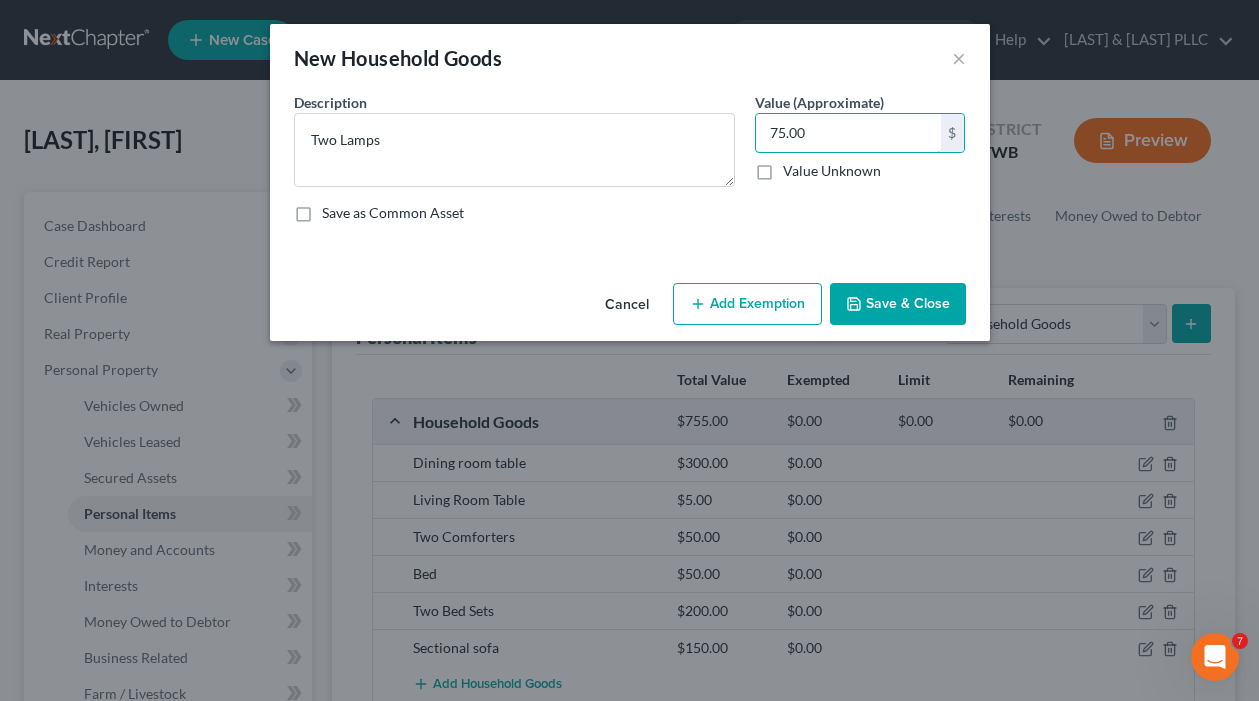 type on "75.00" 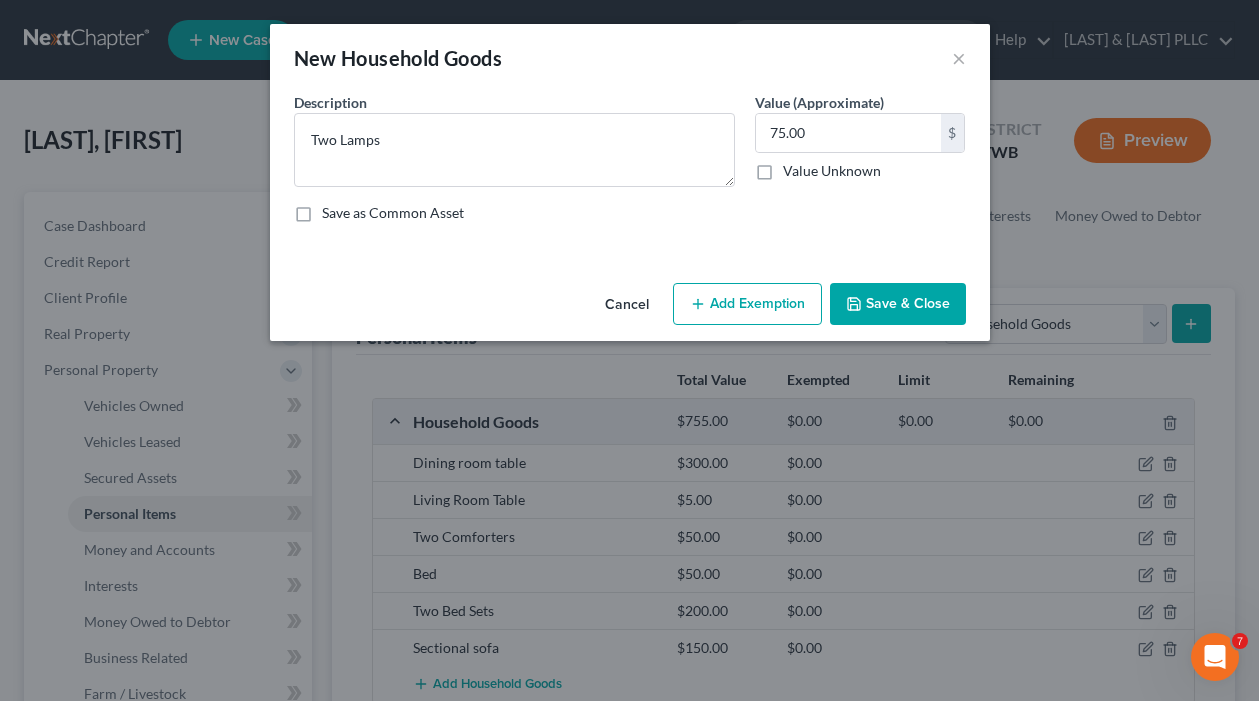 click on "Save & Close" at bounding box center [898, 304] 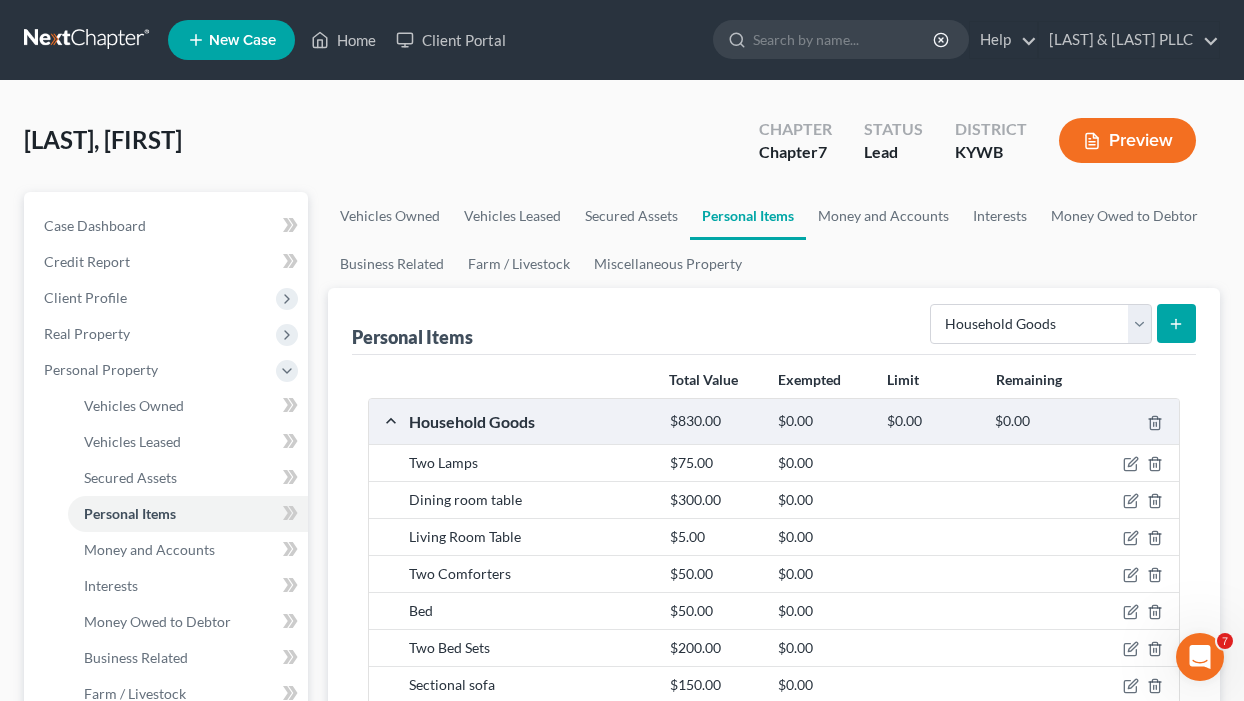 click at bounding box center (1176, 323) 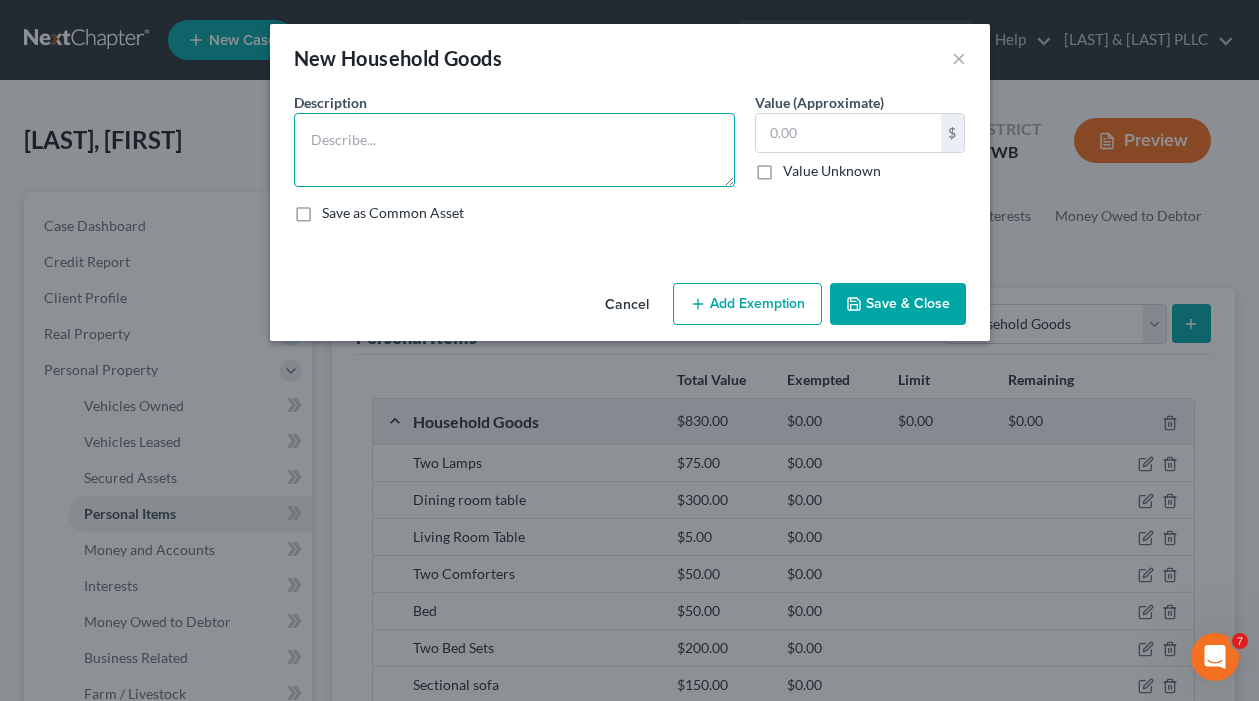 click at bounding box center [514, 150] 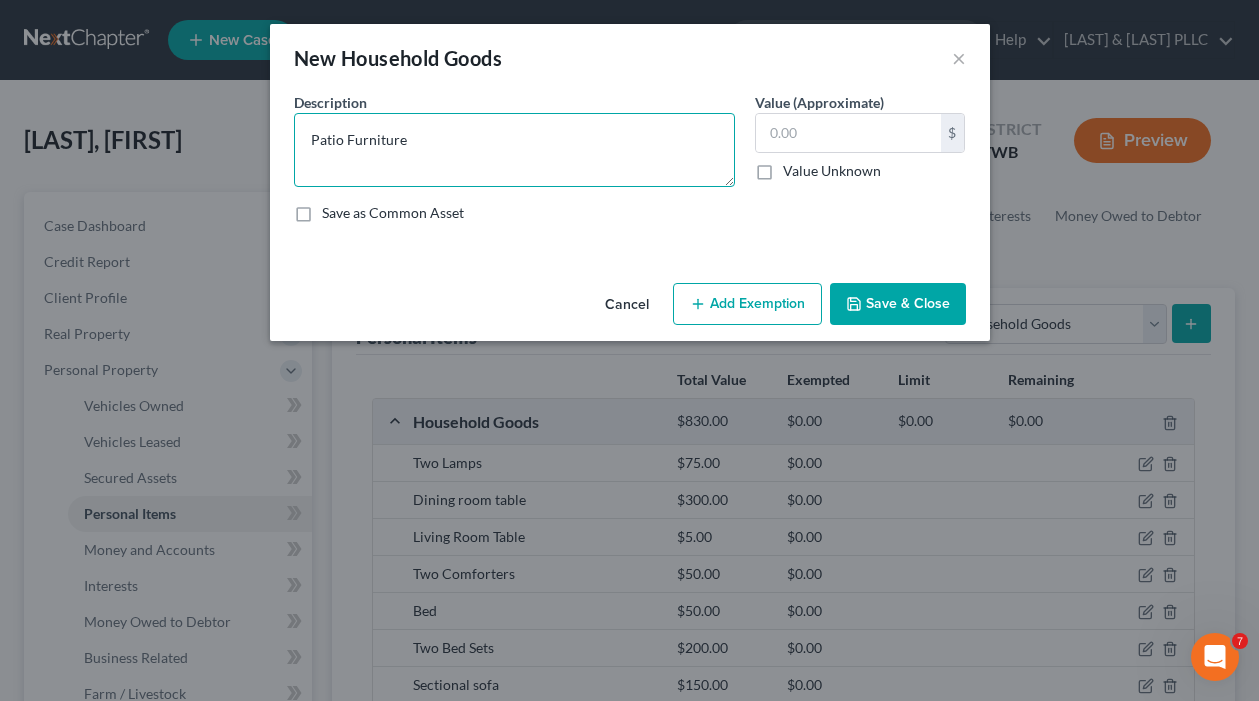 type on "Patio Furniture" 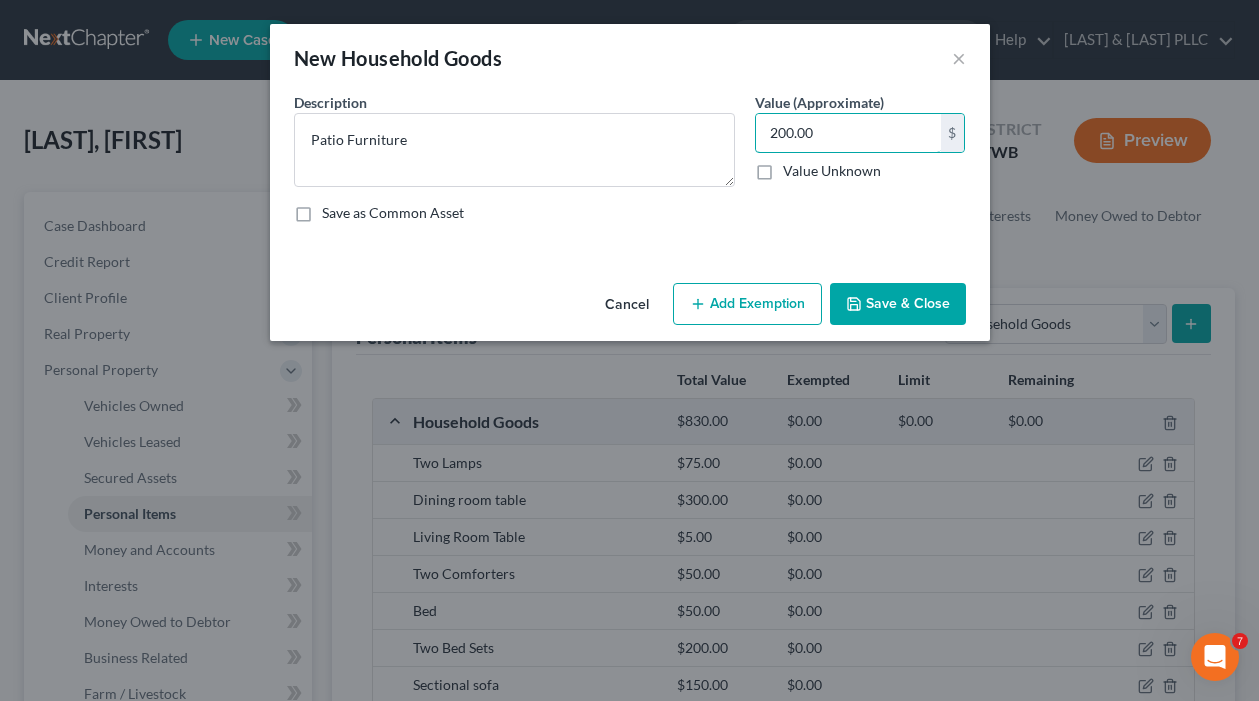 type on "200.00" 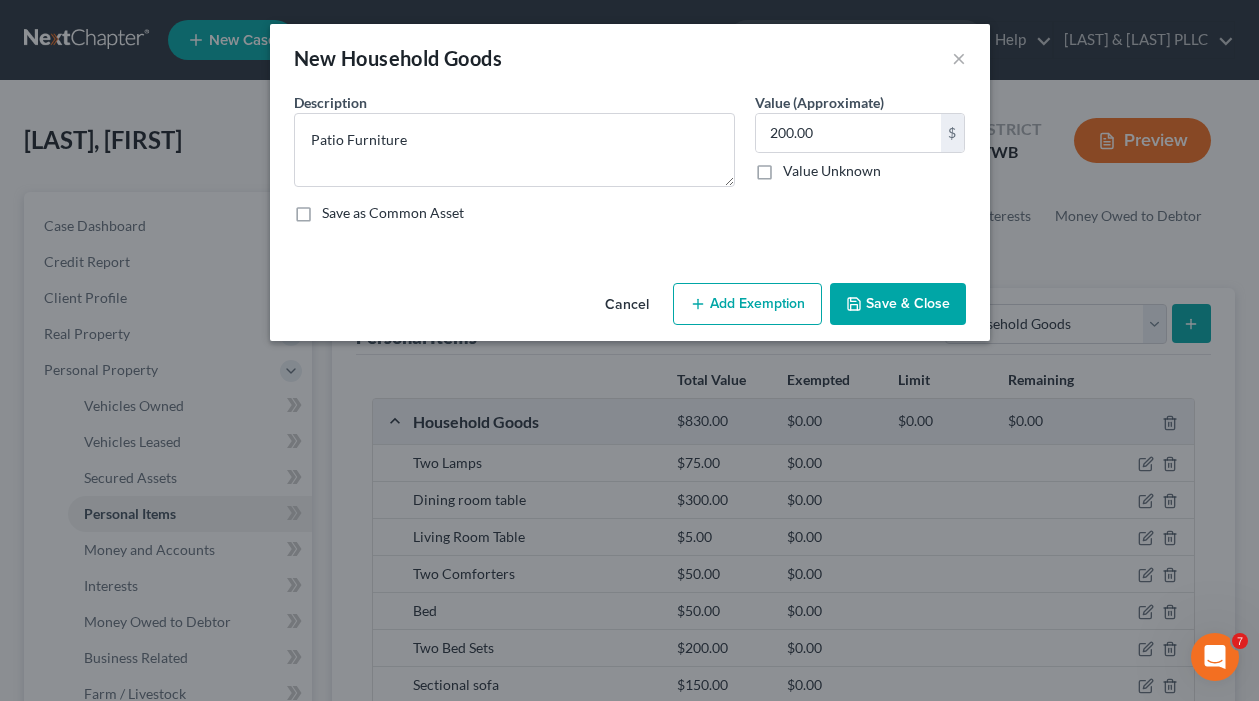 click 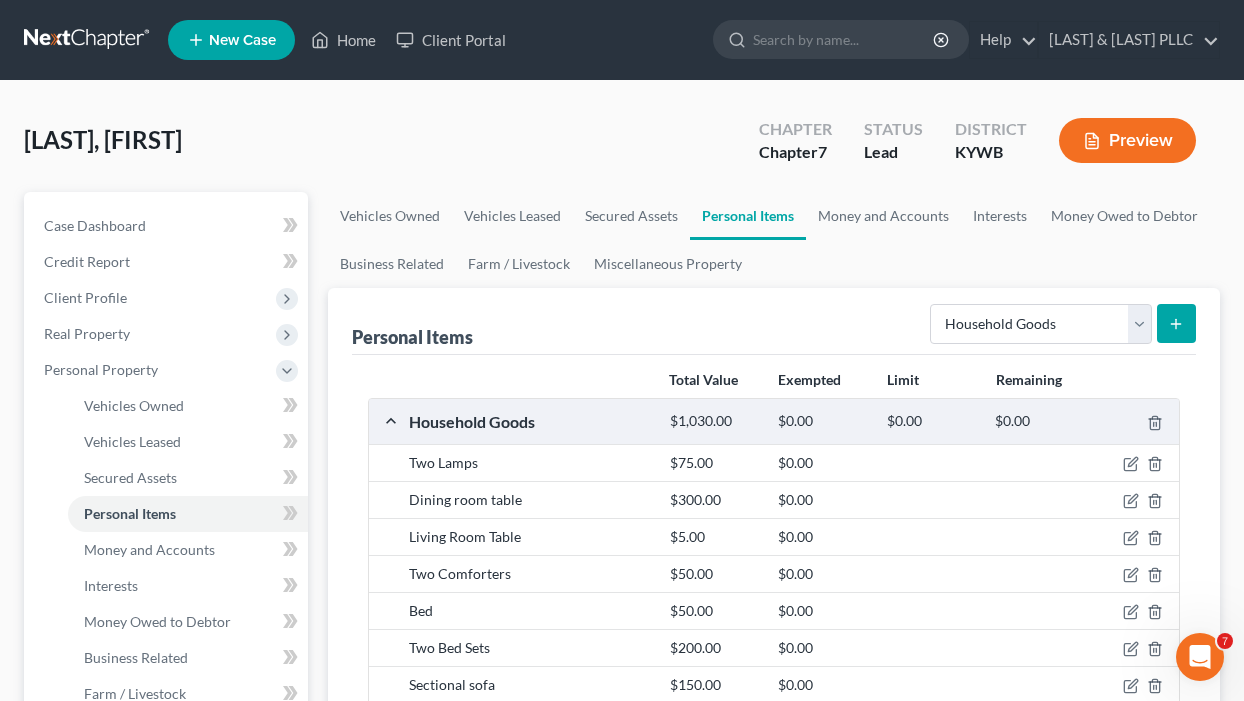 click 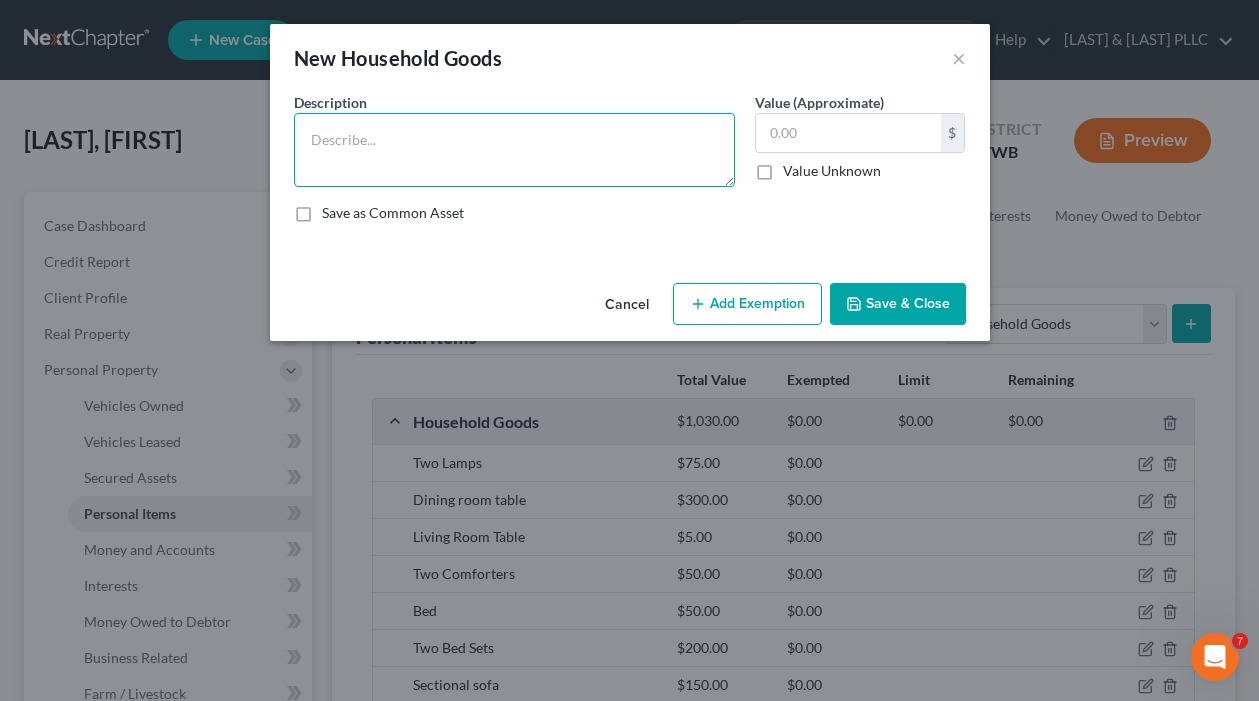 click at bounding box center (514, 150) 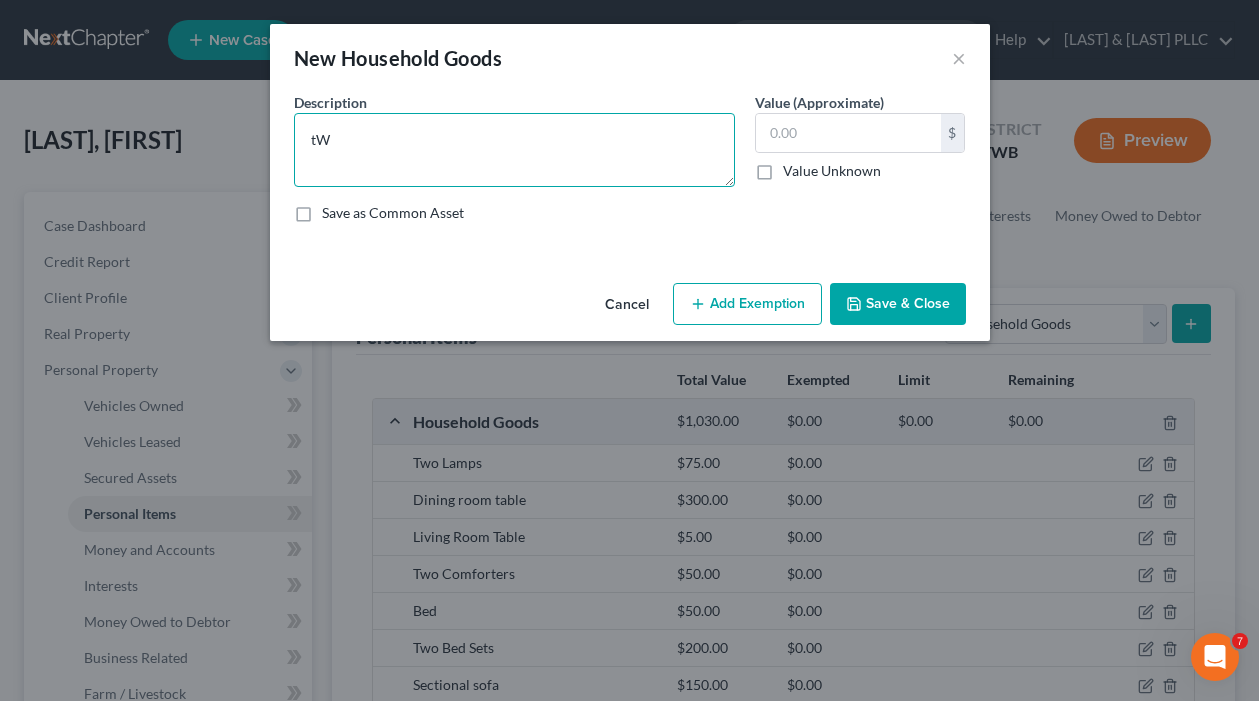 type on "t" 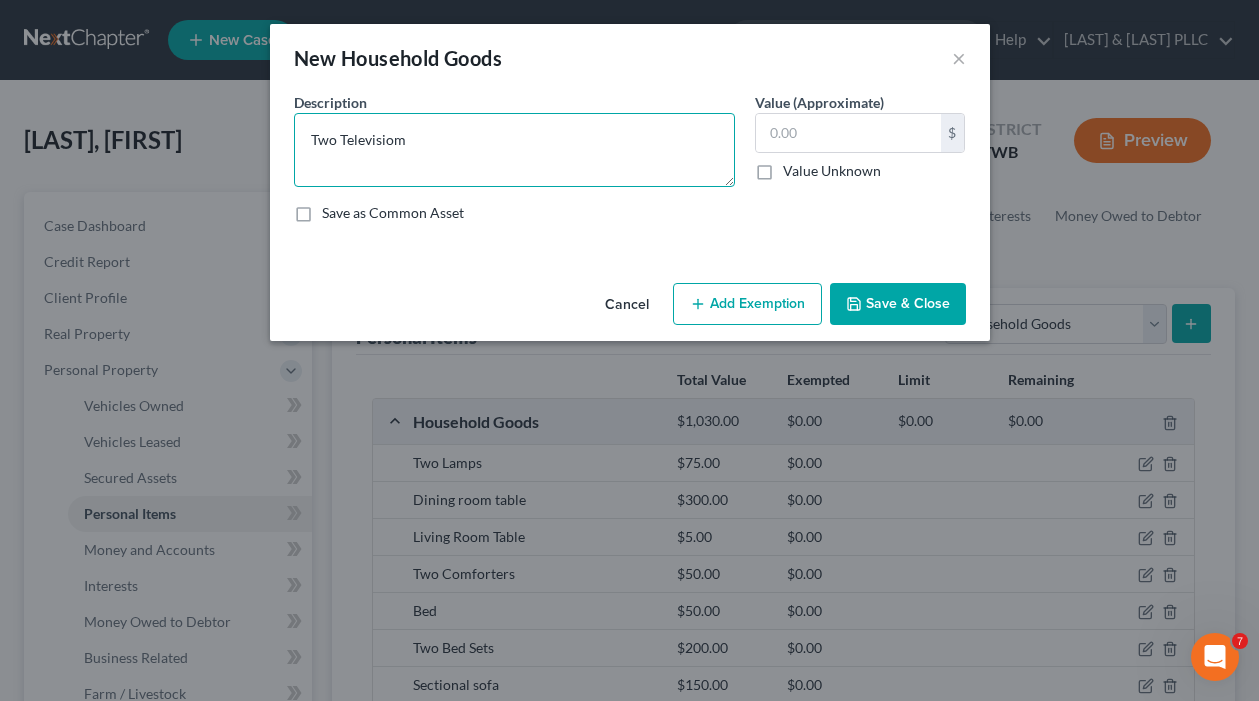 drag, startPoint x: 410, startPoint y: 149, endPoint x: 423, endPoint y: 157, distance: 15.264338 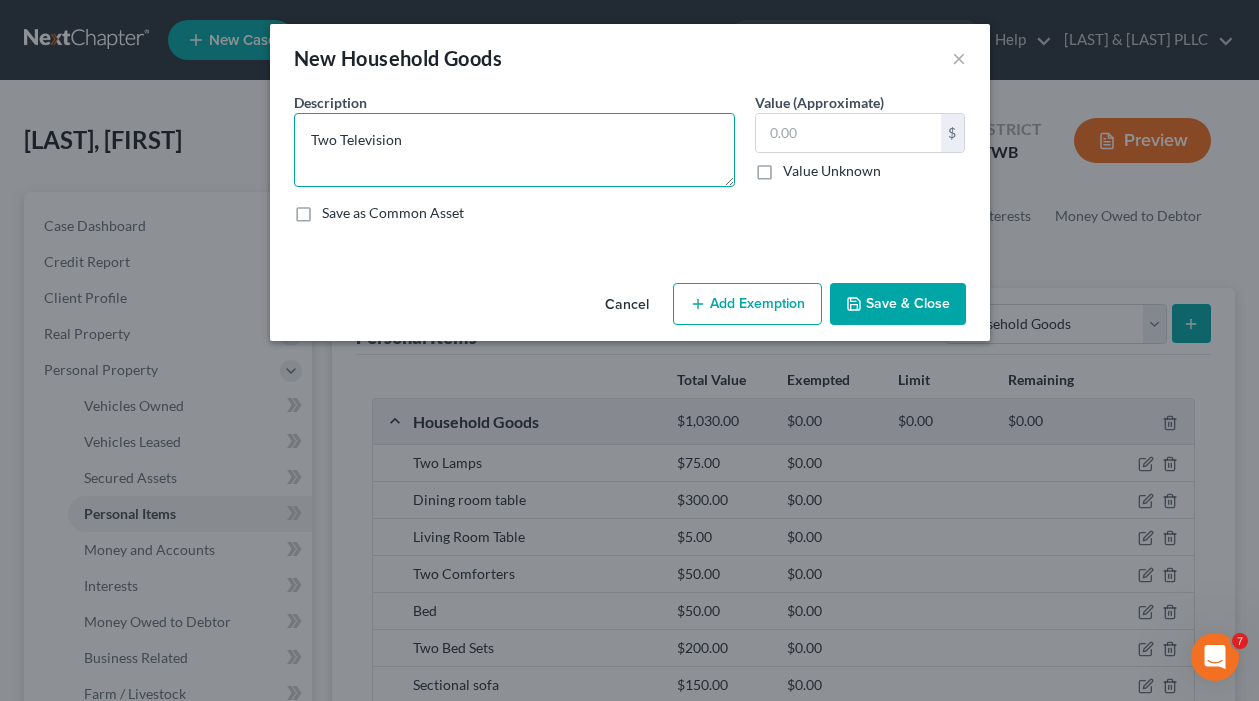 type on "Two Television" 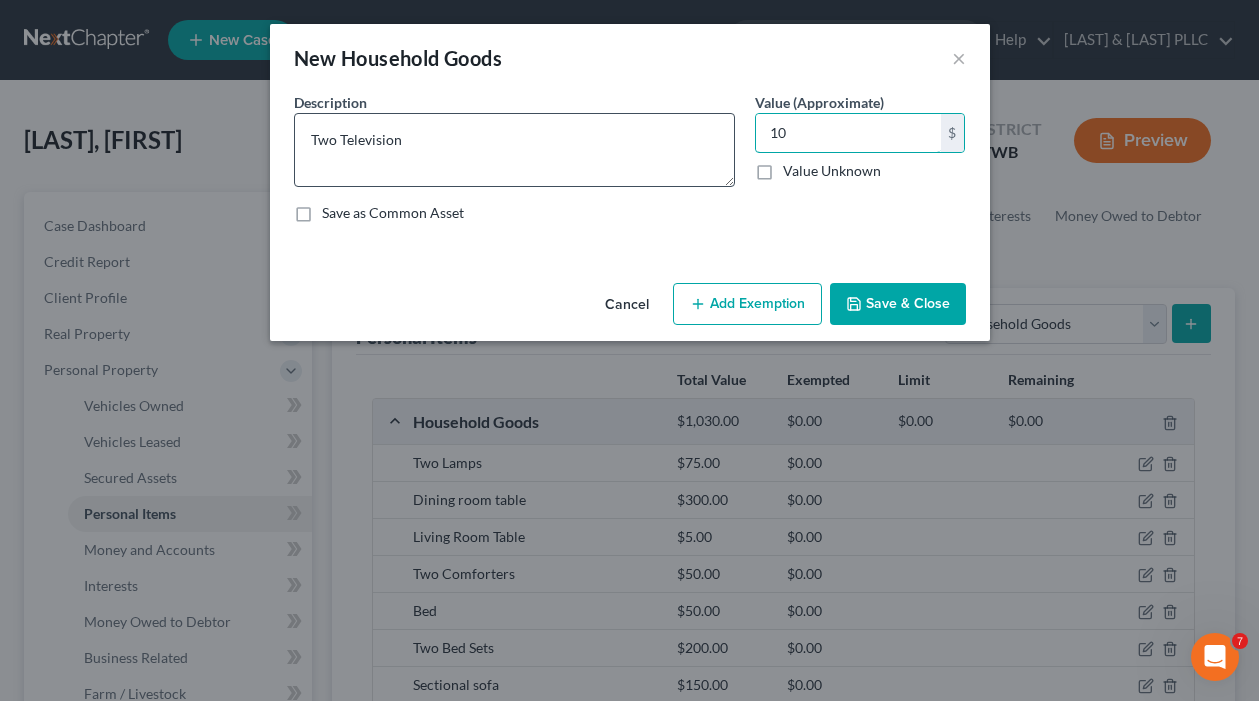 type on "1" 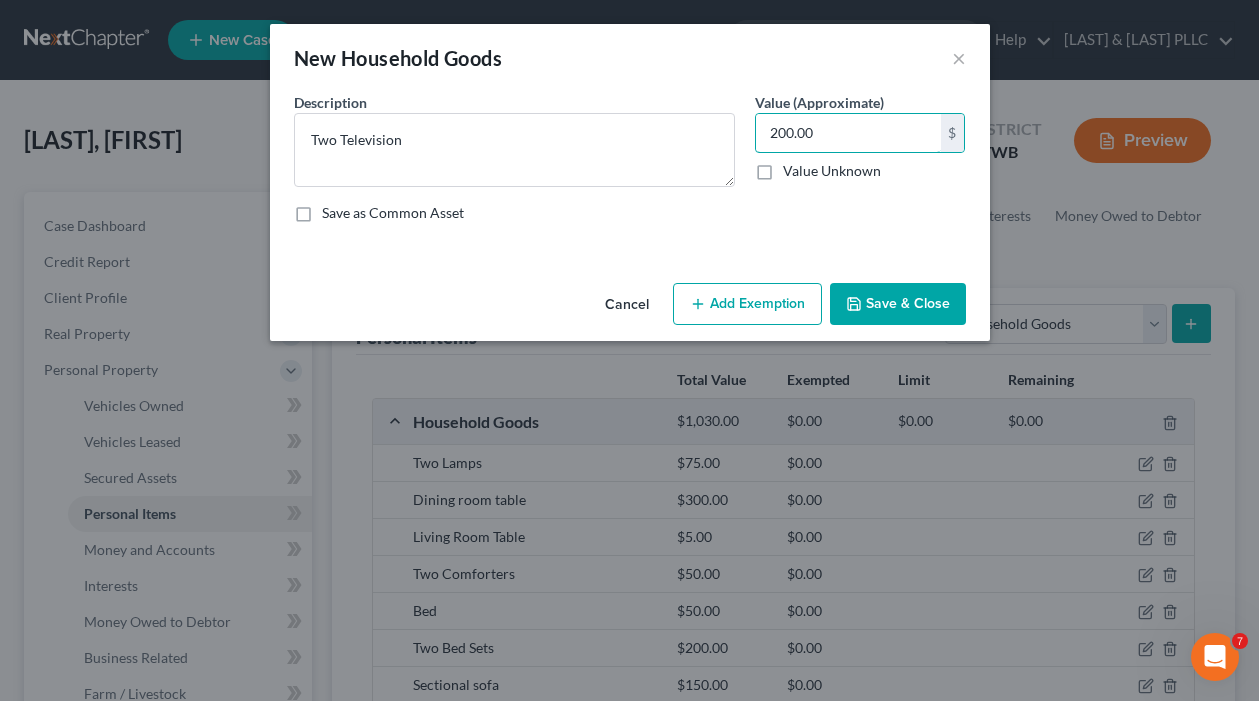 type on "200.00" 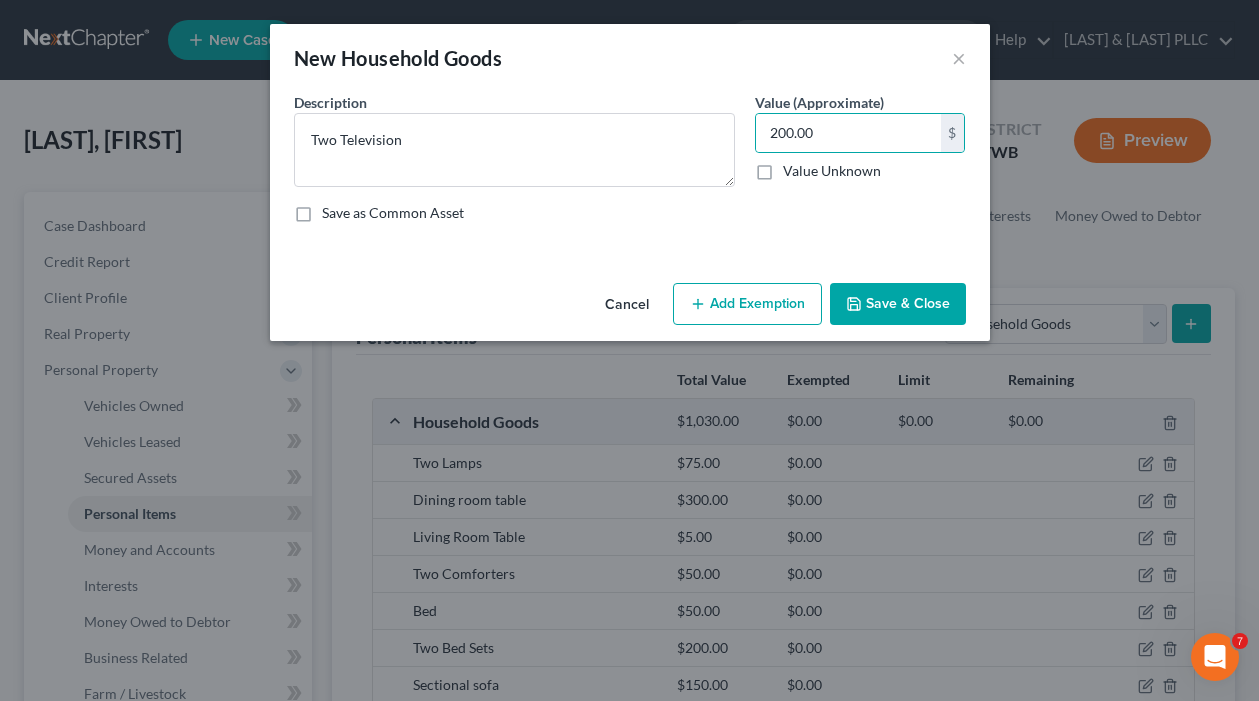click on "Save & Close" at bounding box center [898, 304] 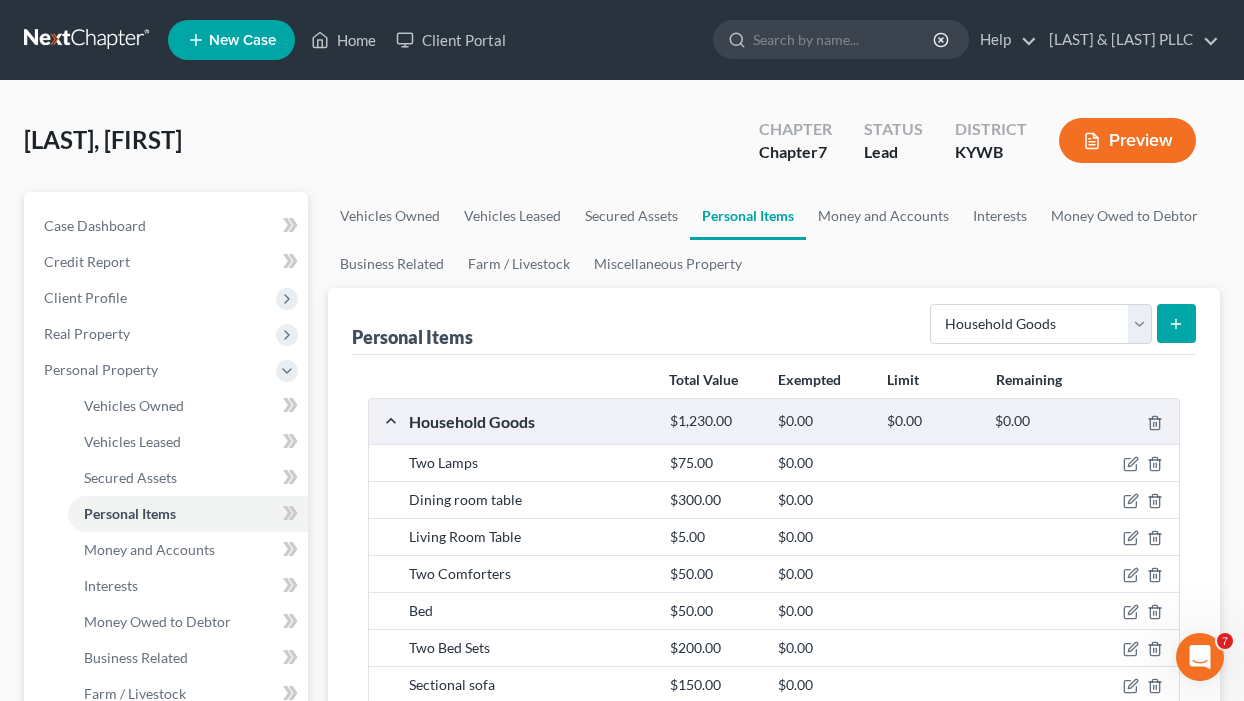 click 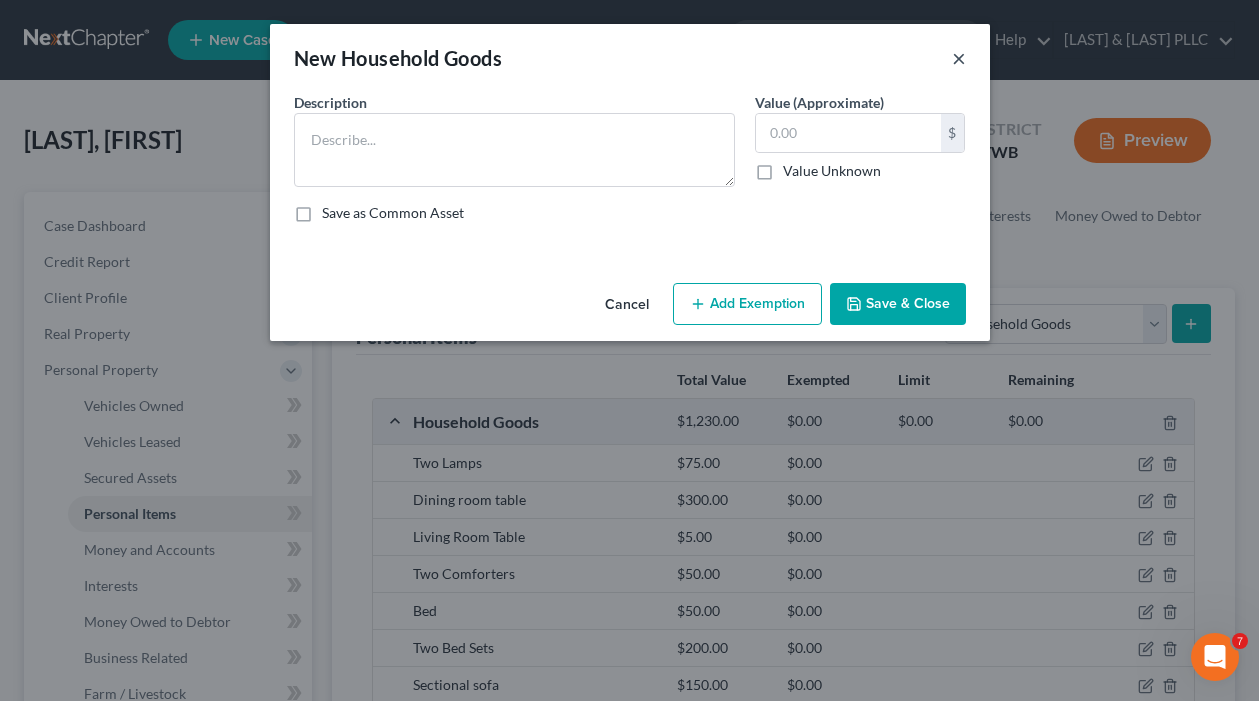 click on "×" at bounding box center [959, 58] 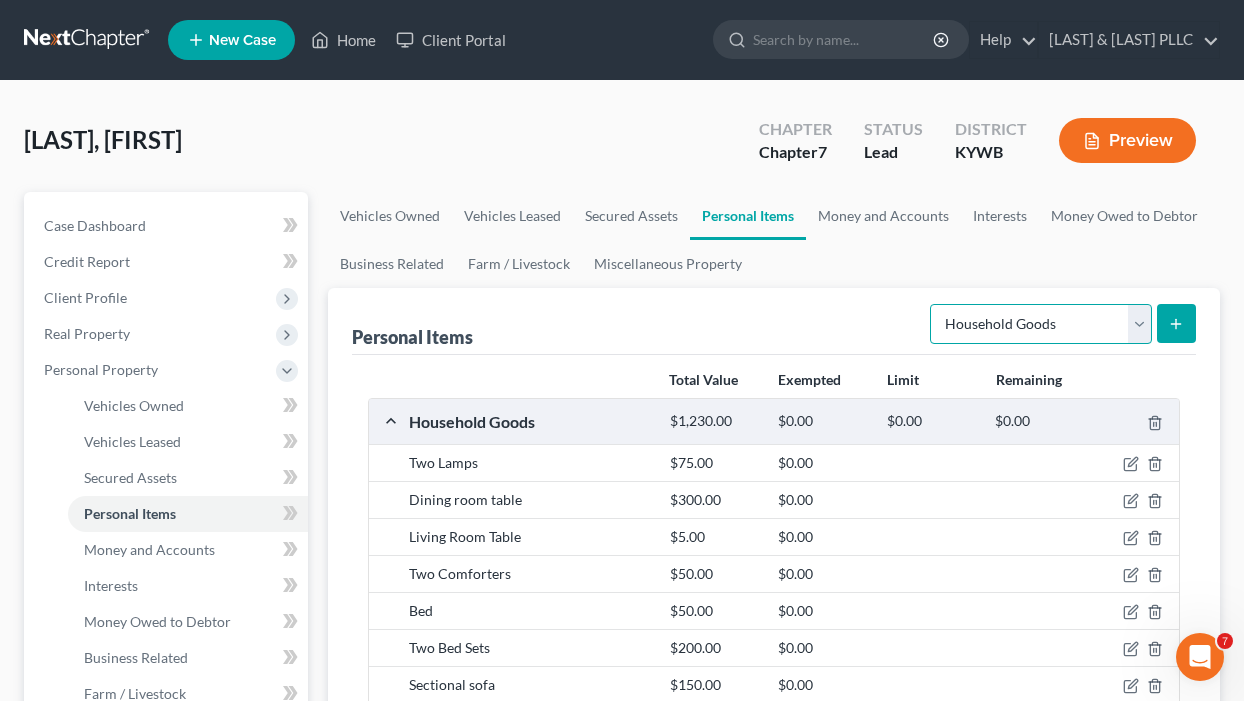 click on "Select Item Type Clothing Collectibles Of Value Electronics Firearms Household Goods Jewelry Other Pet(s) Sports & Hobby Equipment" at bounding box center (1041, 324) 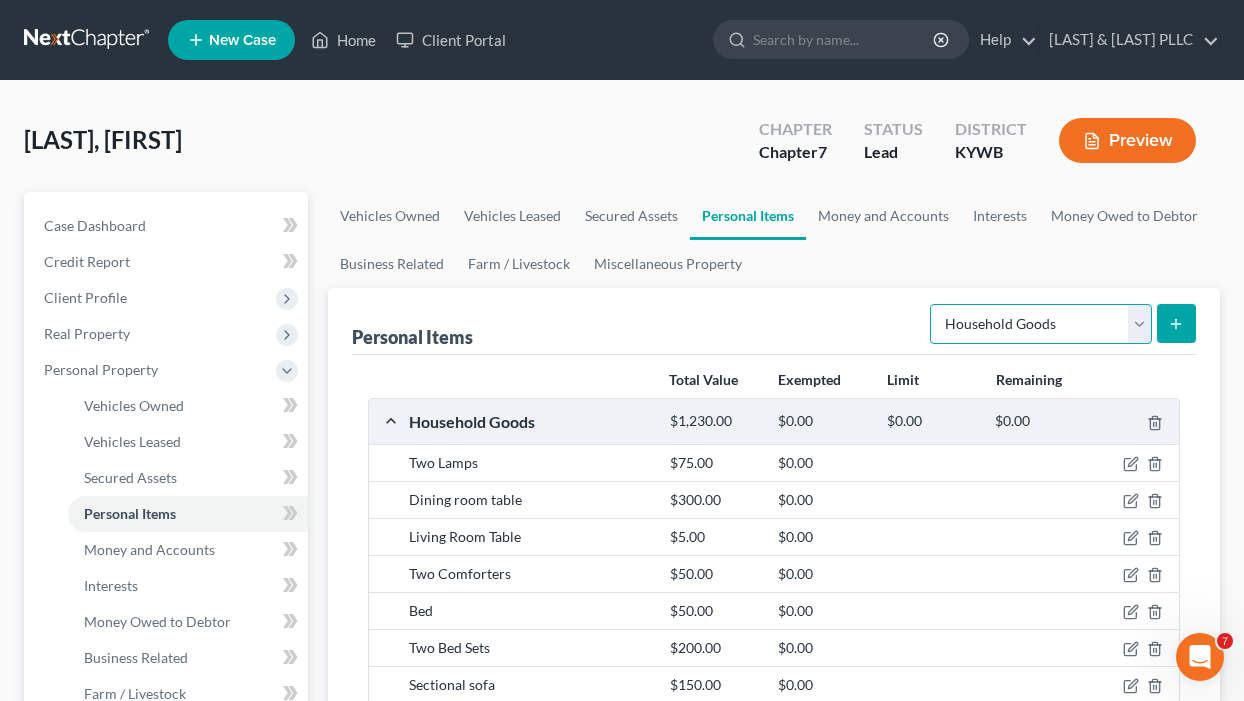select on "electronics" 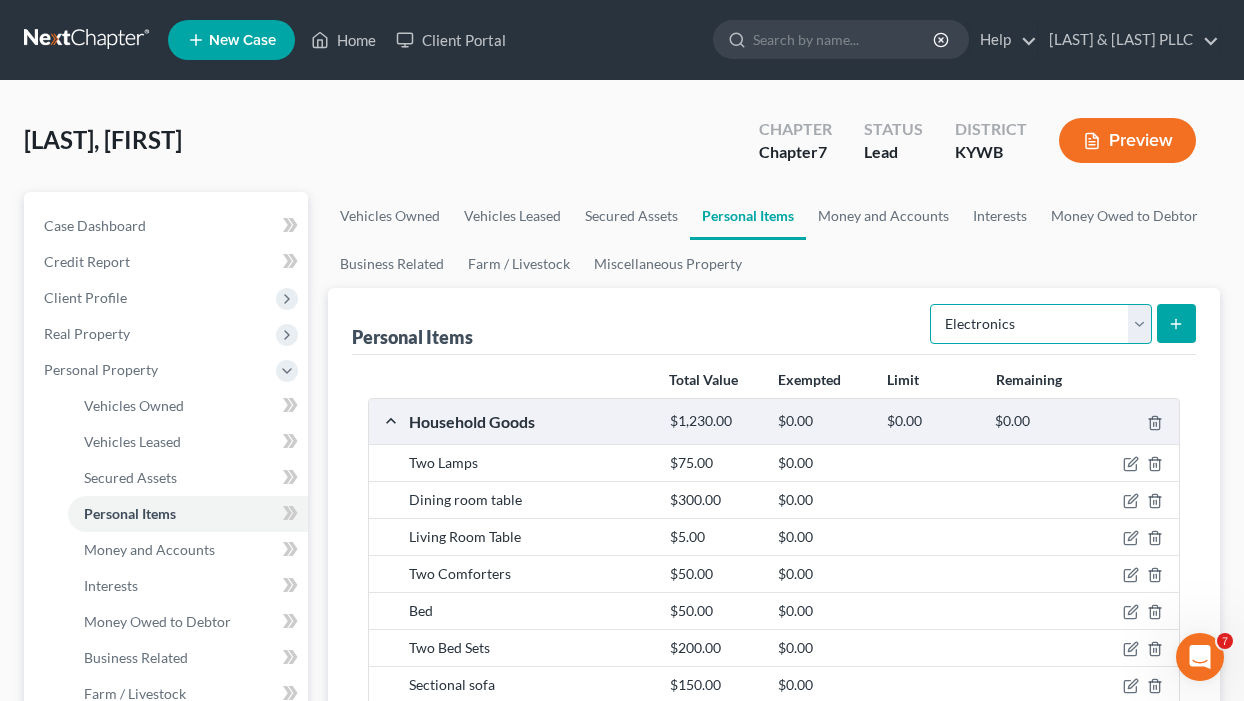 click on "Select Item Type Clothing Collectibles Of Value Electronics Firearms Household Goods Jewelry Other Pet(s) Sports & Hobby Equipment" at bounding box center [1041, 324] 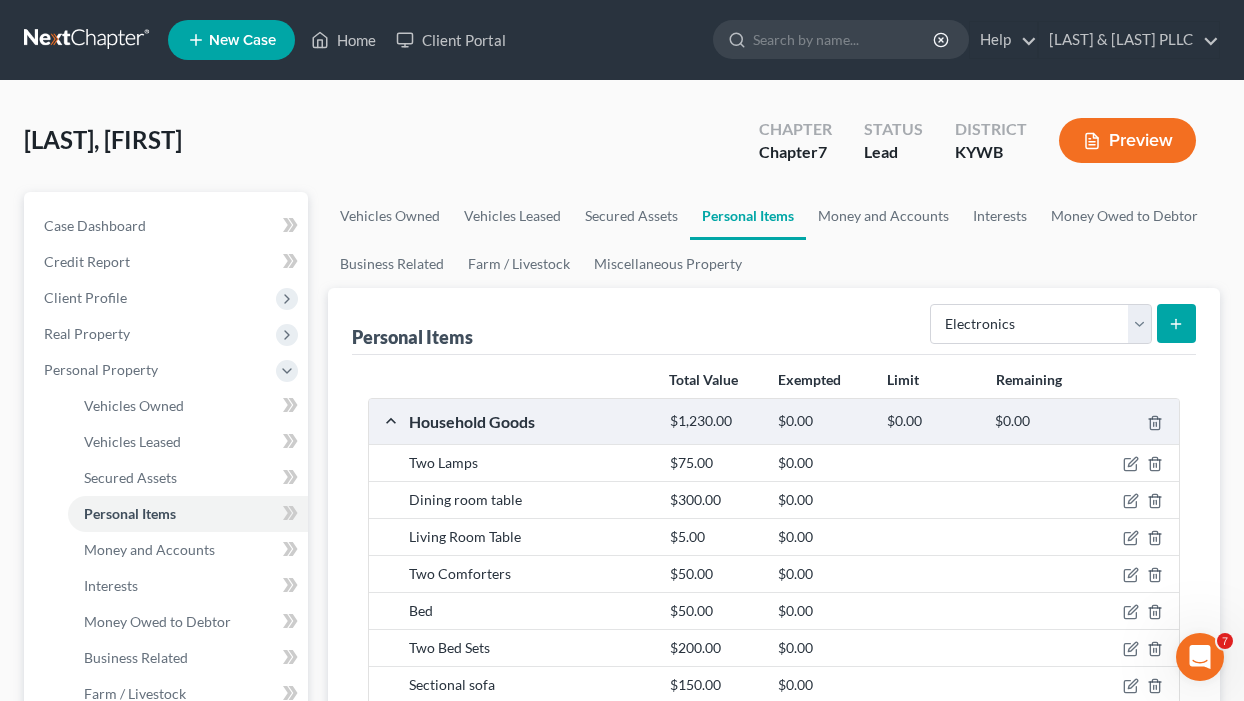 click at bounding box center [1176, 323] 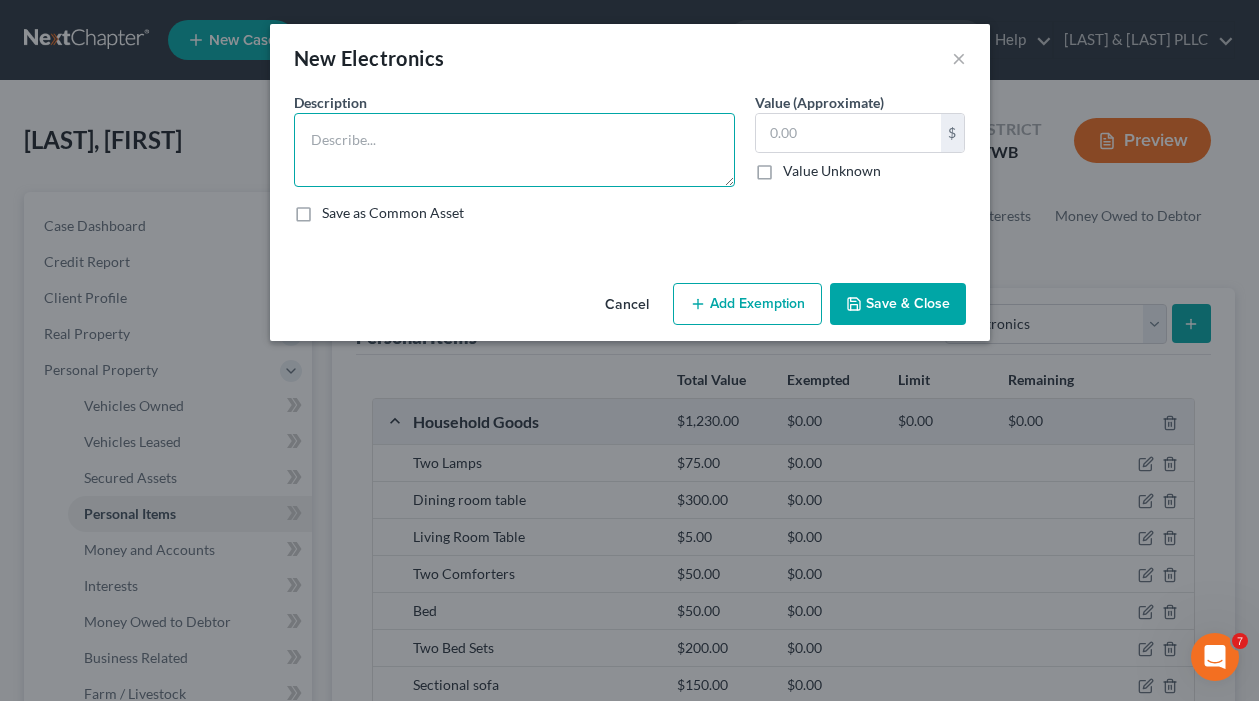 click at bounding box center (514, 150) 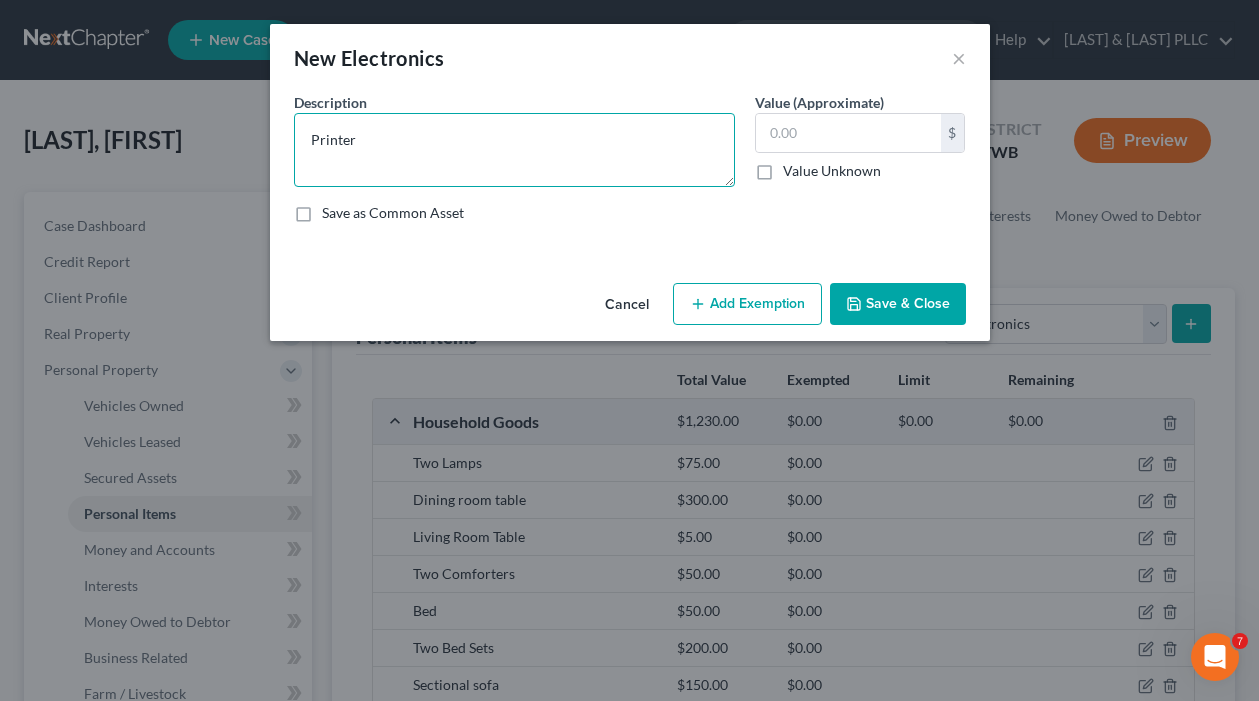 type on "Printer" 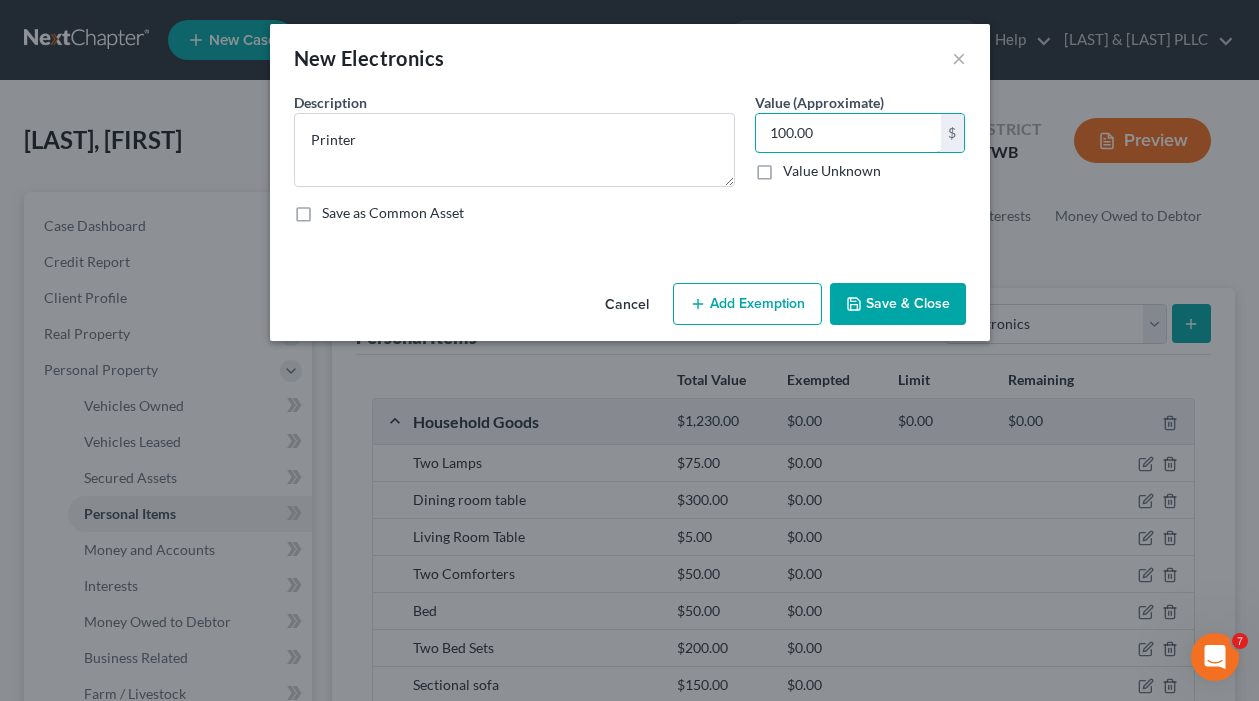 type on "100.00" 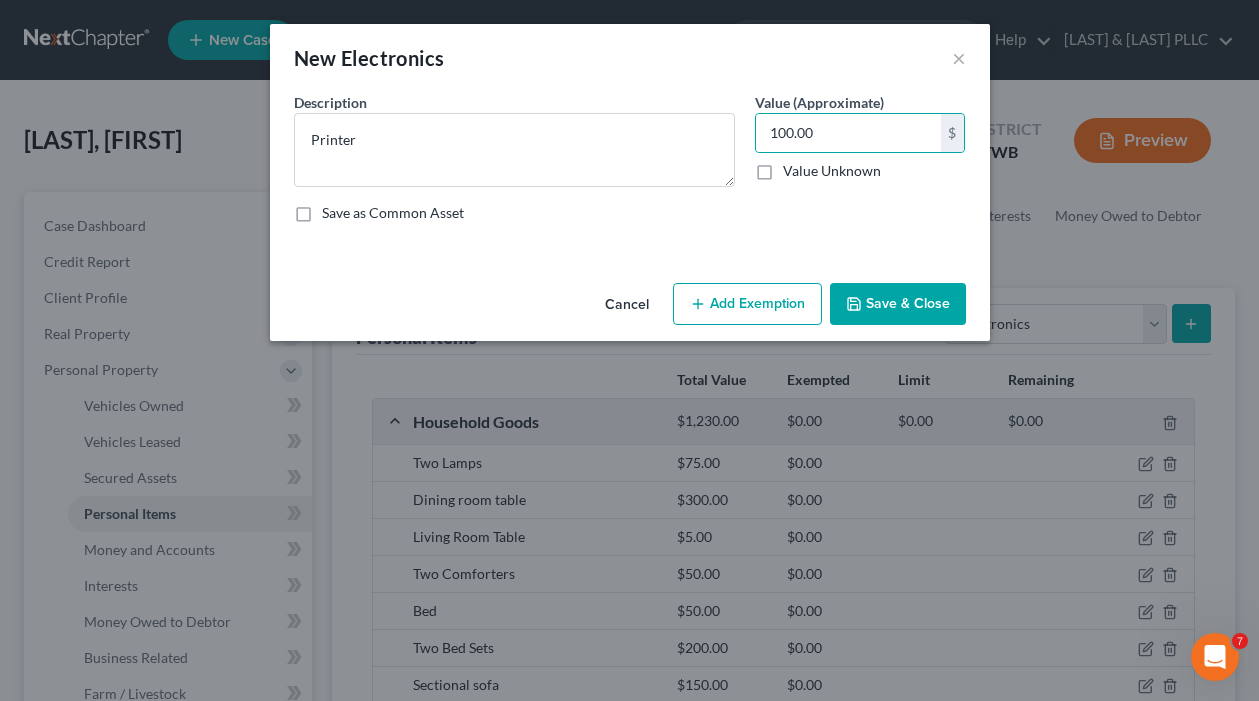 click on "Cancel Add Exemption Save & Close" at bounding box center (630, 308) 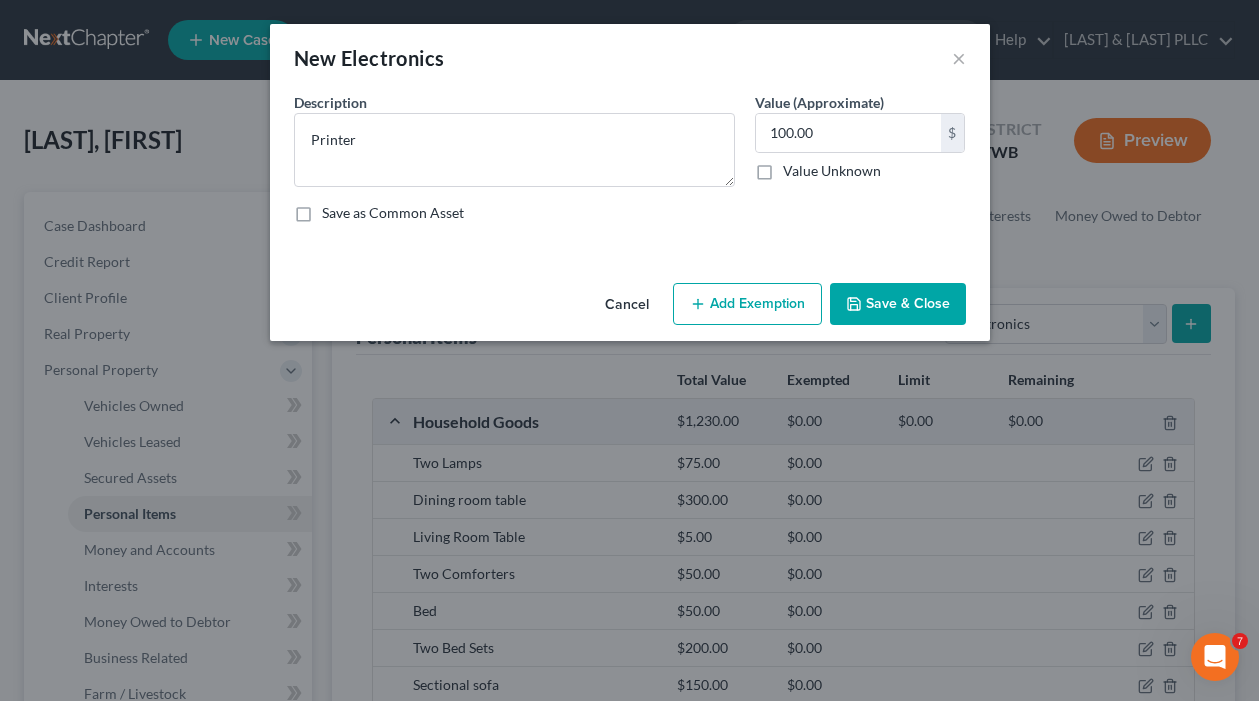 click on "Save & Close" at bounding box center [898, 304] 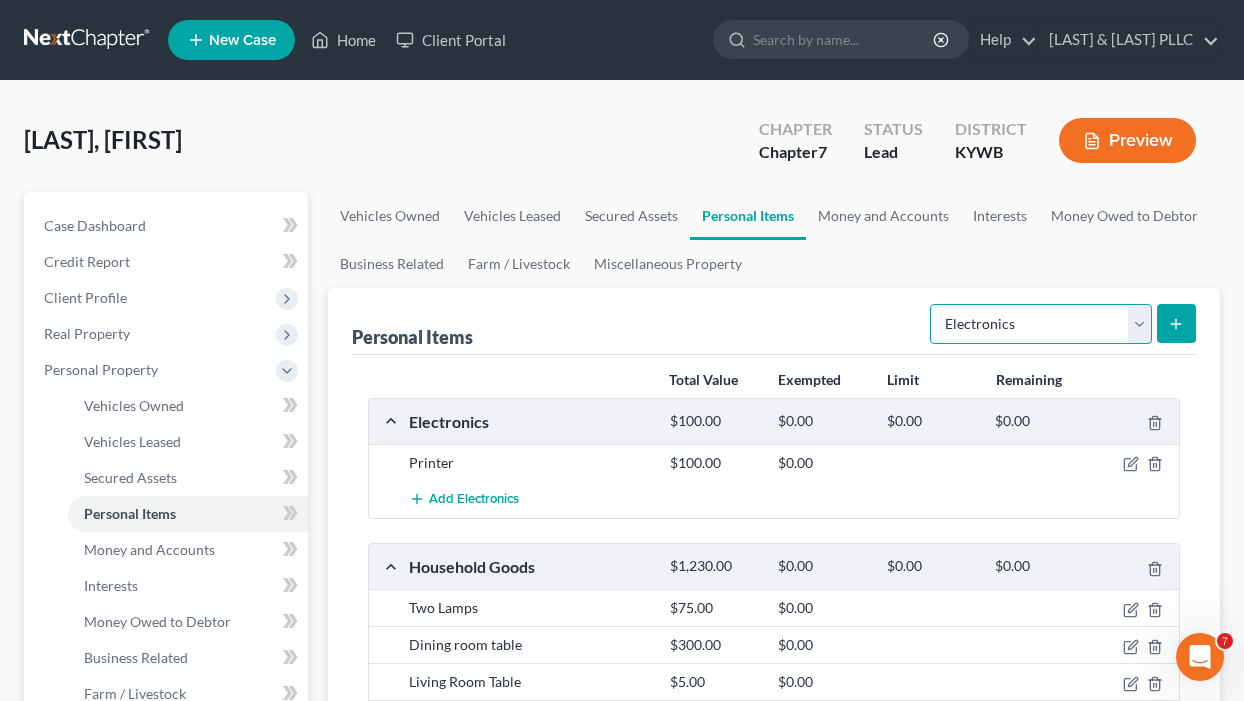 click on "Select Item Type Clothing Collectibles Of Value Electronics Firearms Household Goods Jewelry Other Pet(s) Sports & Hobby Equipment" at bounding box center [1041, 324] 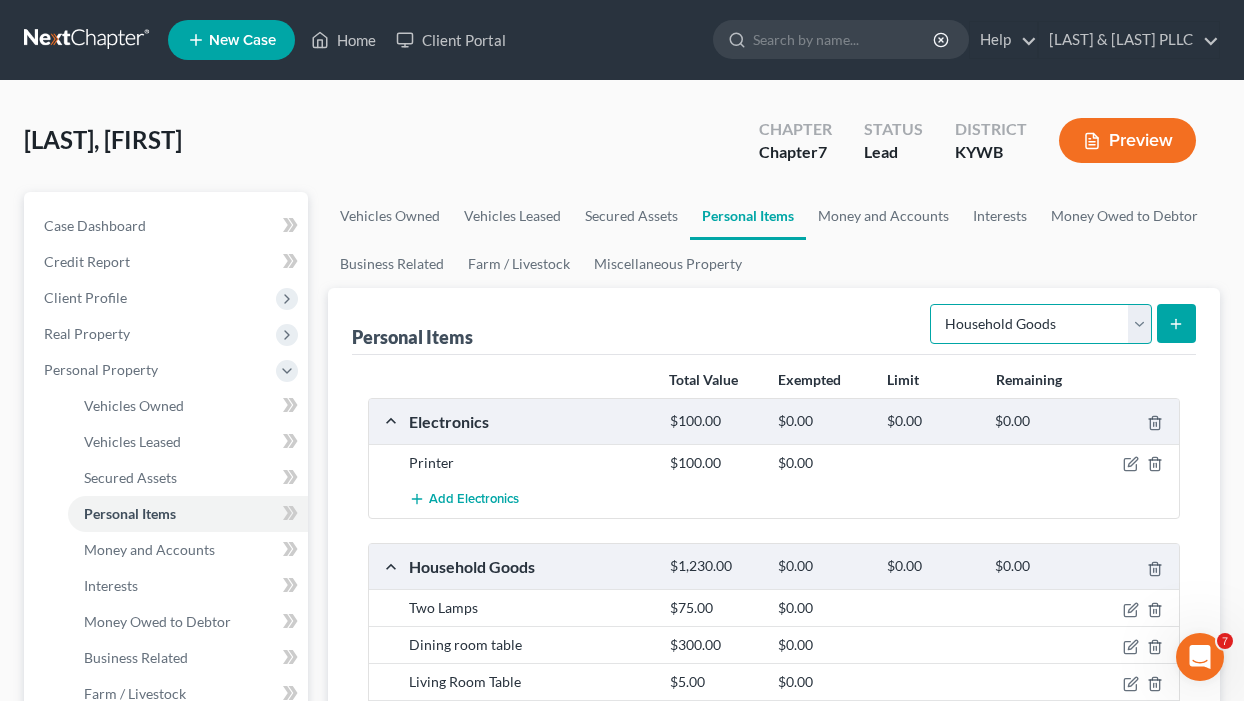 click on "Select Item Type Clothing Collectibles Of Value Electronics Firearms Household Goods Jewelry Other Pet(s) Sports & Hobby Equipment" at bounding box center [1041, 324] 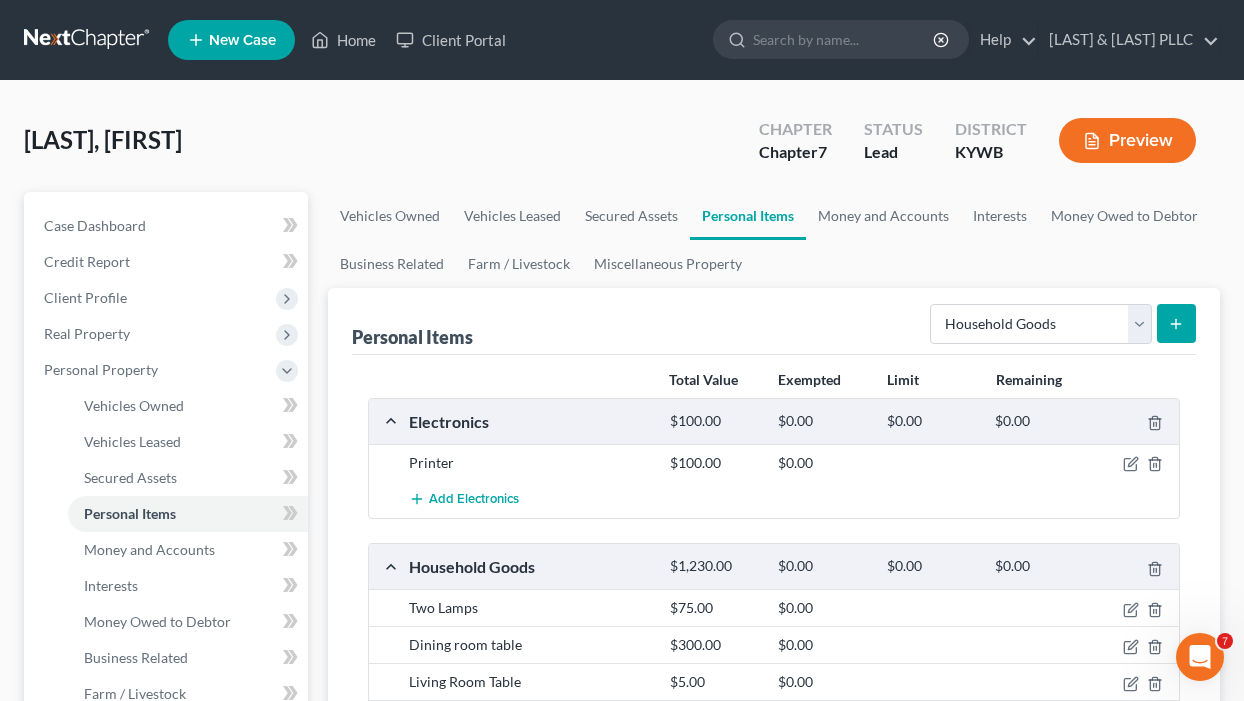 click at bounding box center [1176, 323] 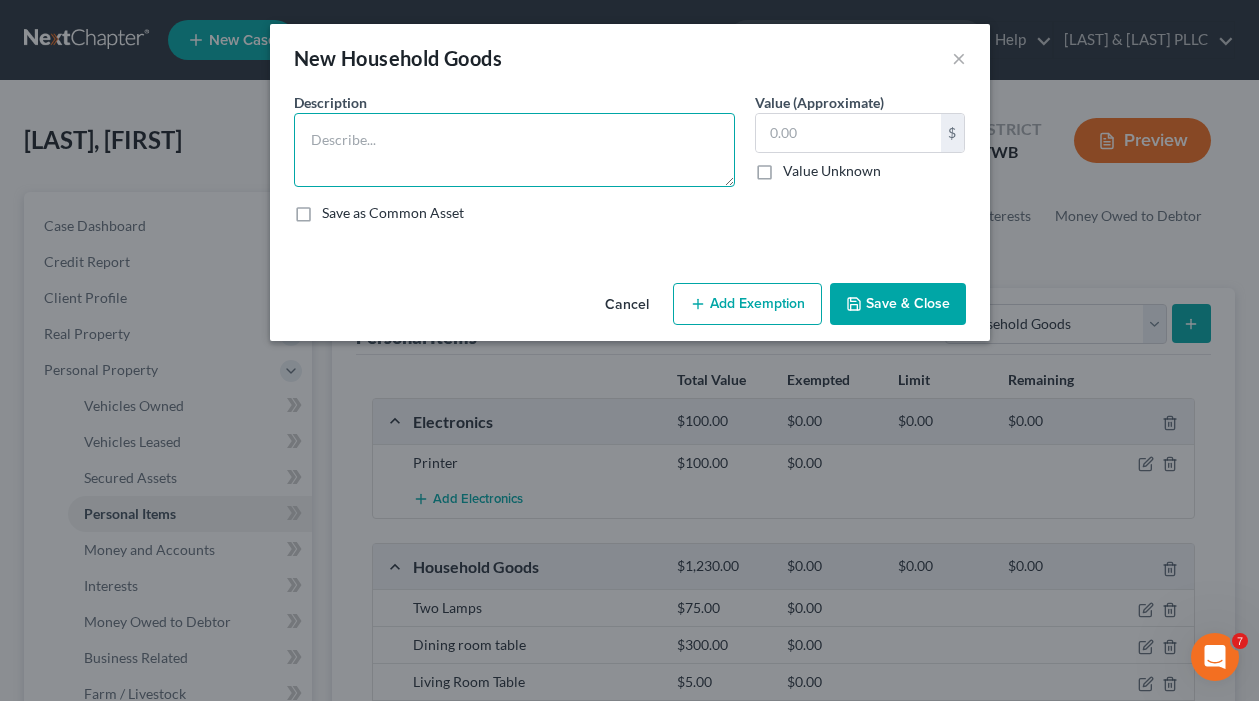 click at bounding box center [514, 150] 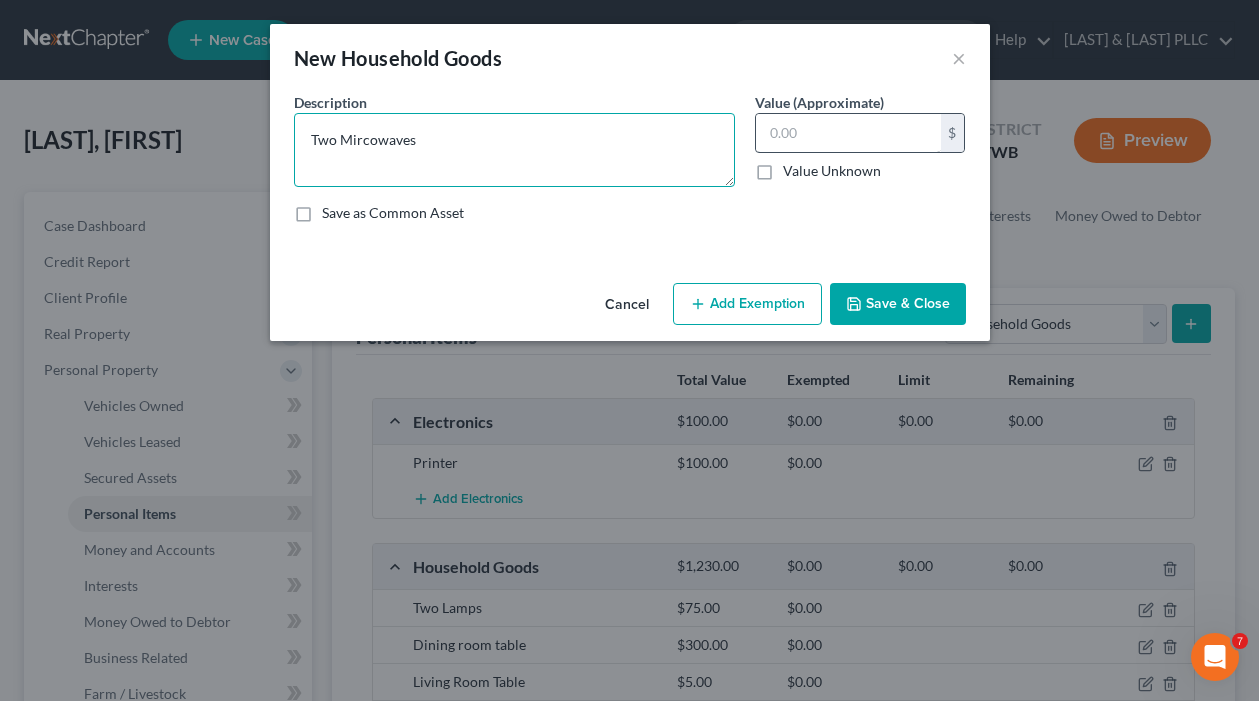 type on "Two Mircowaves" 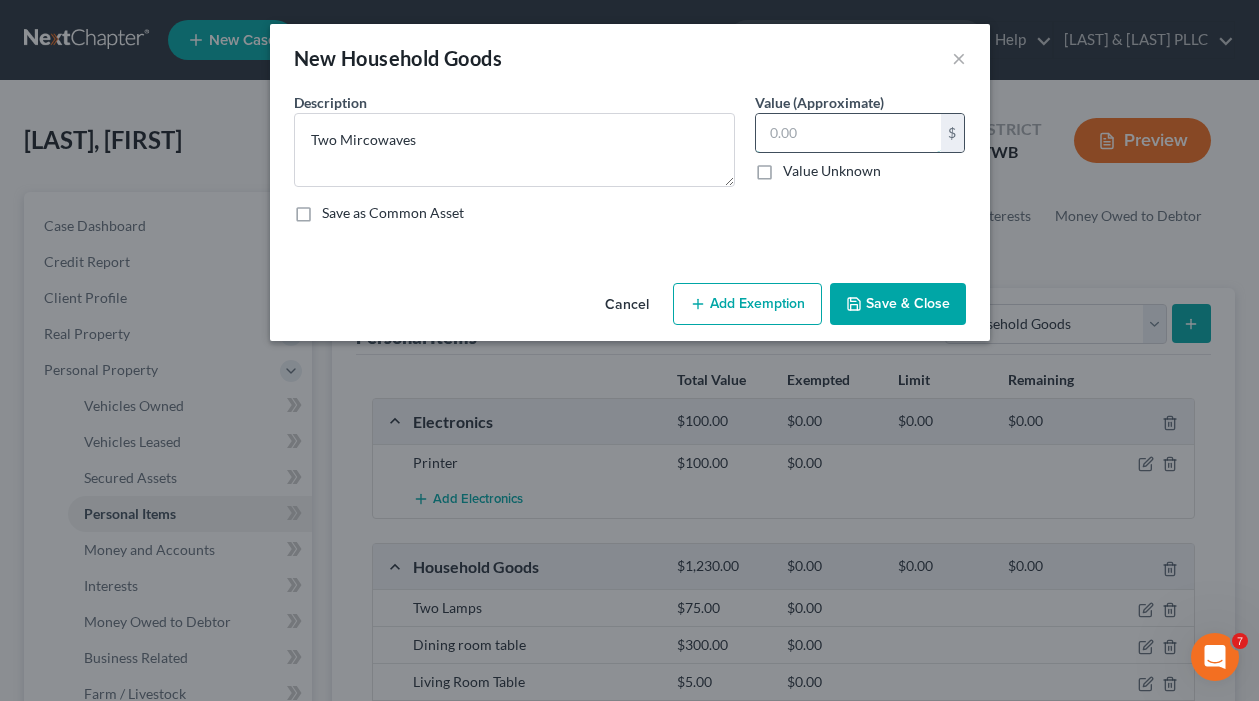 click at bounding box center (848, 133) 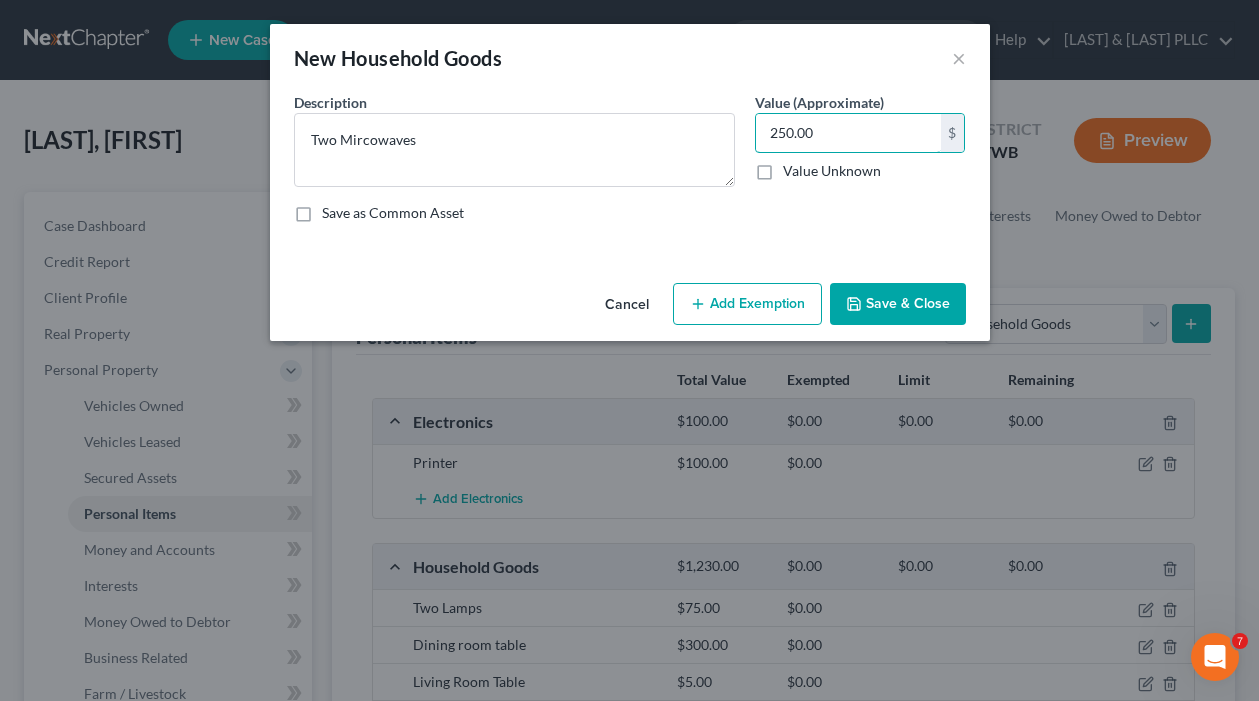 type on "250.00" 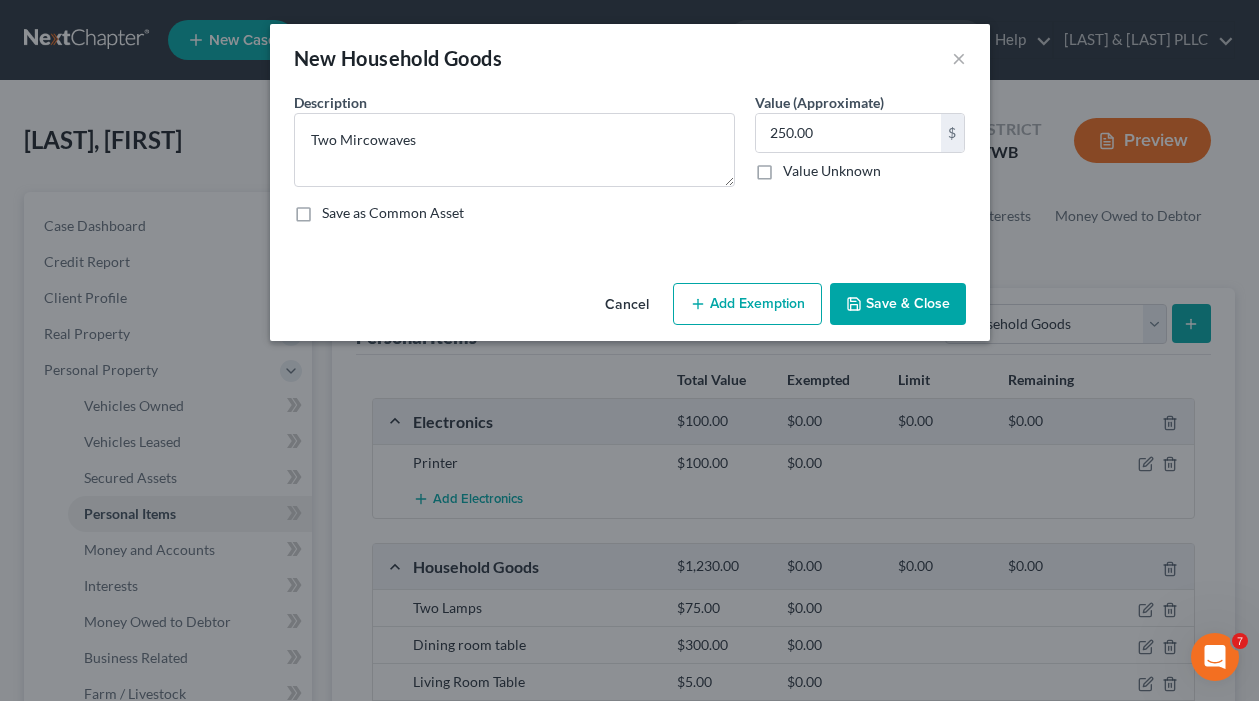 click on "Save & Close" at bounding box center (898, 304) 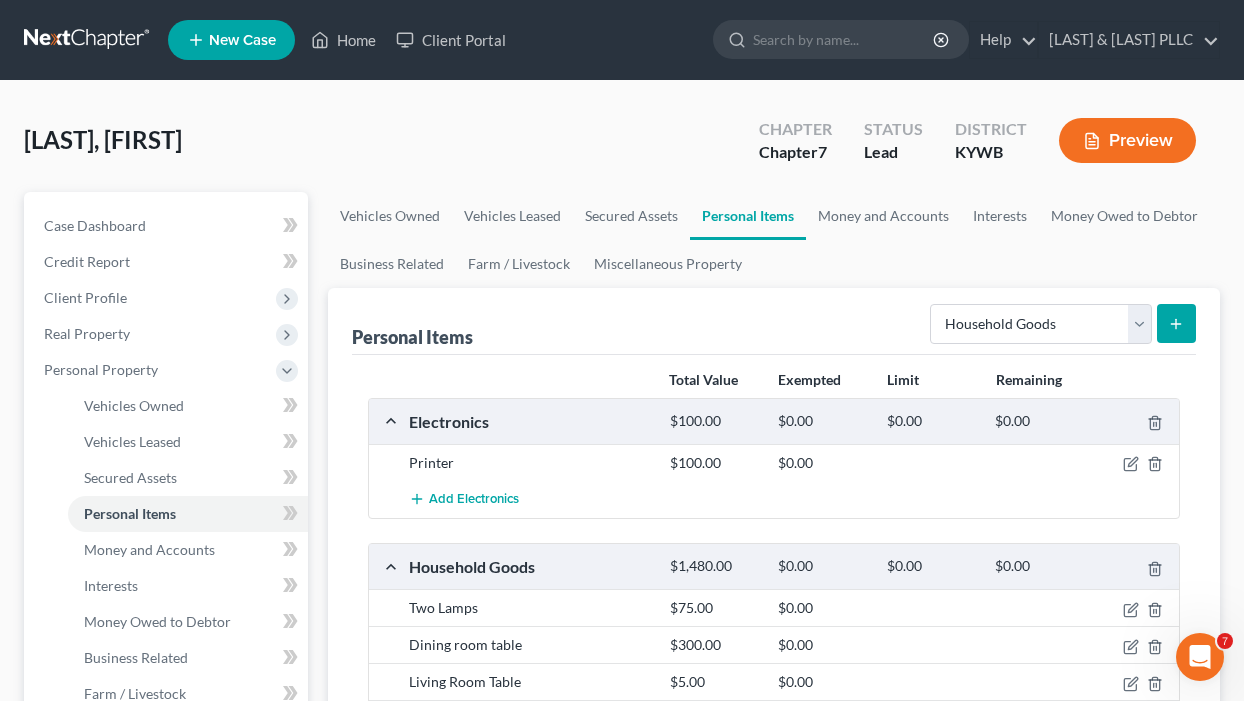 click 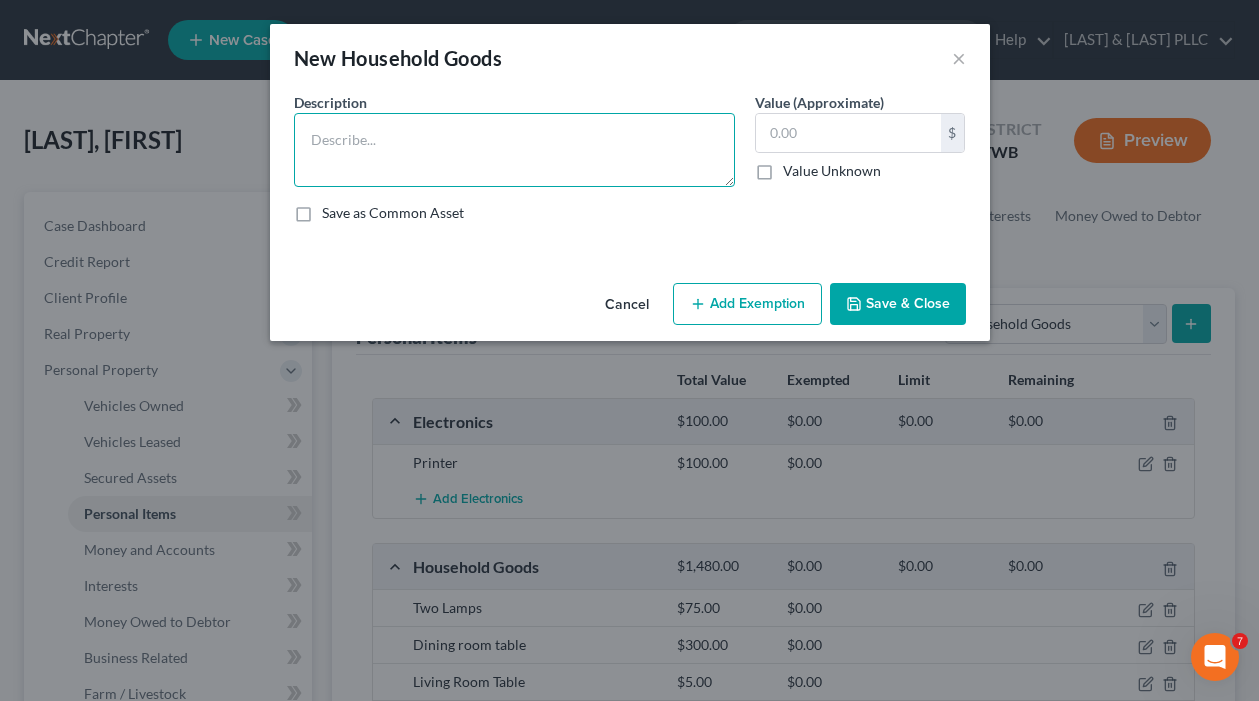 click at bounding box center [514, 150] 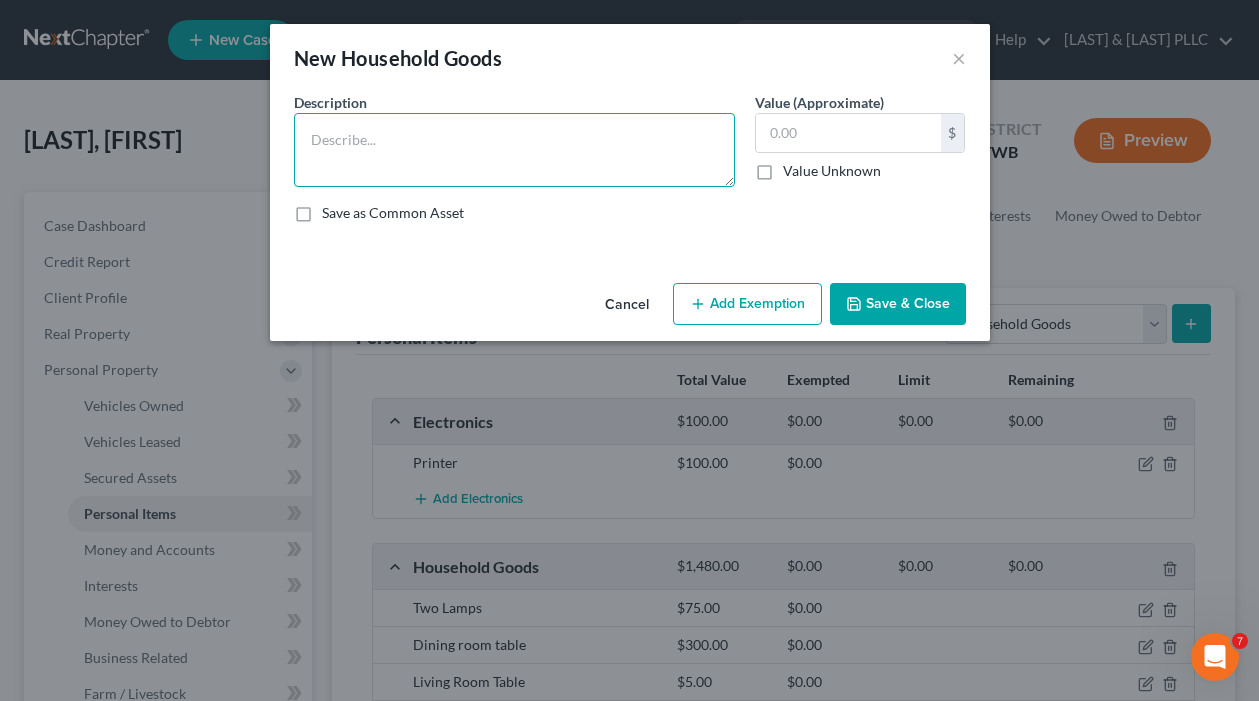 type on "f" 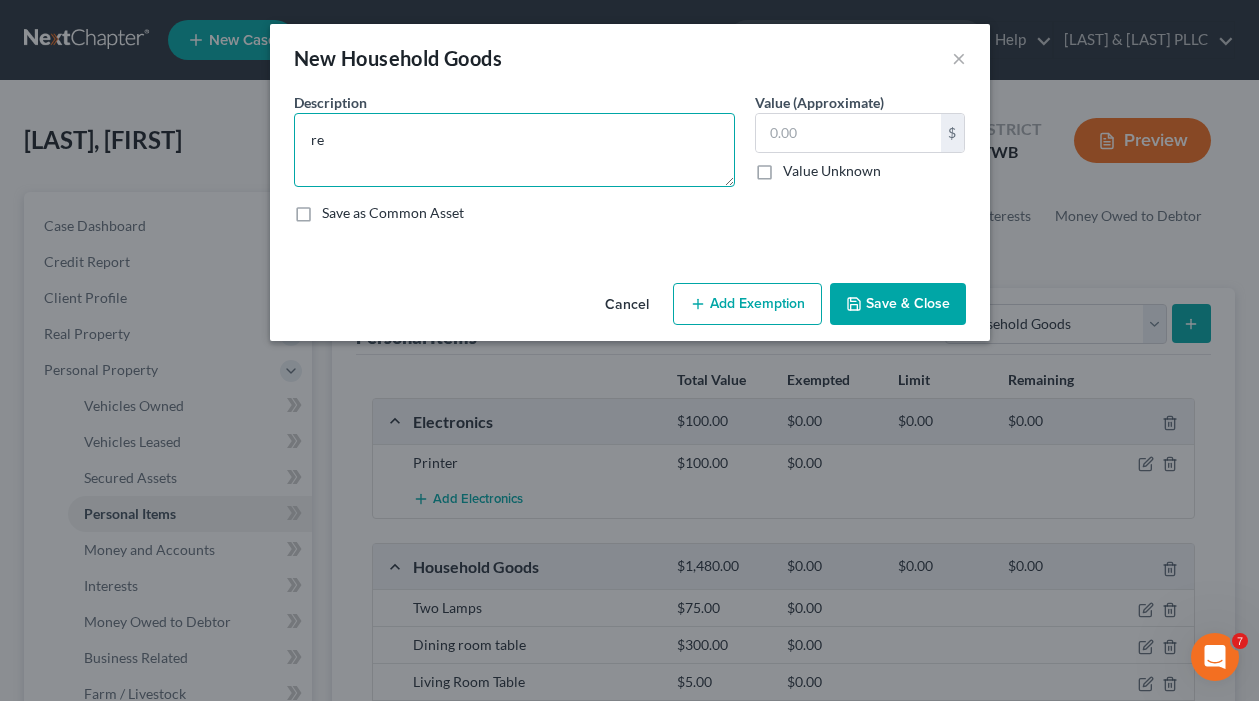 type on "r" 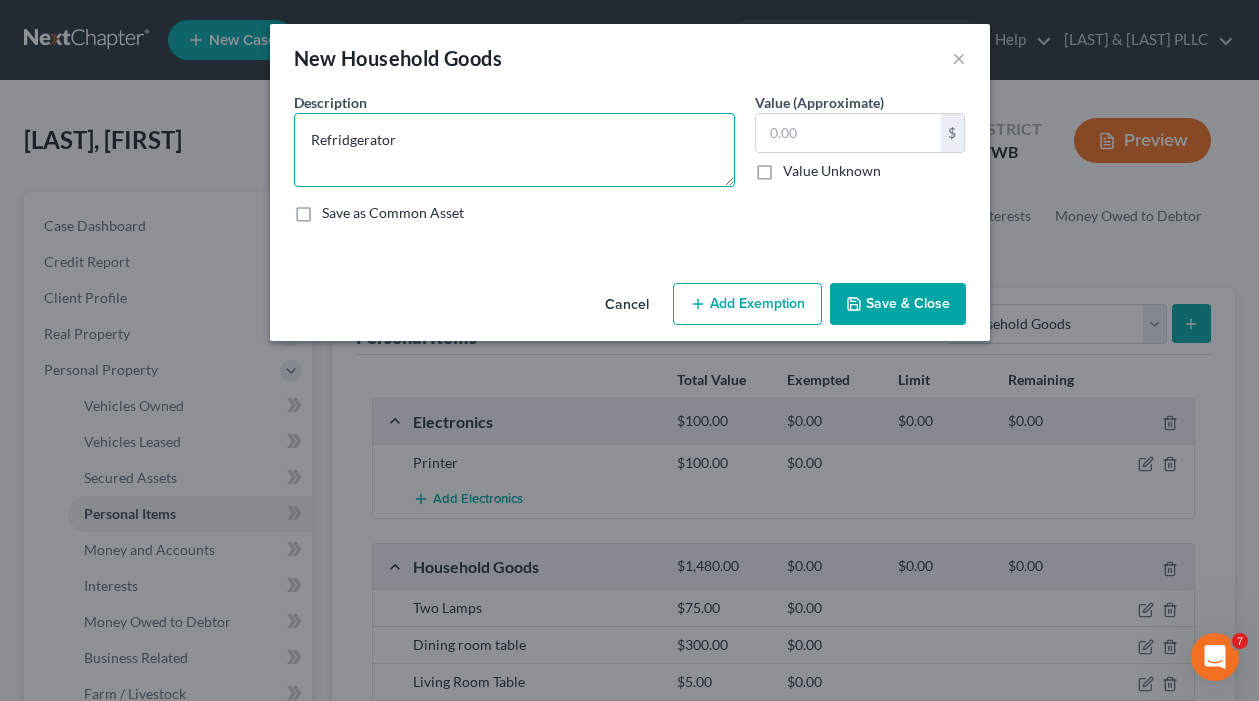 type on "Refridgerator" 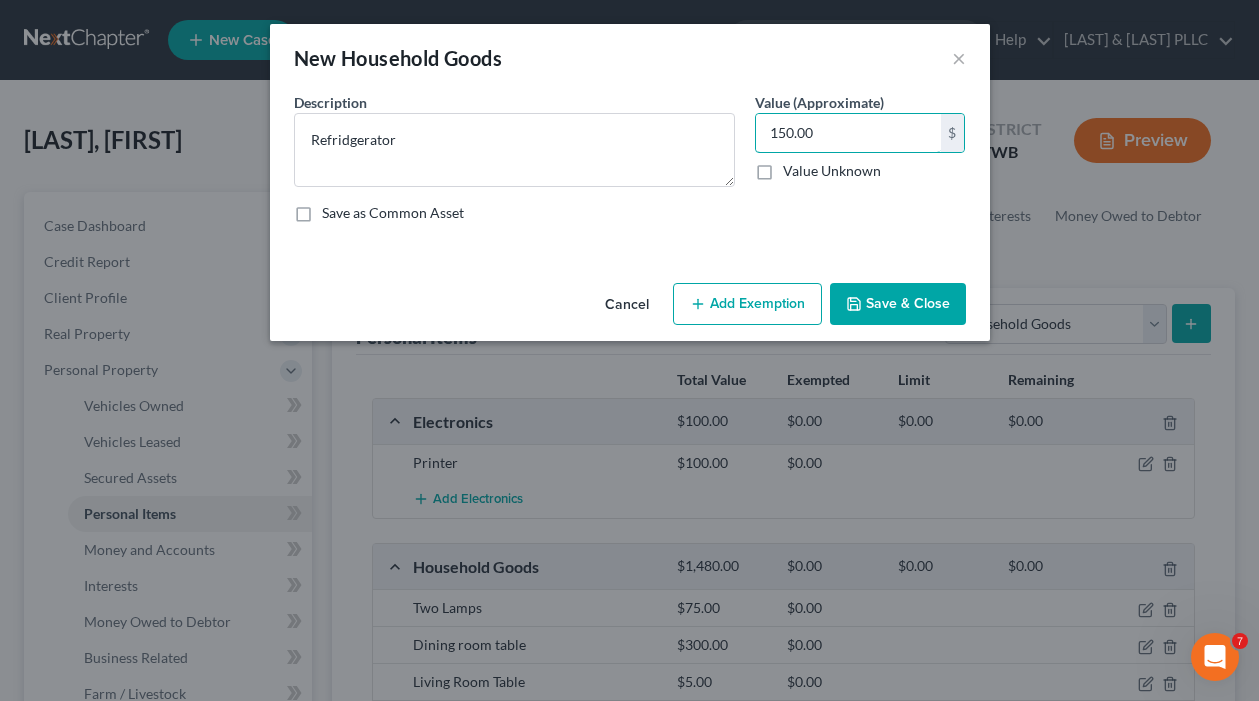 type on "150.00" 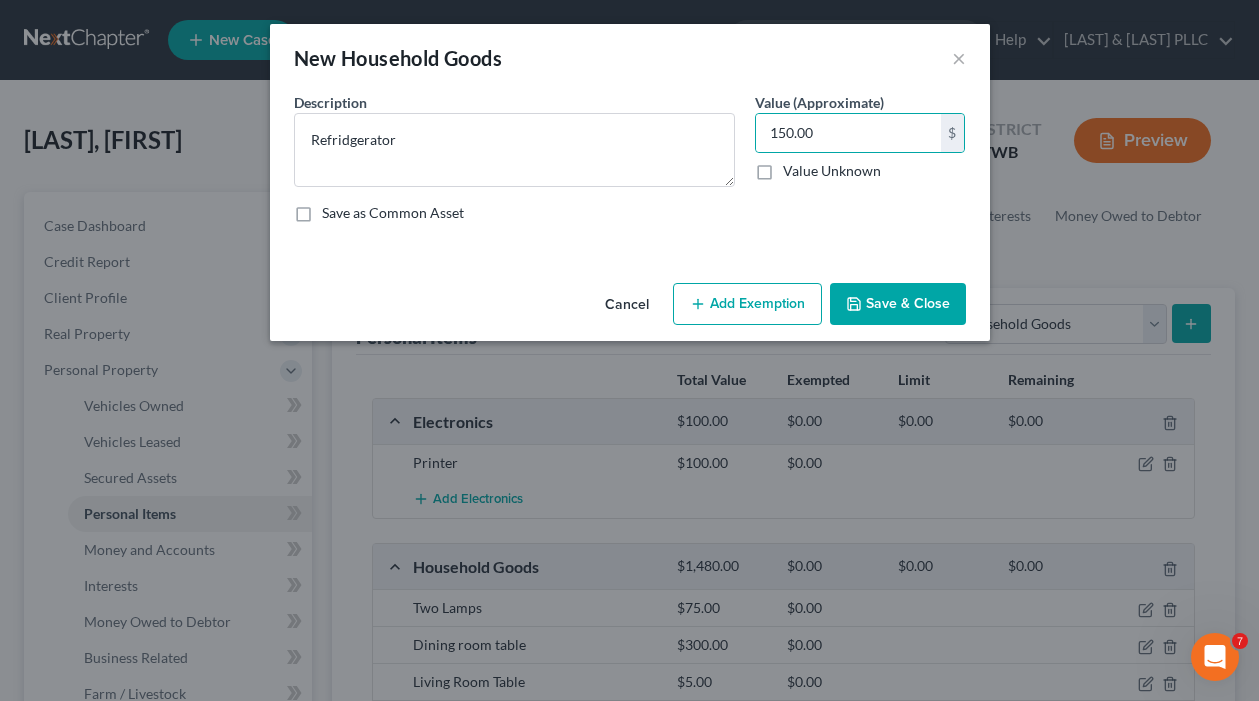 click on "Save & Close" at bounding box center [898, 304] 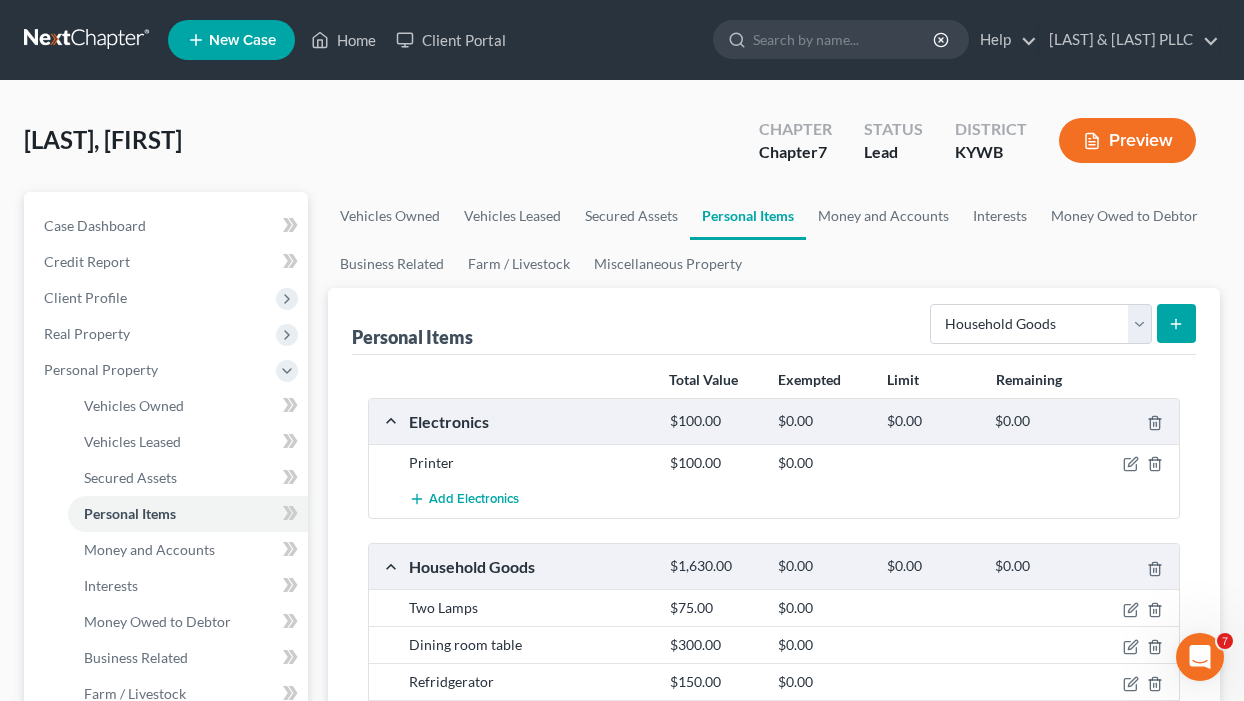 click 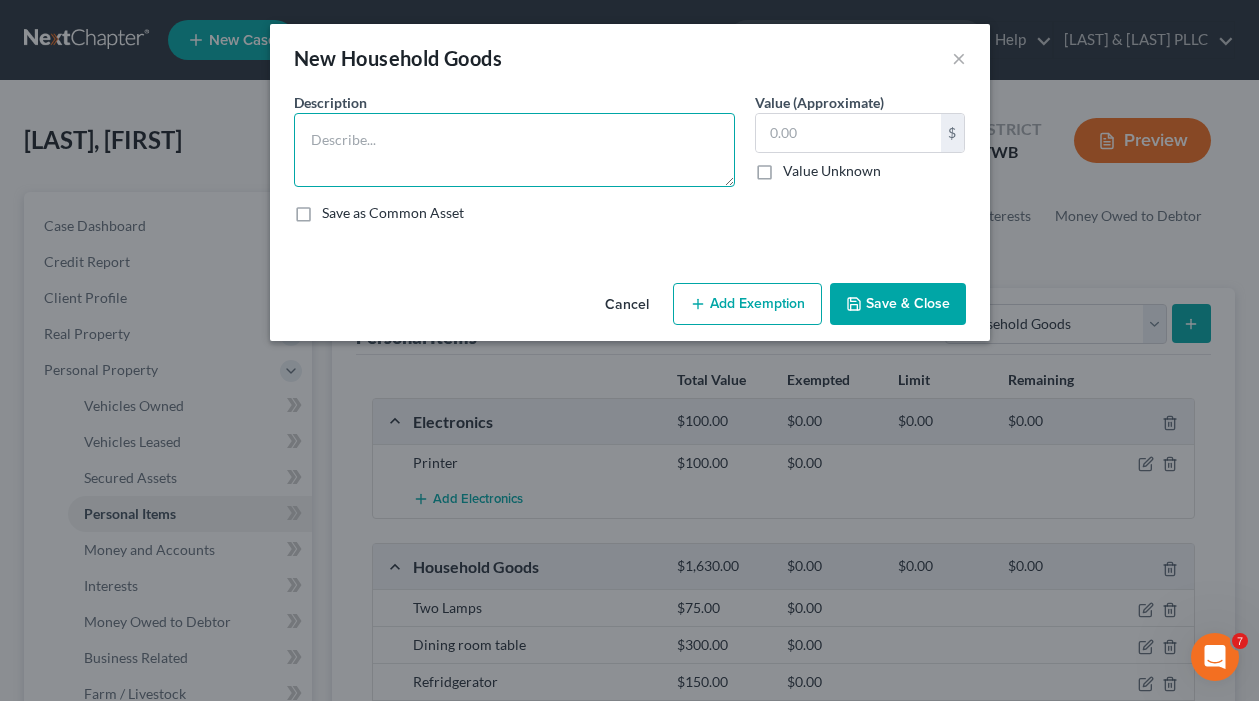 click at bounding box center (514, 150) 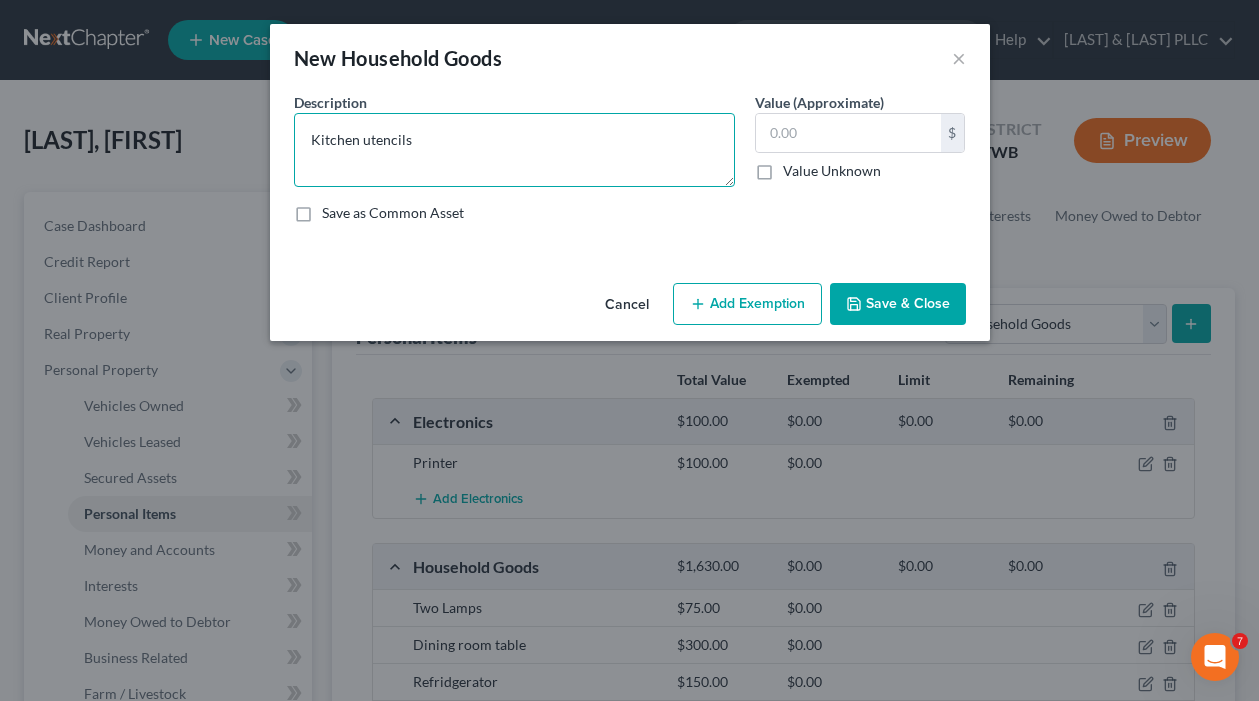 click on "Kitchen utencils" at bounding box center [514, 150] 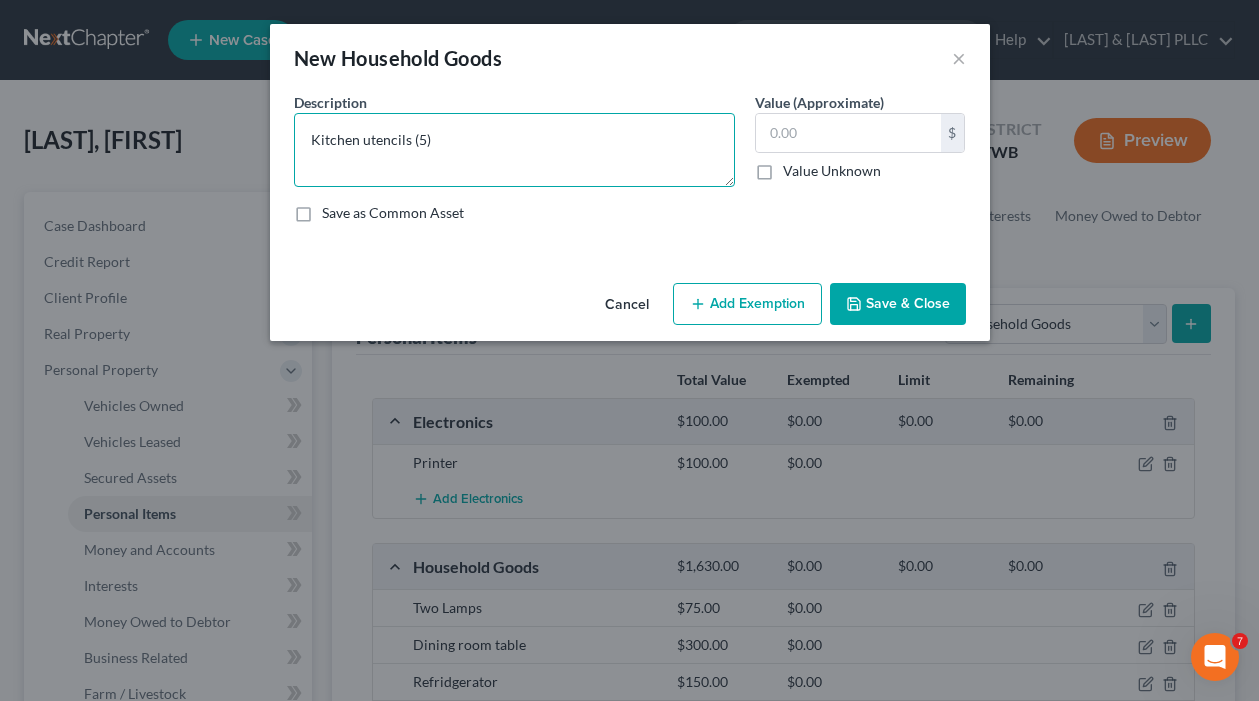 type on "Kitchen utencils (5)" 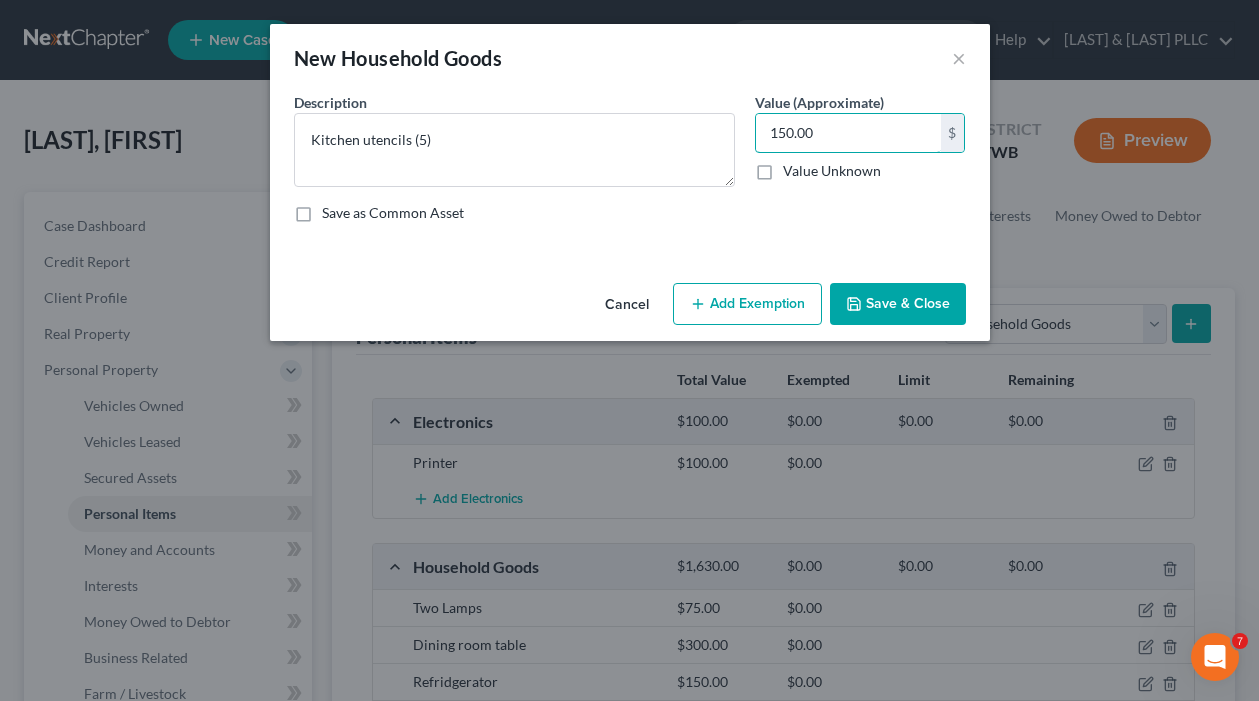 type on "150.00" 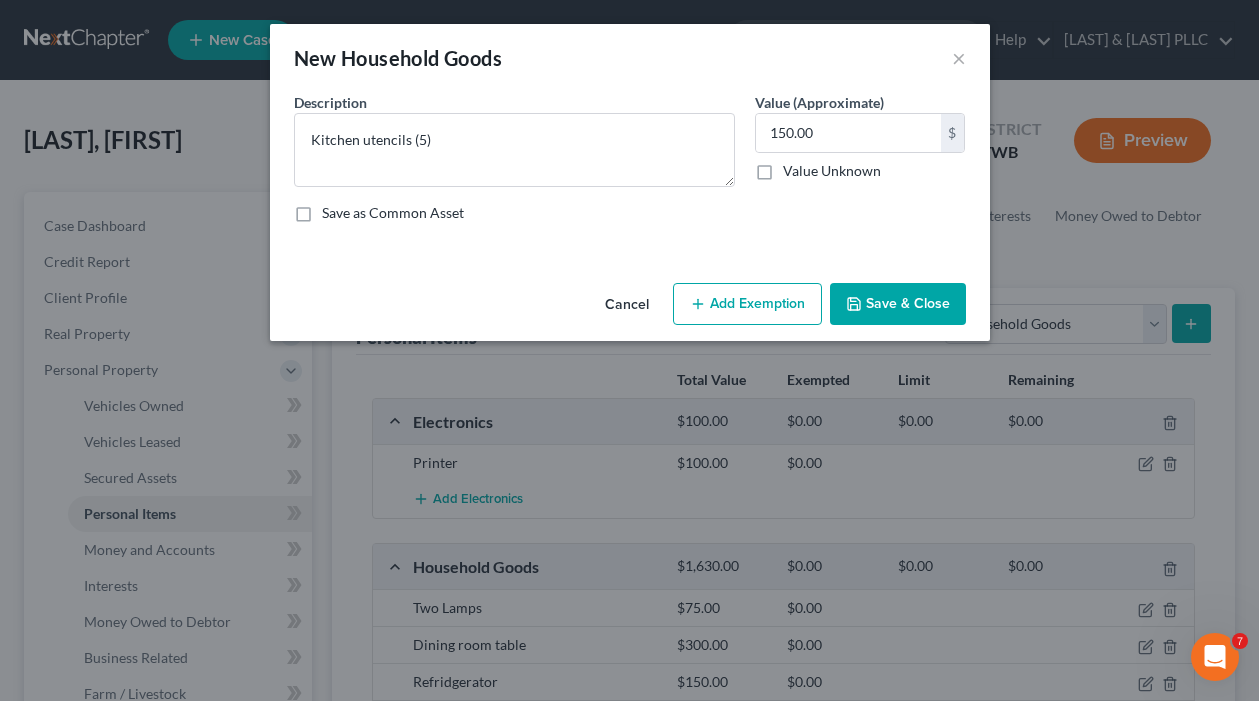 click on "Save & Close" at bounding box center [898, 304] 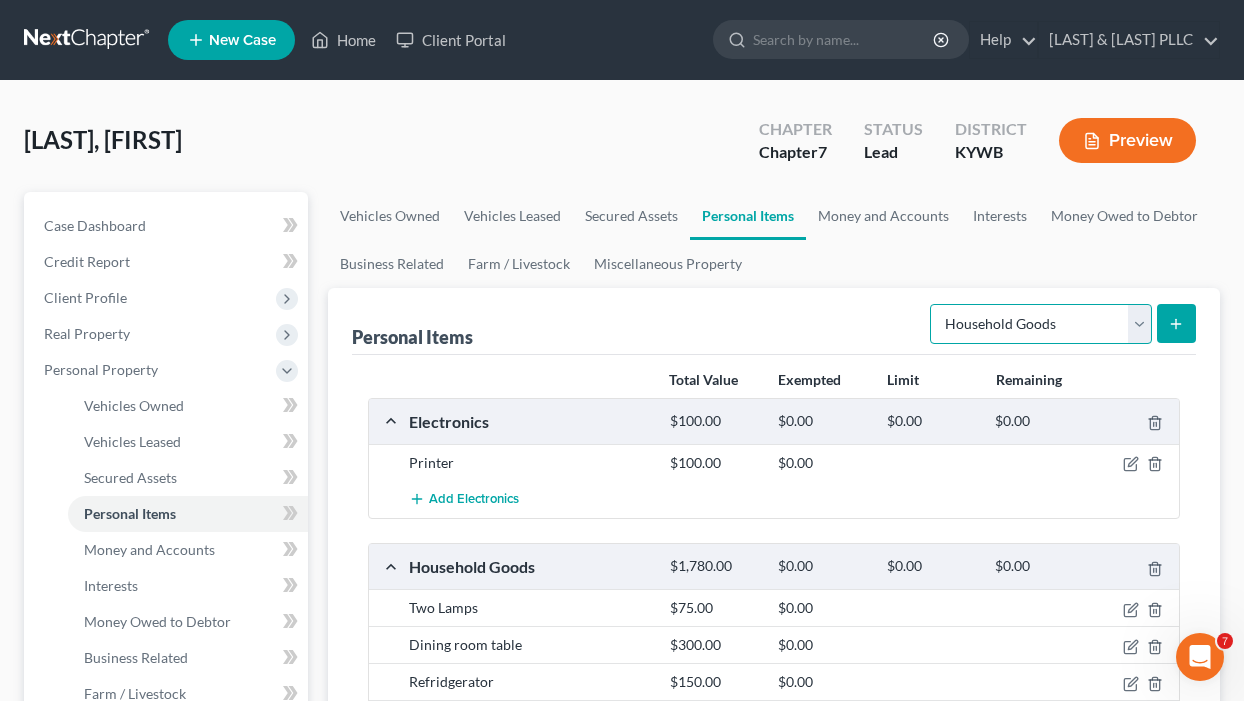 drag, startPoint x: 1139, startPoint y: 330, endPoint x: 1129, endPoint y: 331, distance: 10.049875 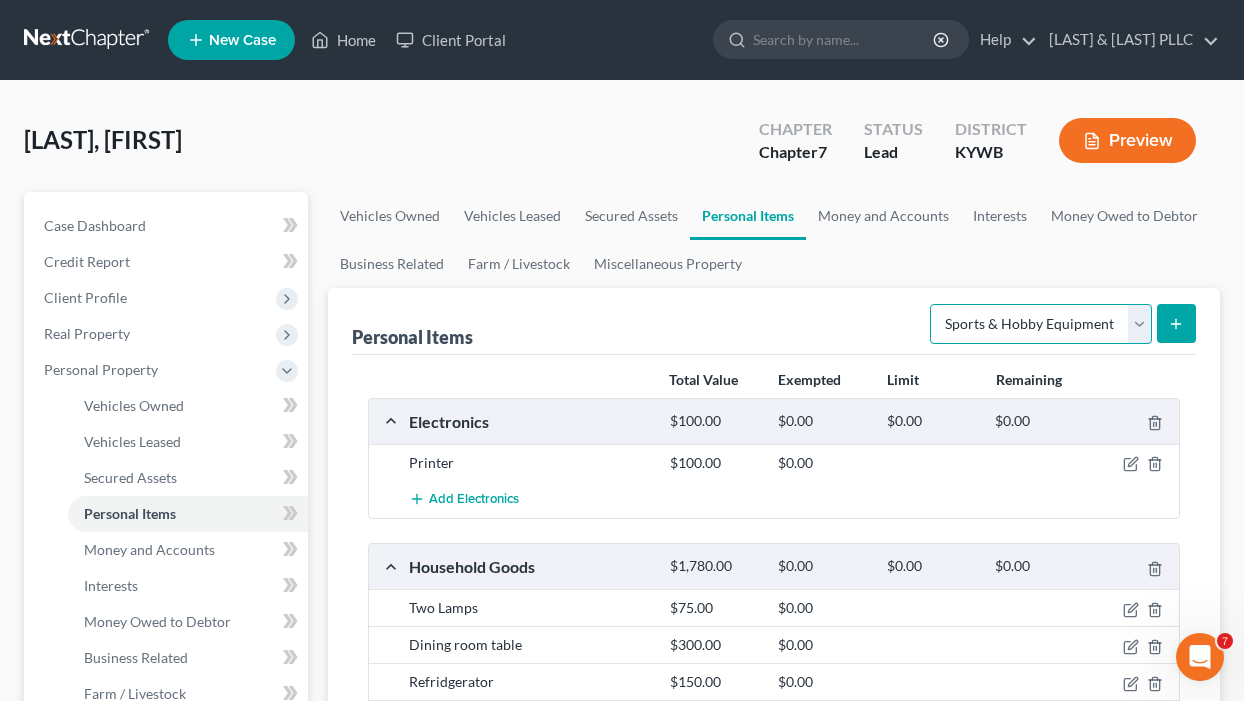 click on "Select Item Type Clothing Collectibles Of Value Electronics Firearms Household Goods Jewelry Other Pet(s) Sports & Hobby Equipment" at bounding box center (1041, 324) 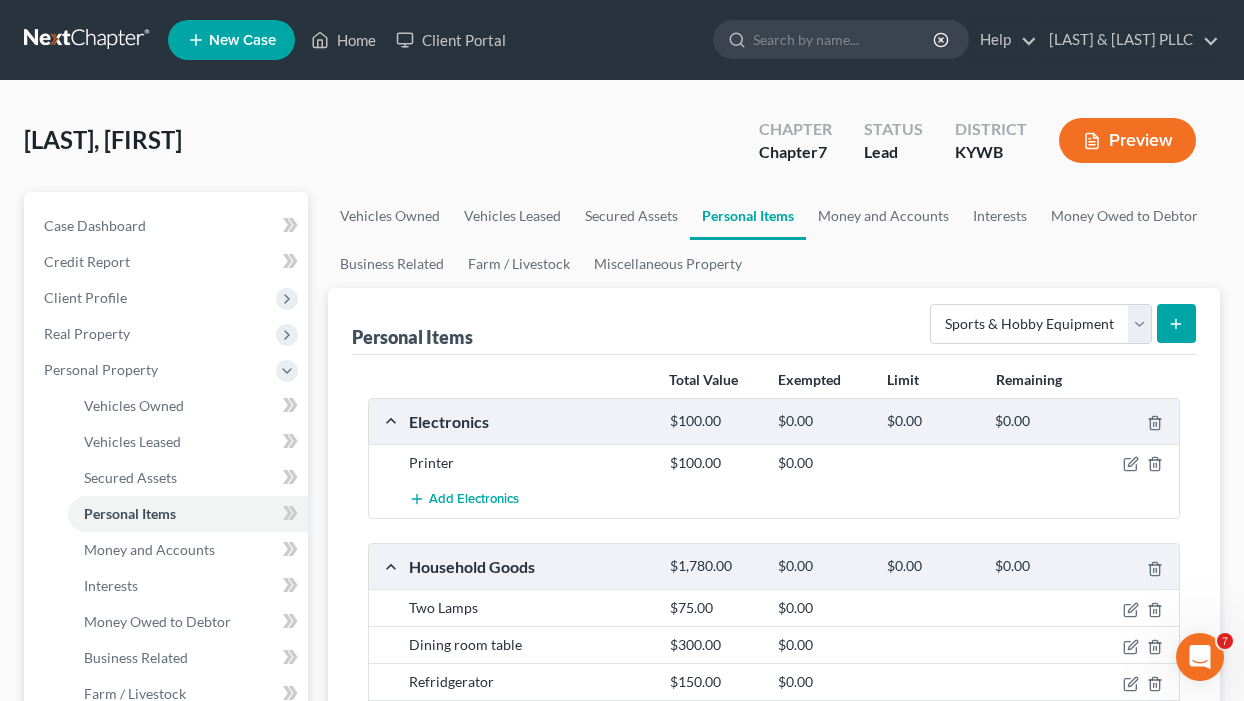 click at bounding box center (1176, 323) 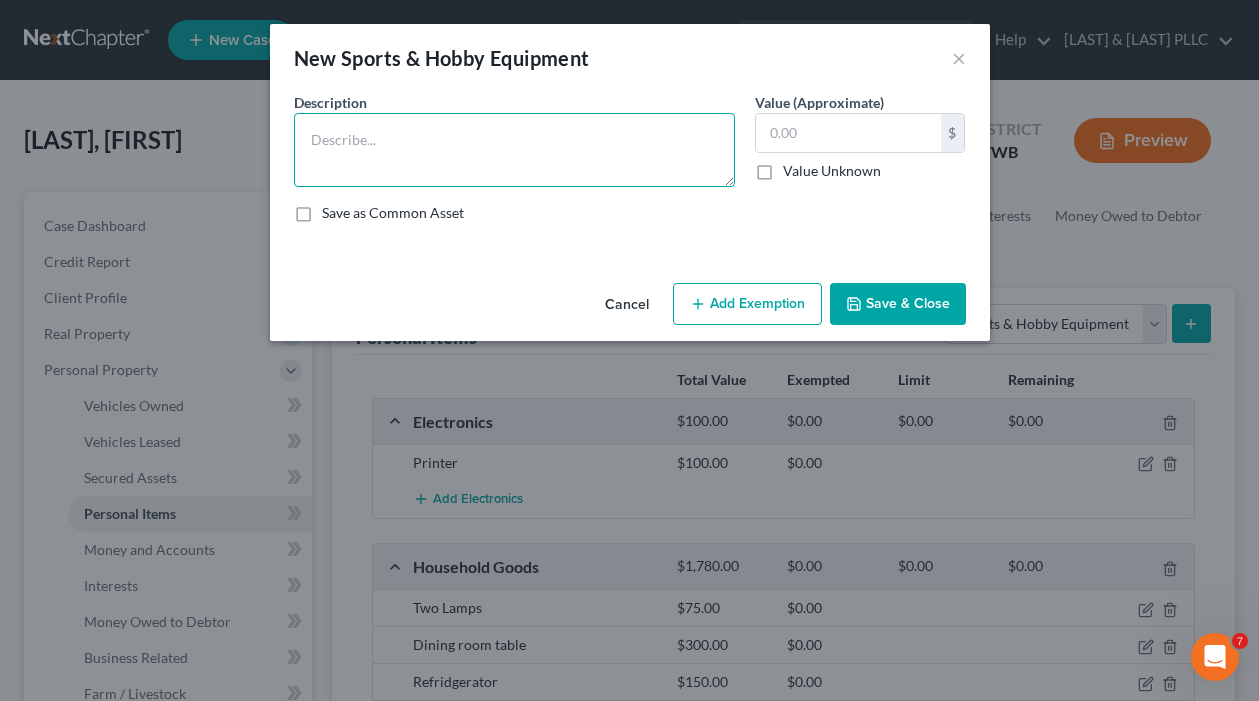 click at bounding box center [514, 150] 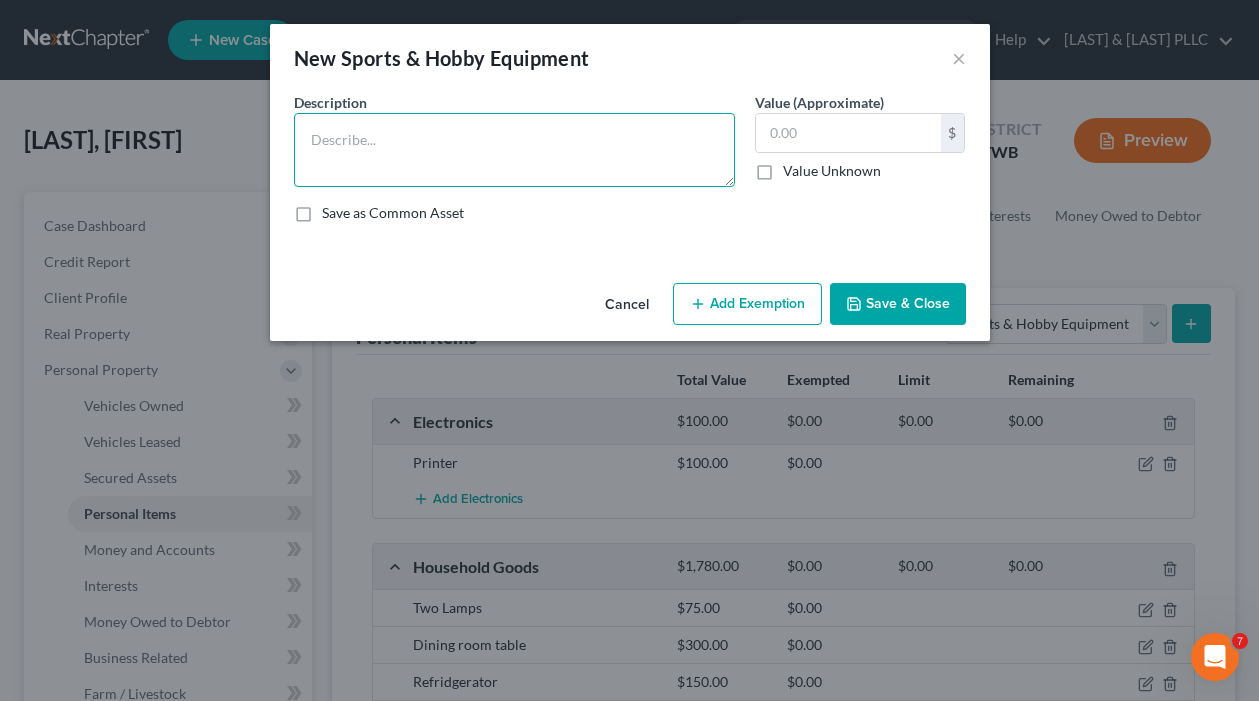 type on "s" 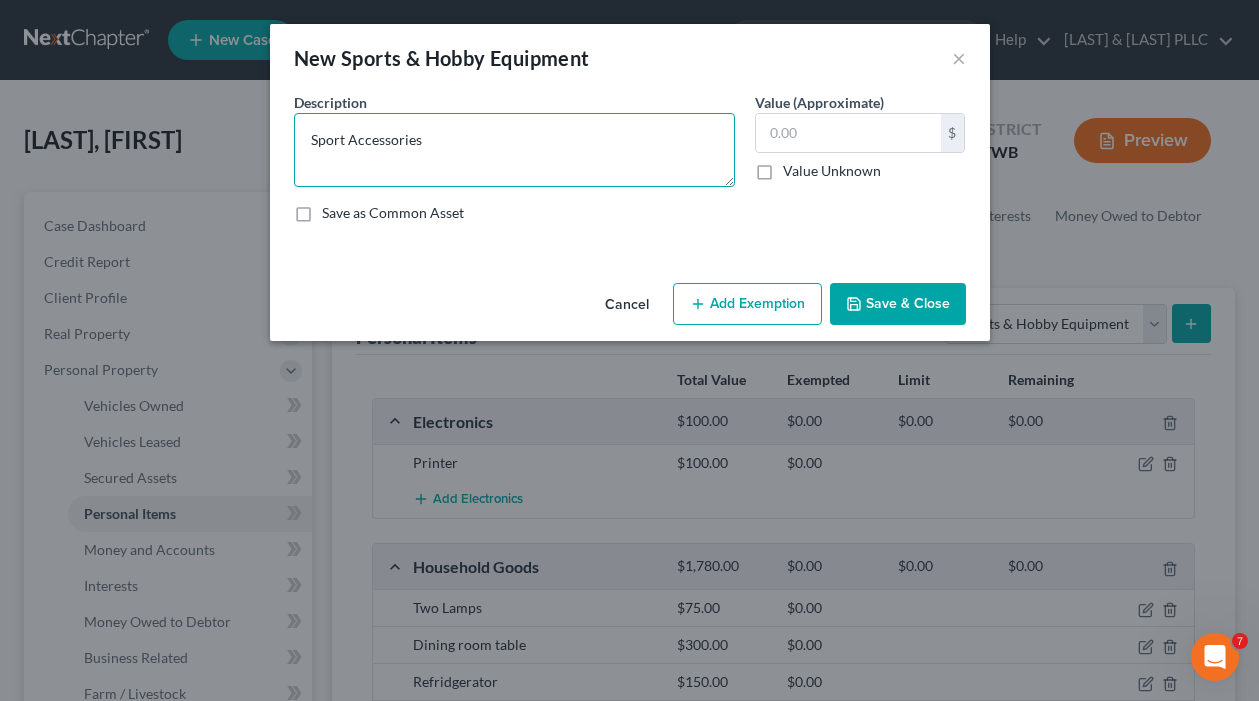 type on "Sport Accessories" 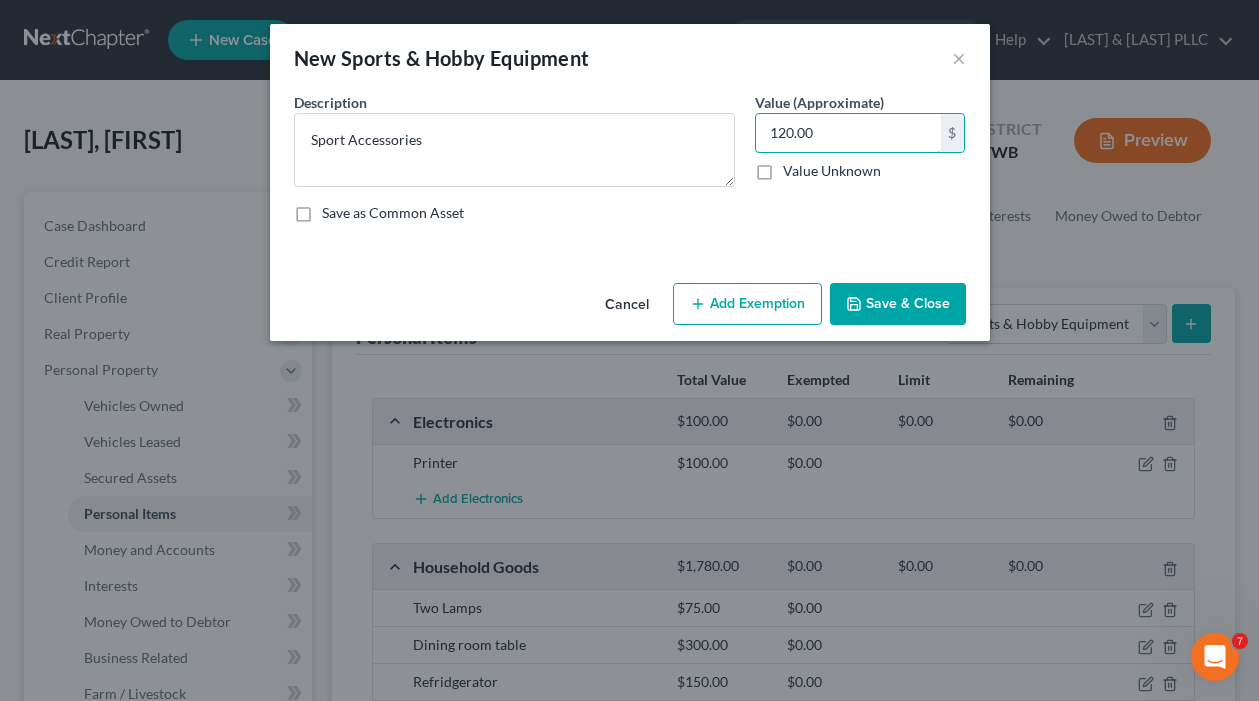 type on "120.00" 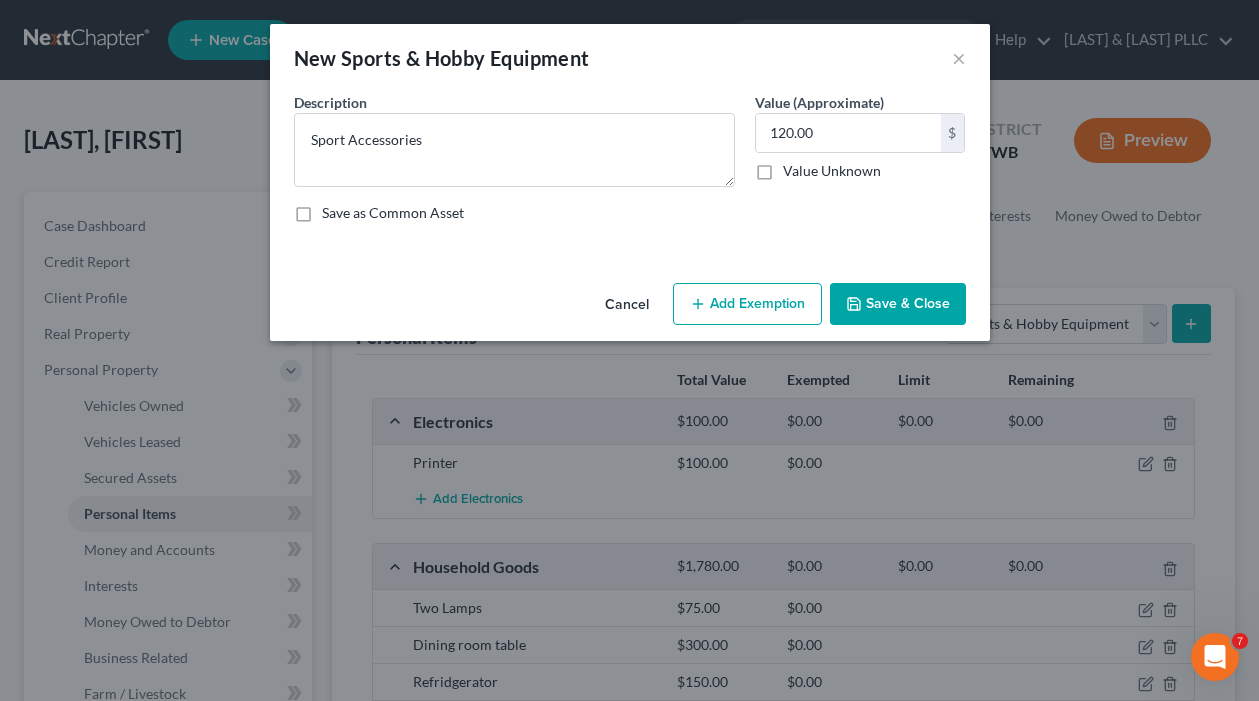 click on "Save & Close" at bounding box center [898, 304] 